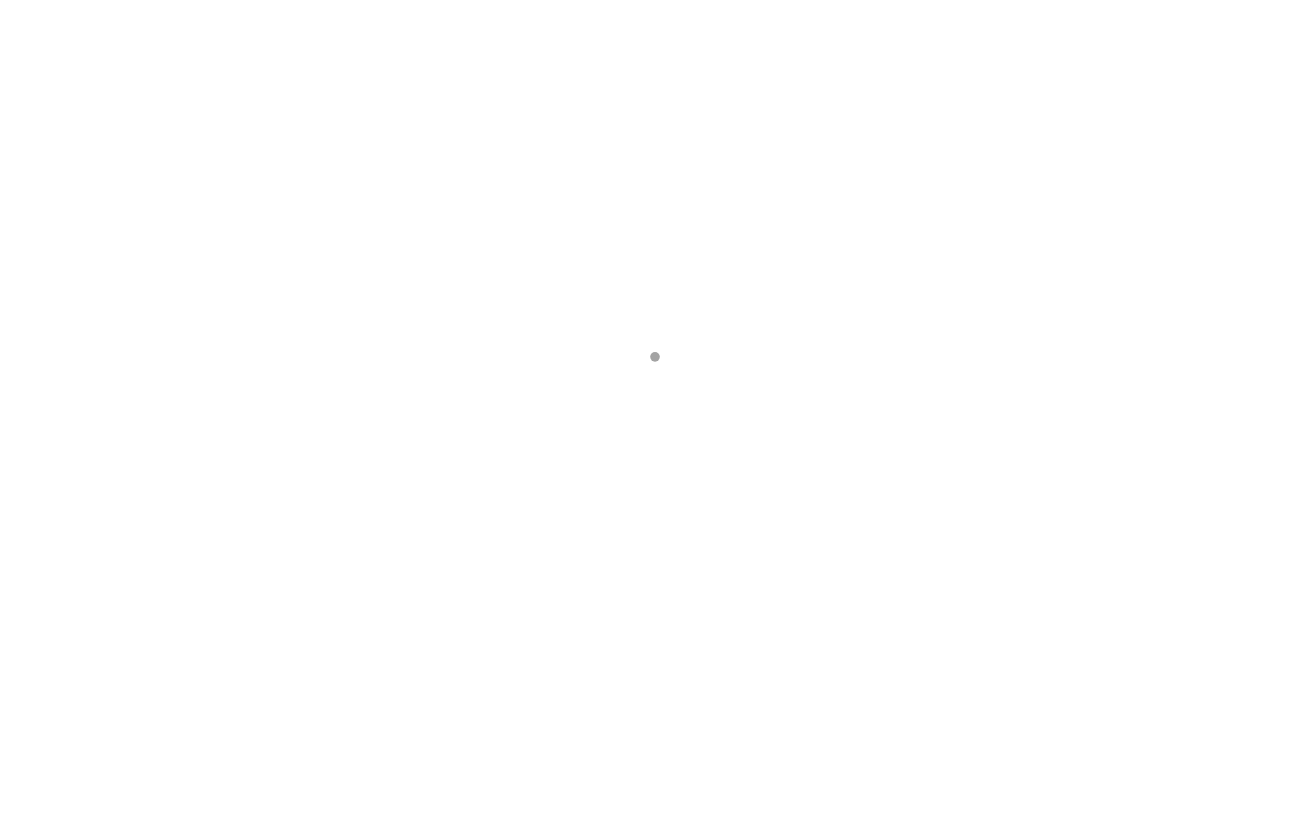 scroll, scrollTop: 0, scrollLeft: 0, axis: both 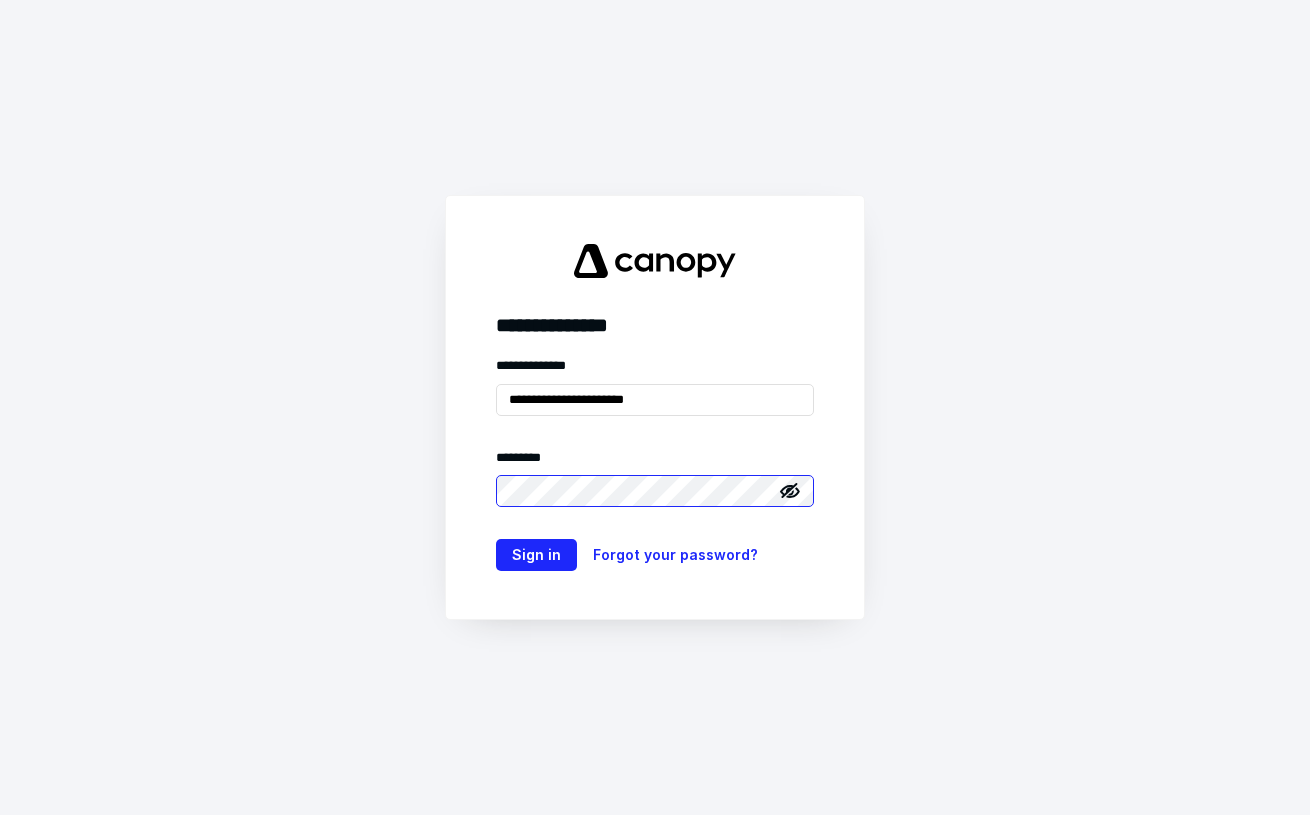 click on "Sign in" at bounding box center [536, 555] 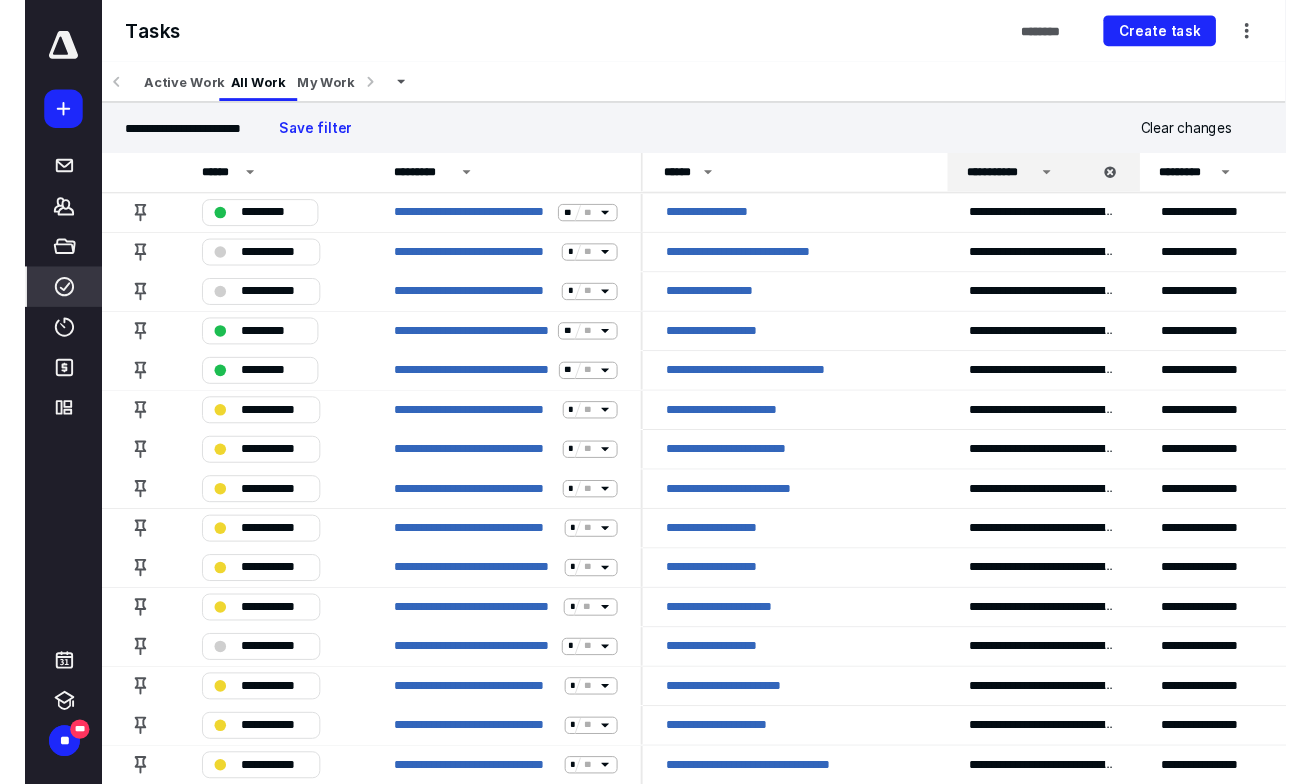 scroll, scrollTop: 0, scrollLeft: 0, axis: both 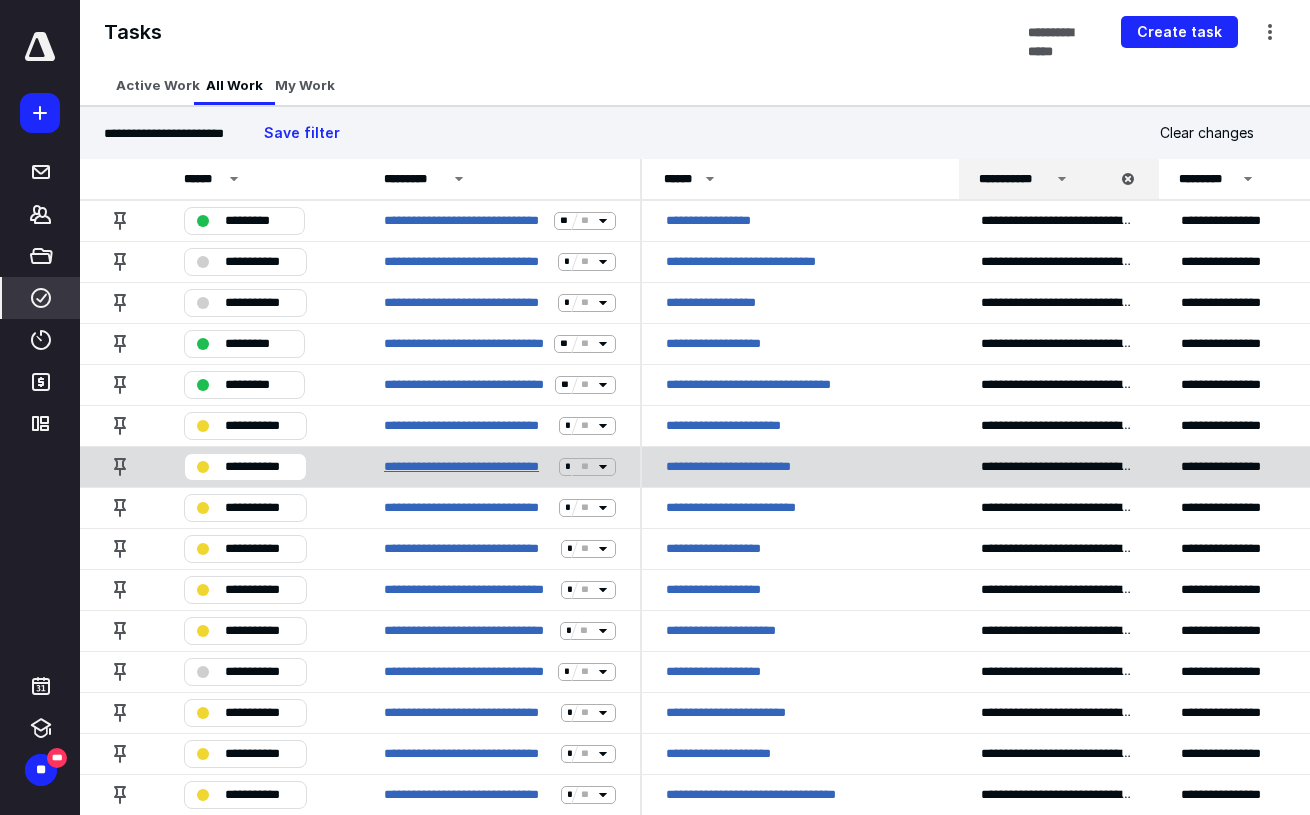 click on "**********" at bounding box center (467, 466) 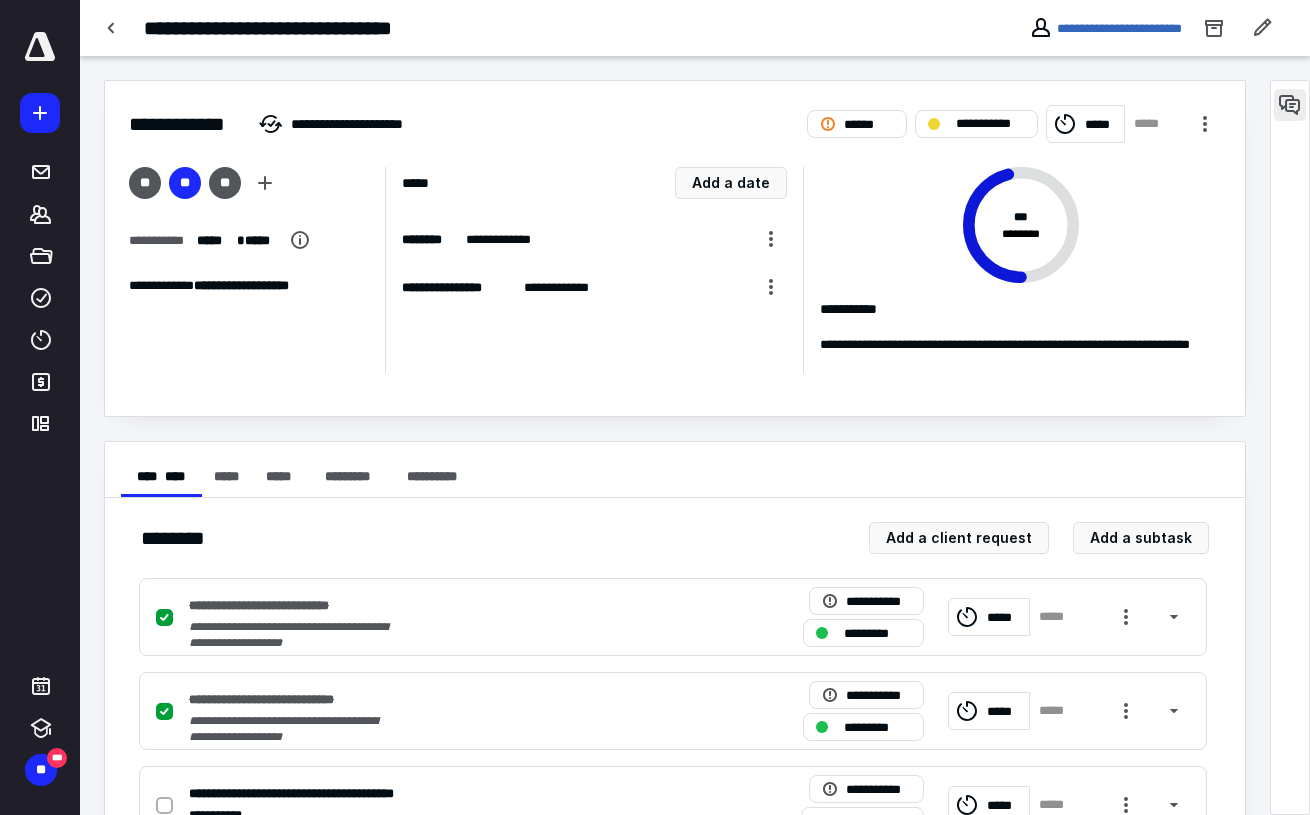 click at bounding box center (1290, 105) 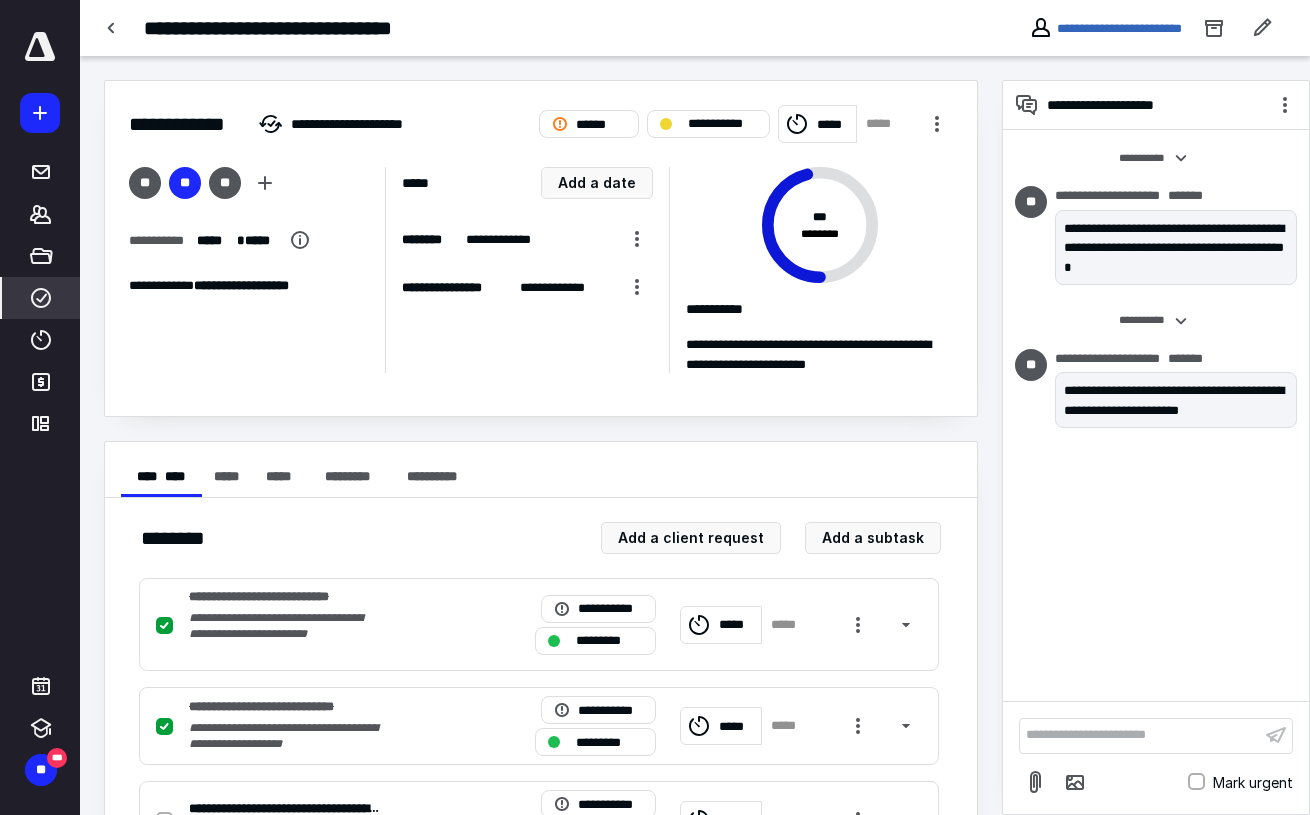 click on "****" at bounding box center [41, 172] 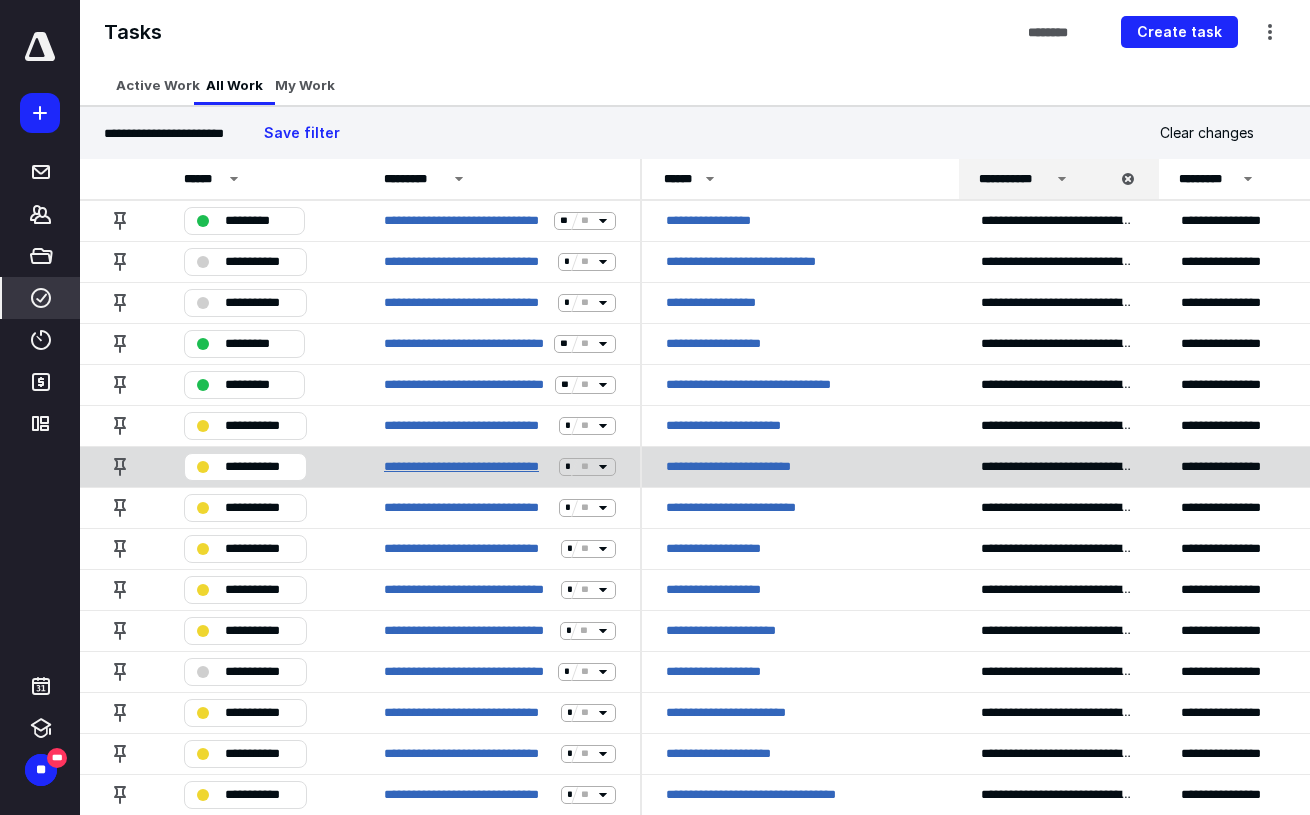 click on "**********" at bounding box center [467, 466] 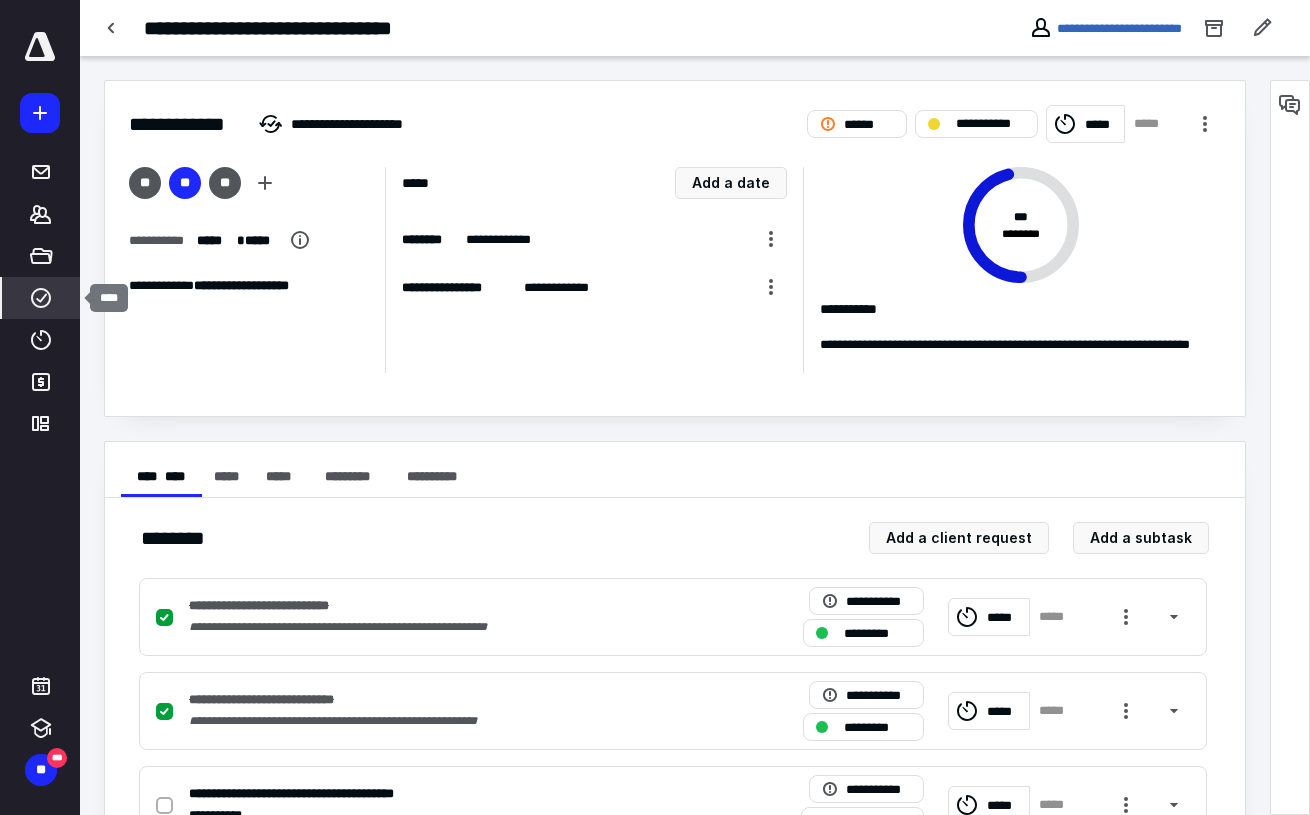 click at bounding box center [41, 298] 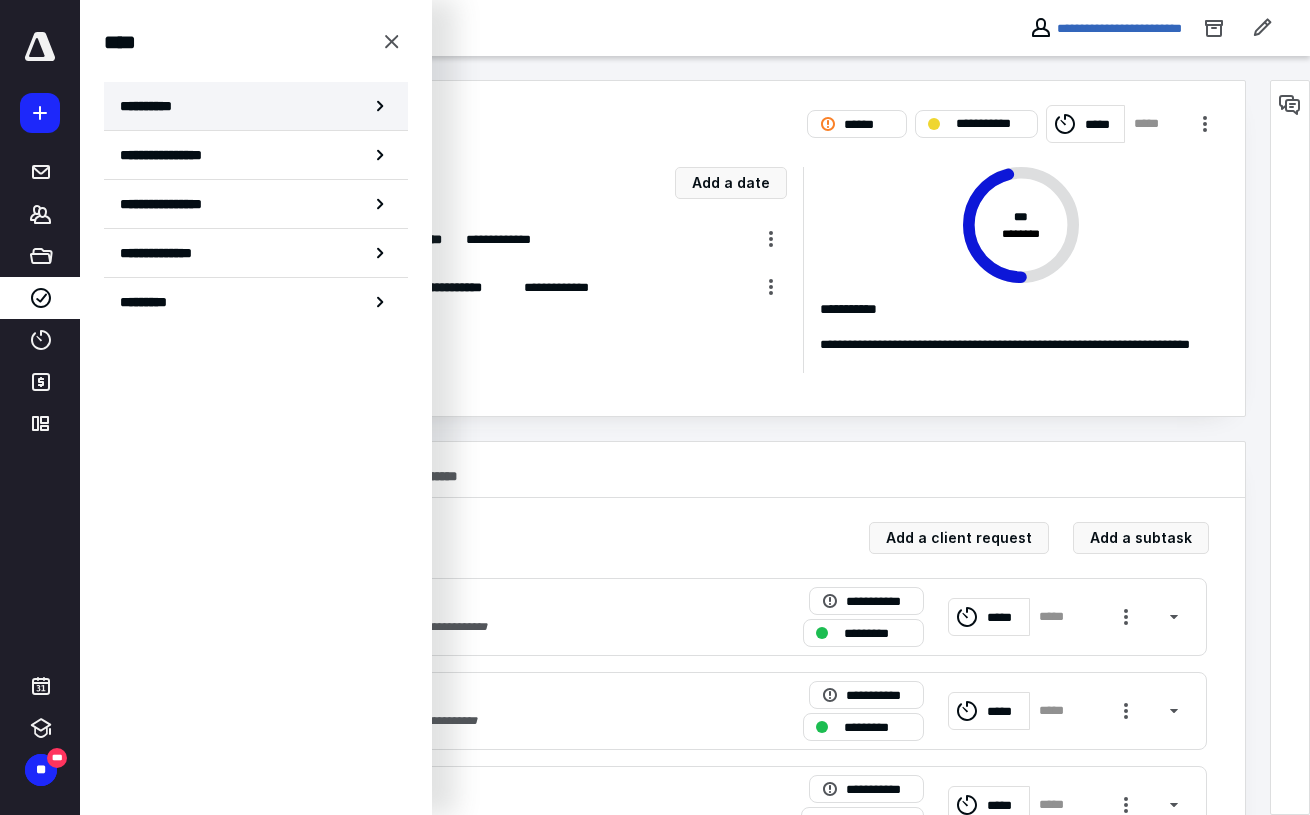 click on "**********" at bounding box center (256, 106) 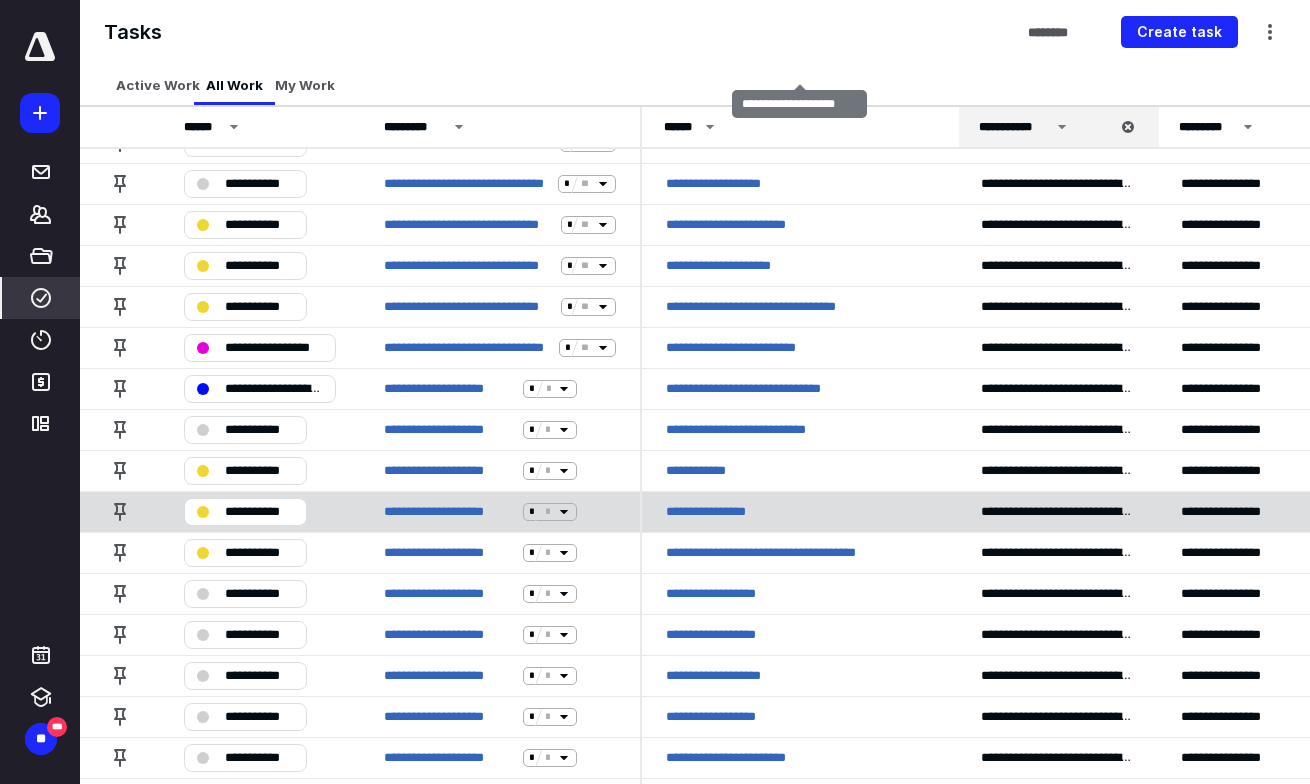 scroll, scrollTop: 490, scrollLeft: 0, axis: vertical 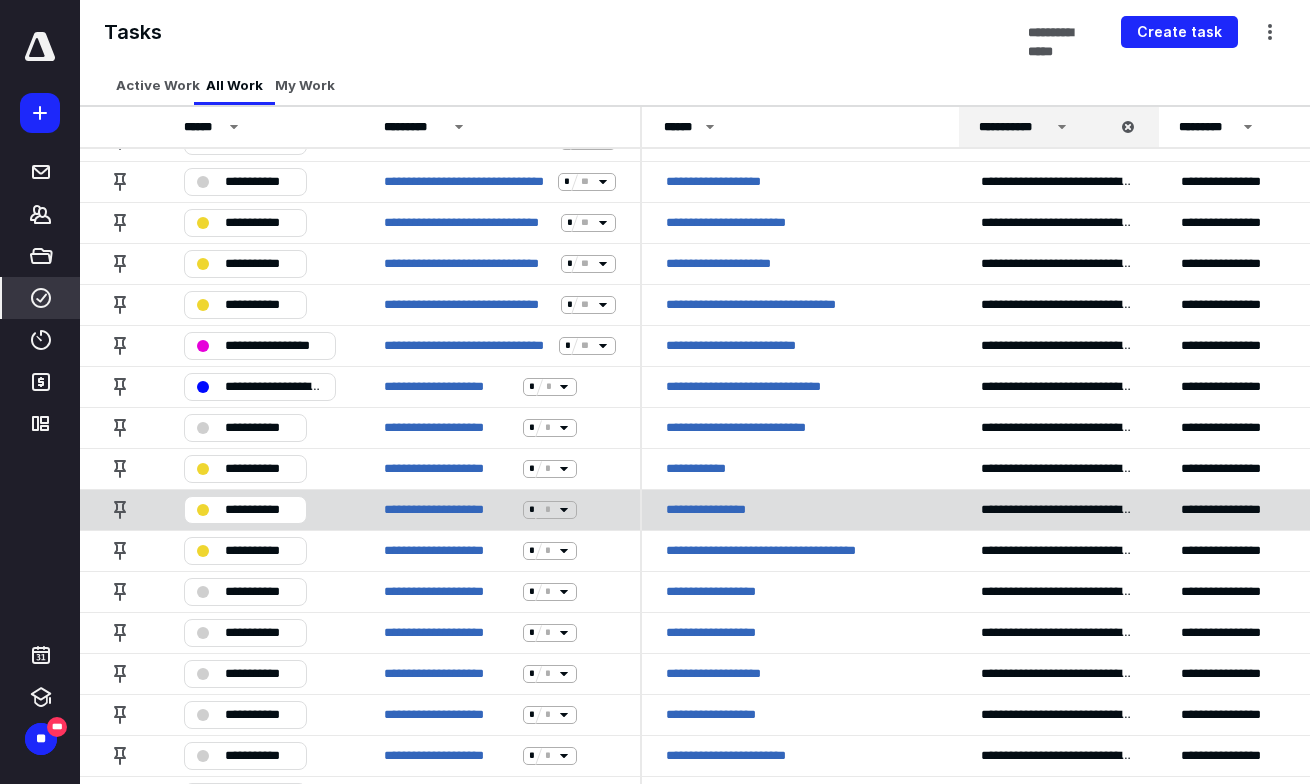 click on "**********" at bounding box center [259, 509] 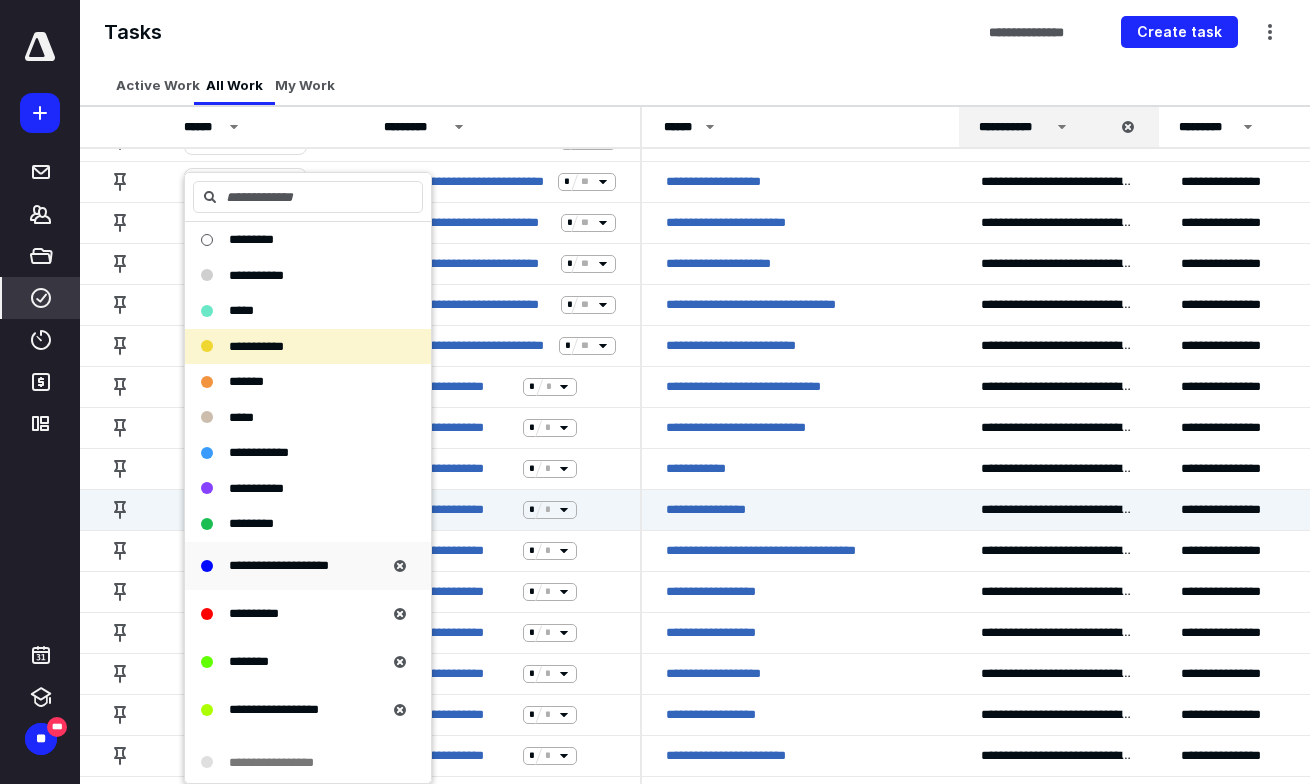 click on "**********" at bounding box center [308, 566] 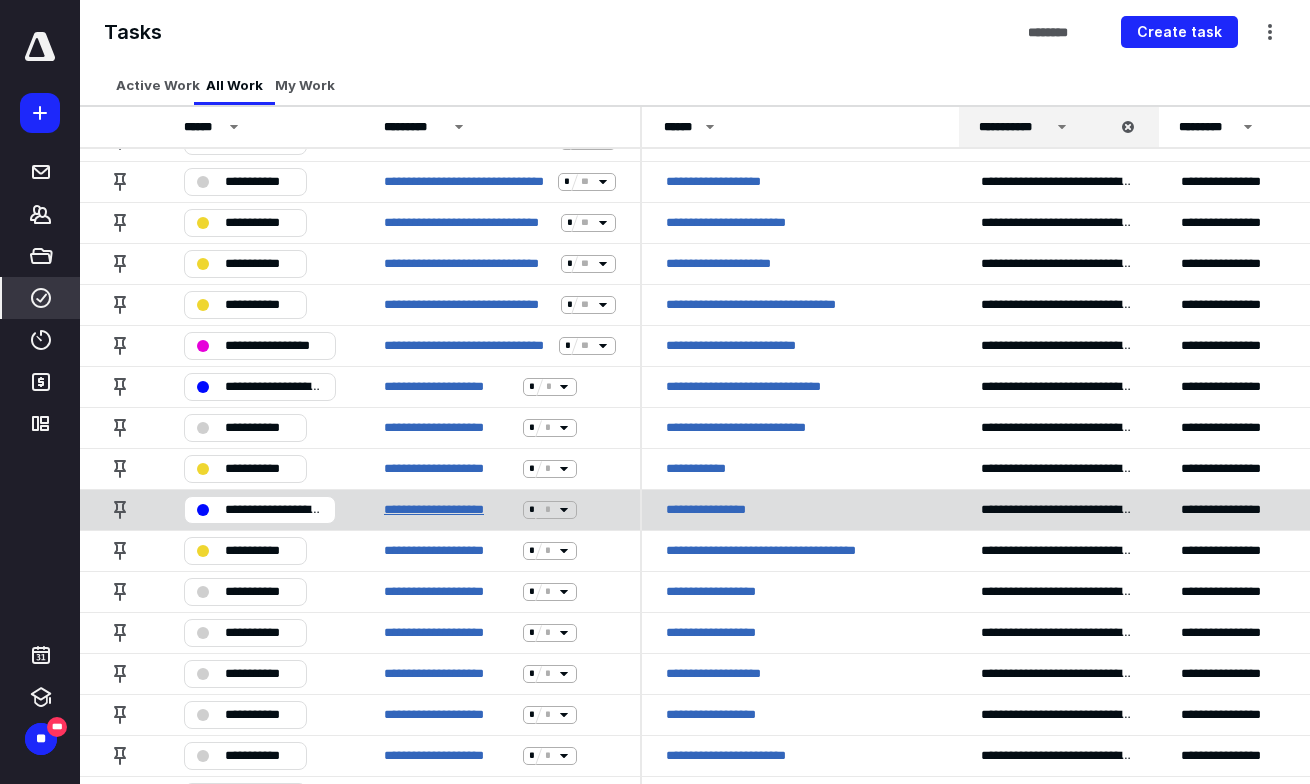 click on "**********" at bounding box center [449, 509] 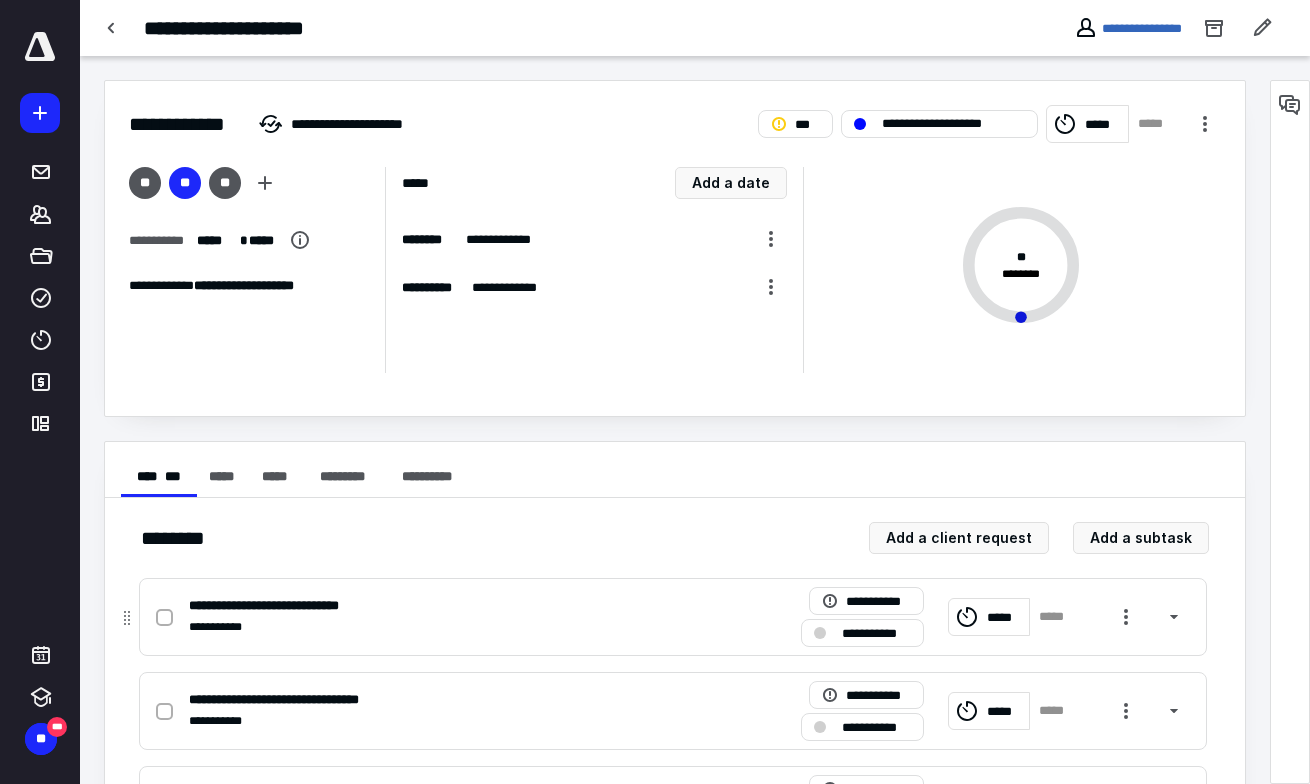 scroll, scrollTop: 64, scrollLeft: 0, axis: vertical 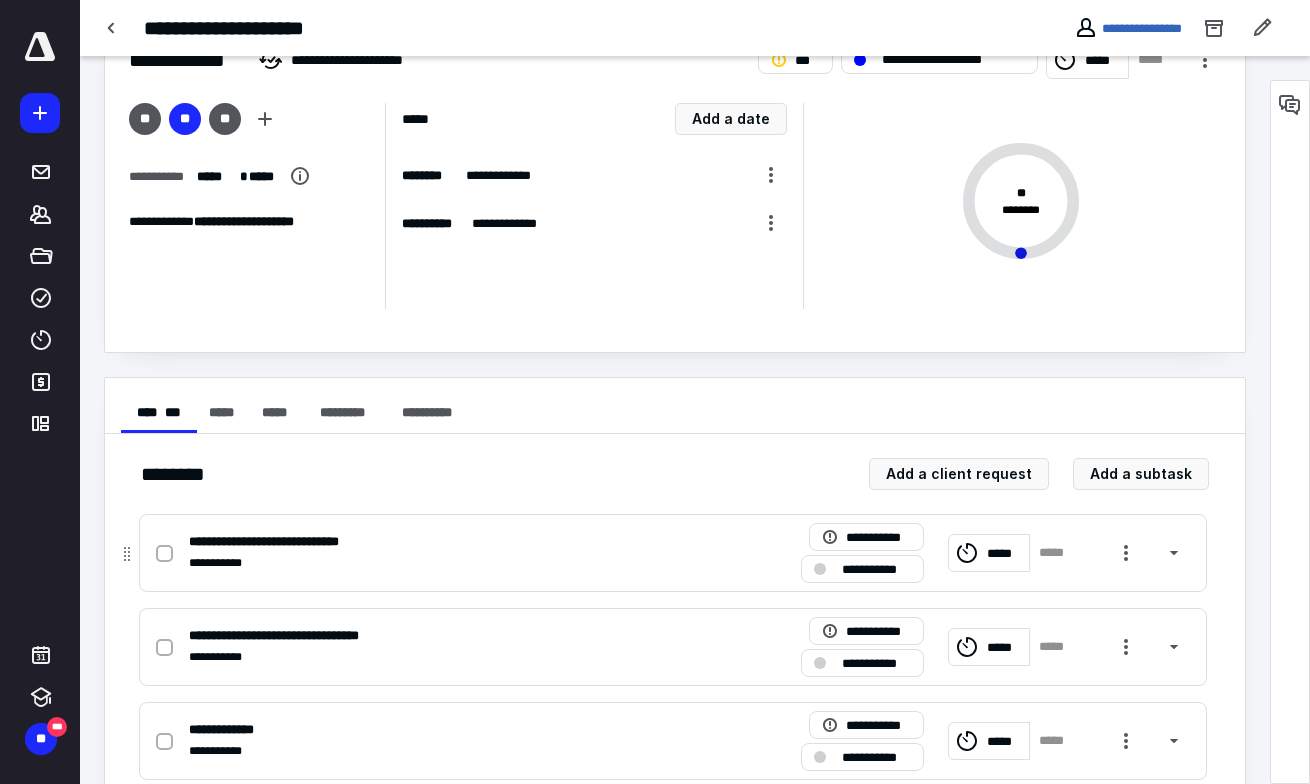 click at bounding box center [164, 554] 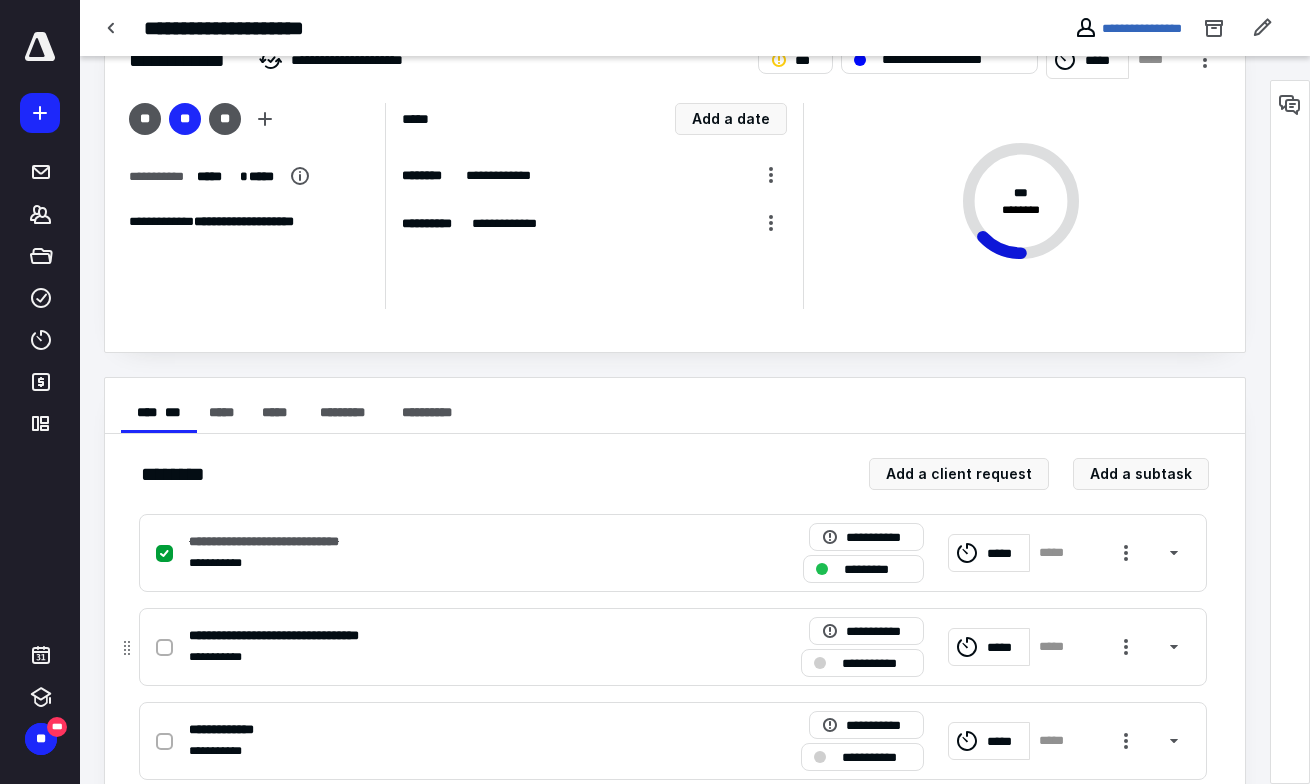 checkbox on "true" 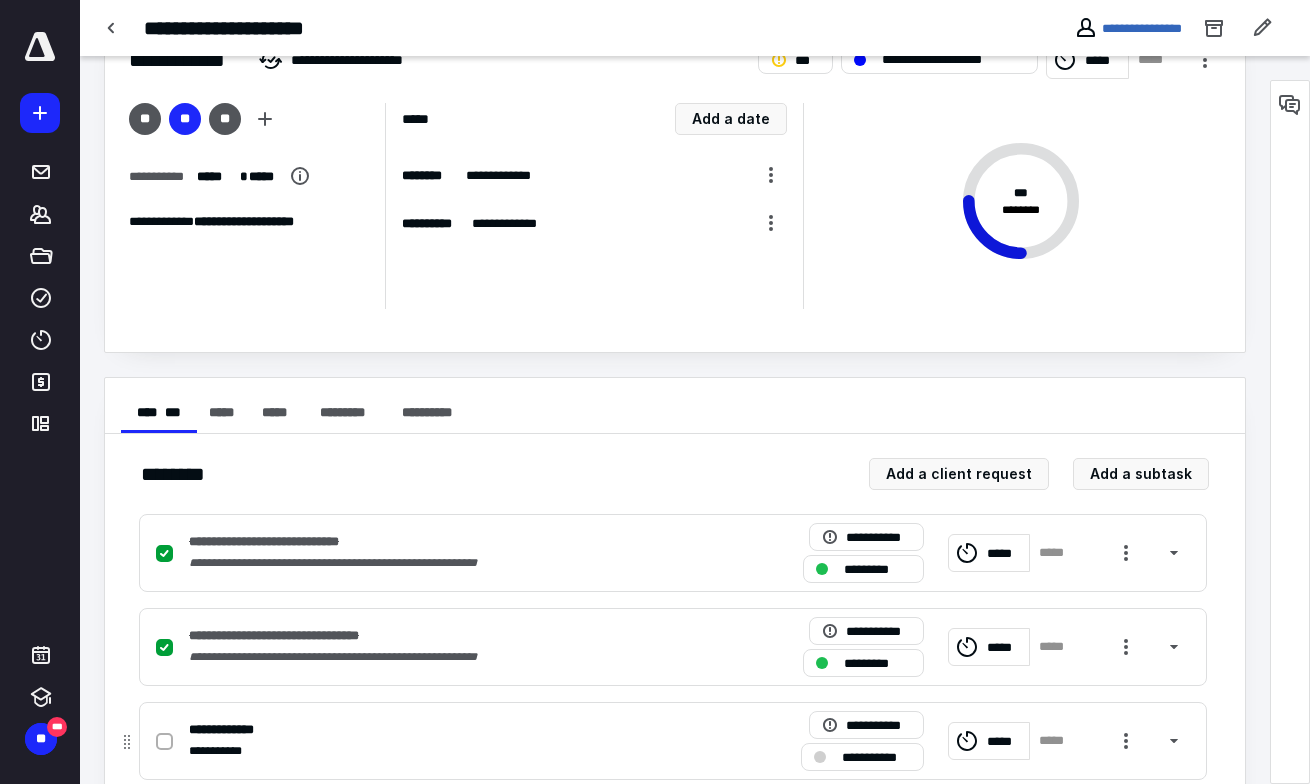 click at bounding box center [164, 554] 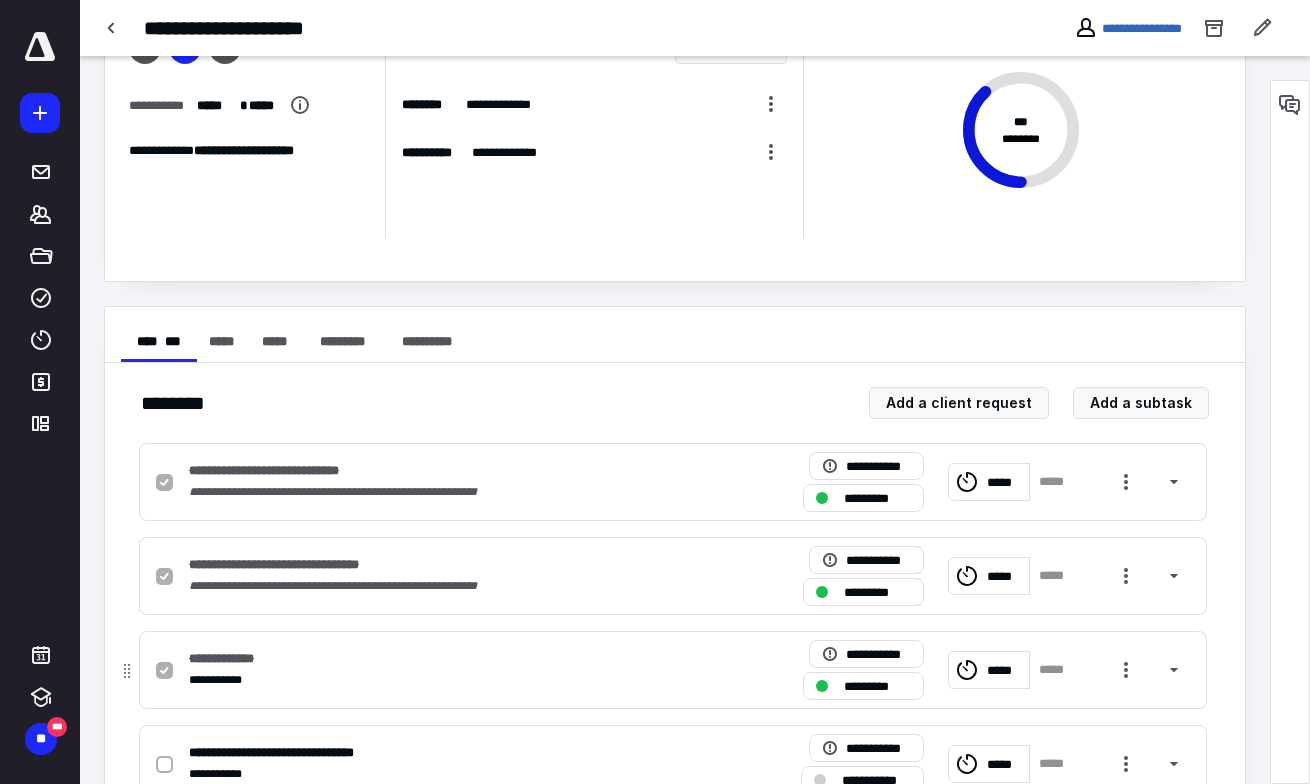 scroll, scrollTop: 178, scrollLeft: 0, axis: vertical 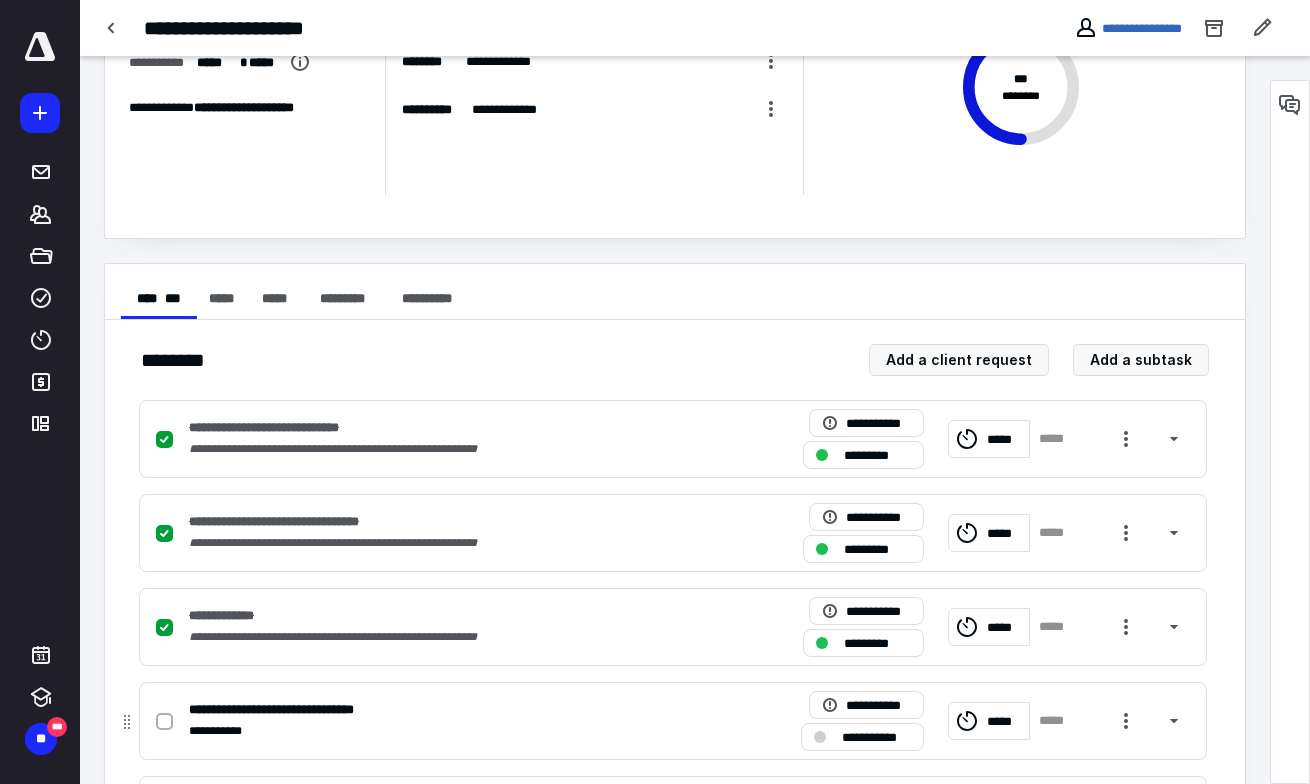 click at bounding box center [164, 440] 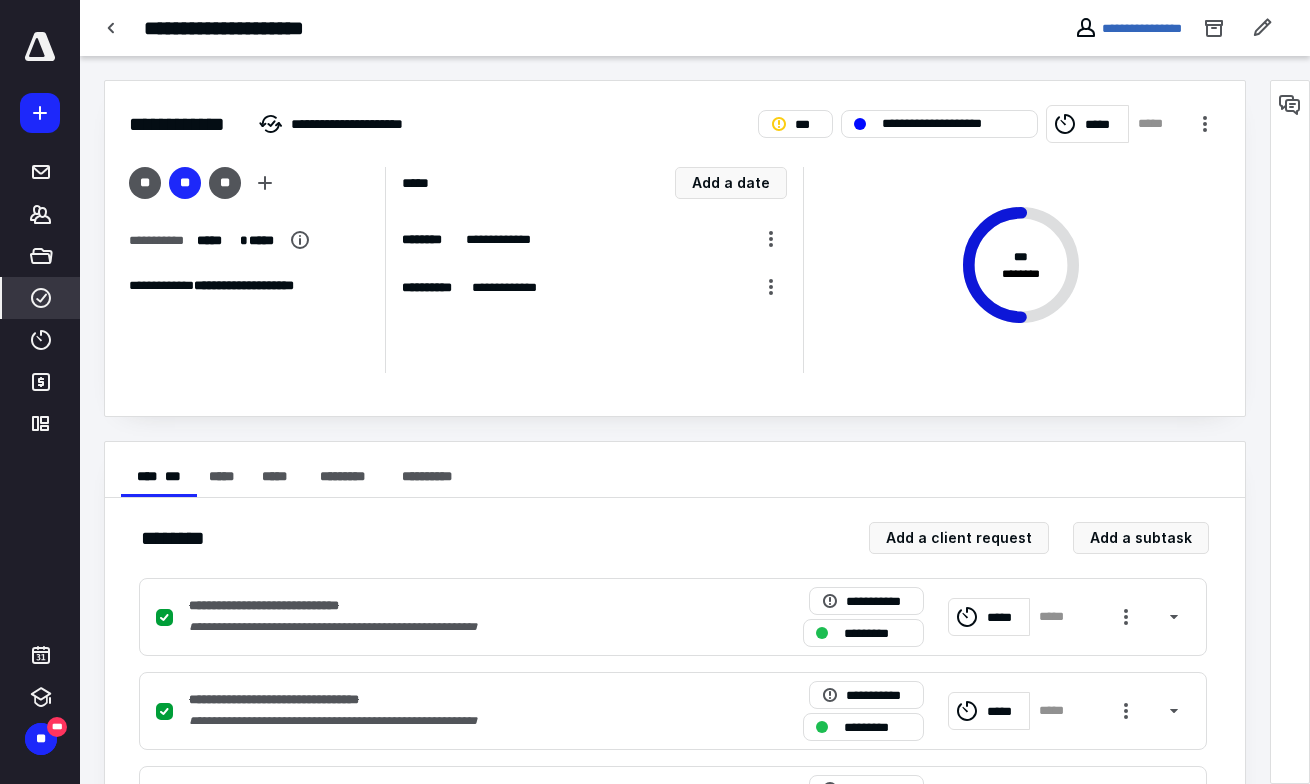 scroll, scrollTop: -1, scrollLeft: 0, axis: vertical 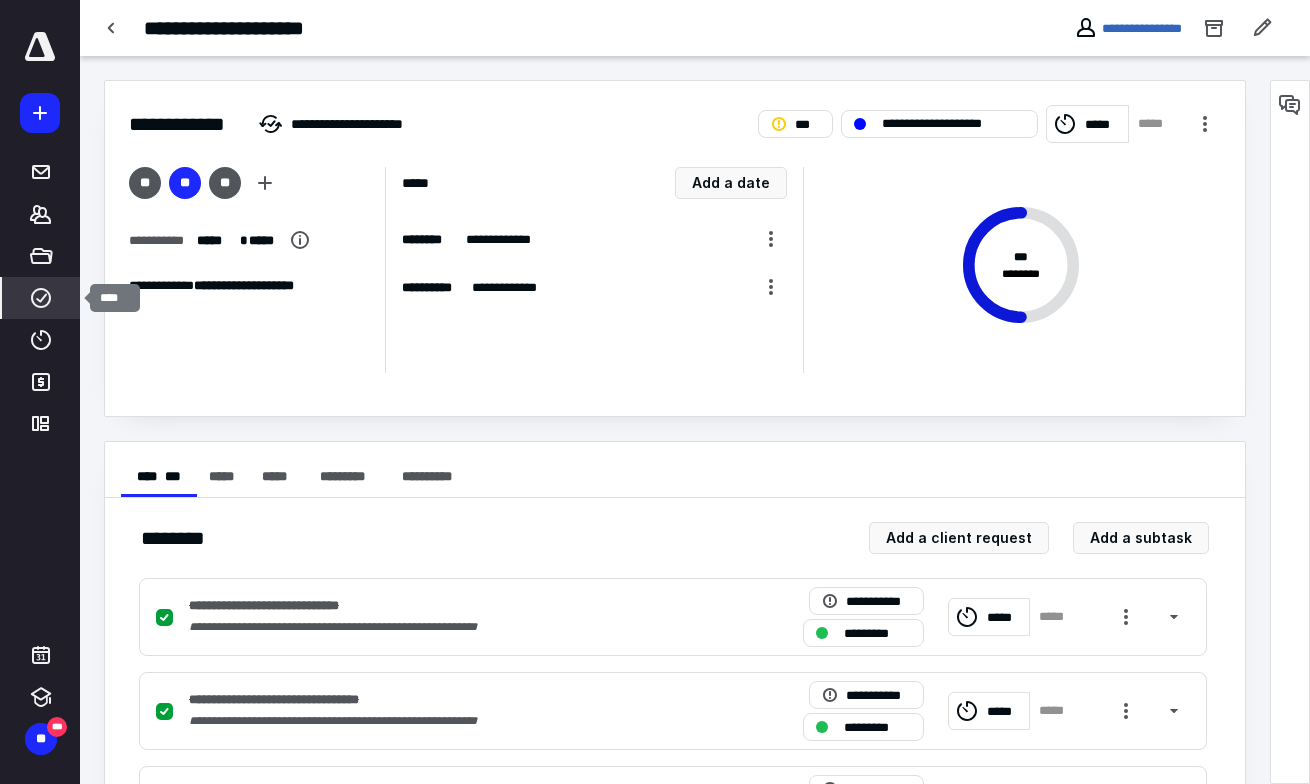 click at bounding box center (41, 298) 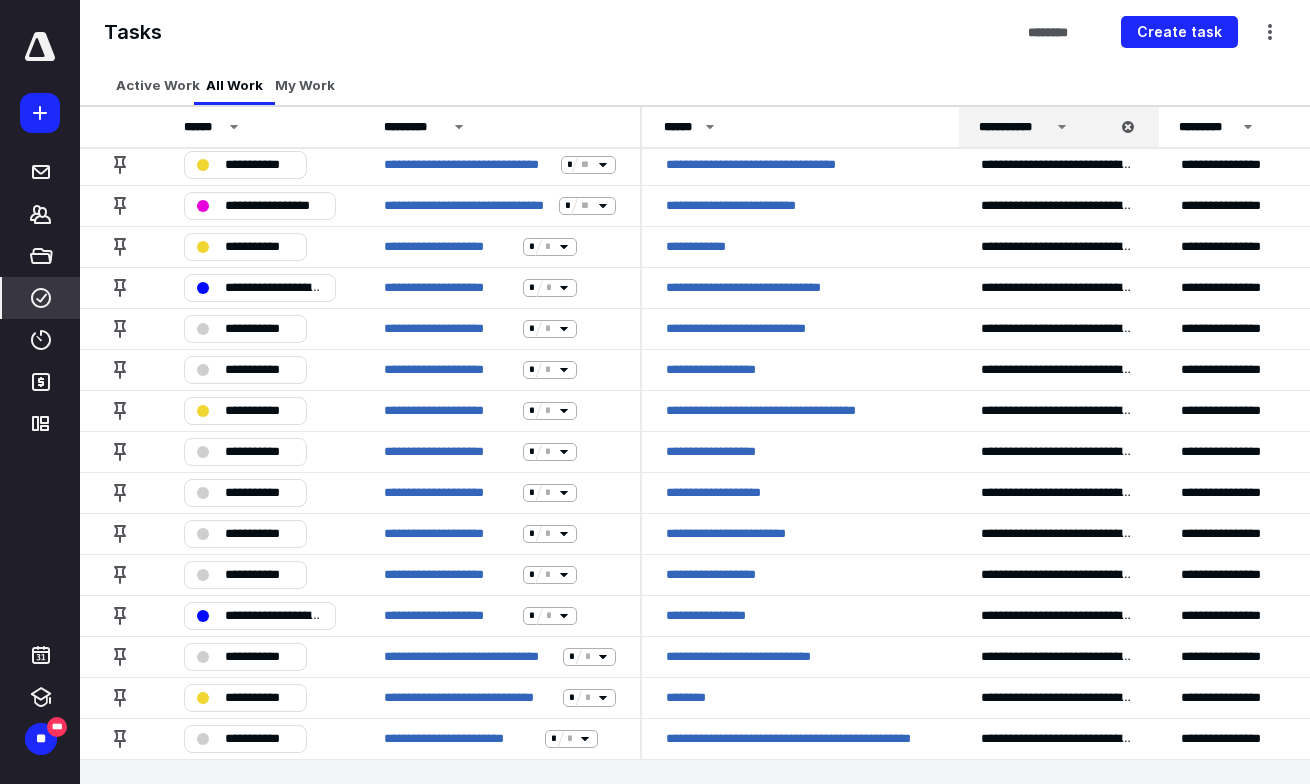 scroll, scrollTop: 630, scrollLeft: 0, axis: vertical 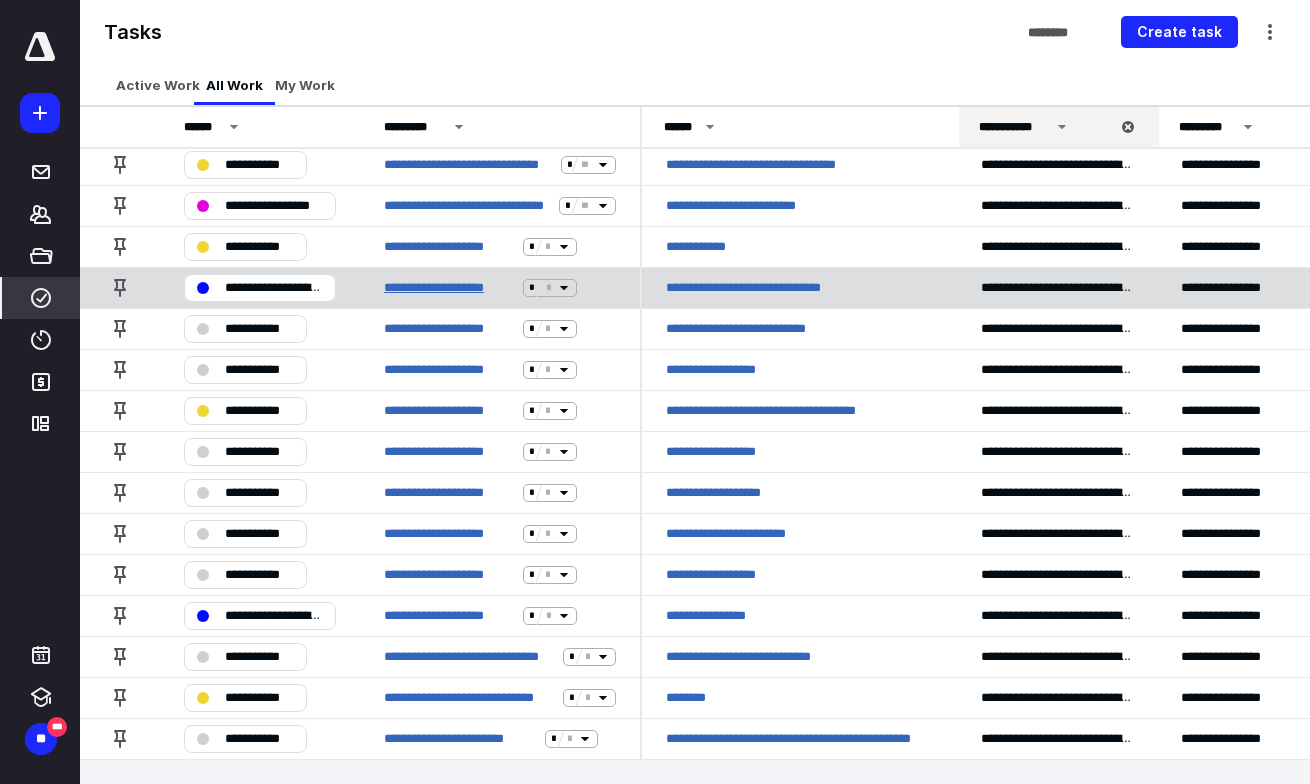 click on "**********" at bounding box center (449, 287) 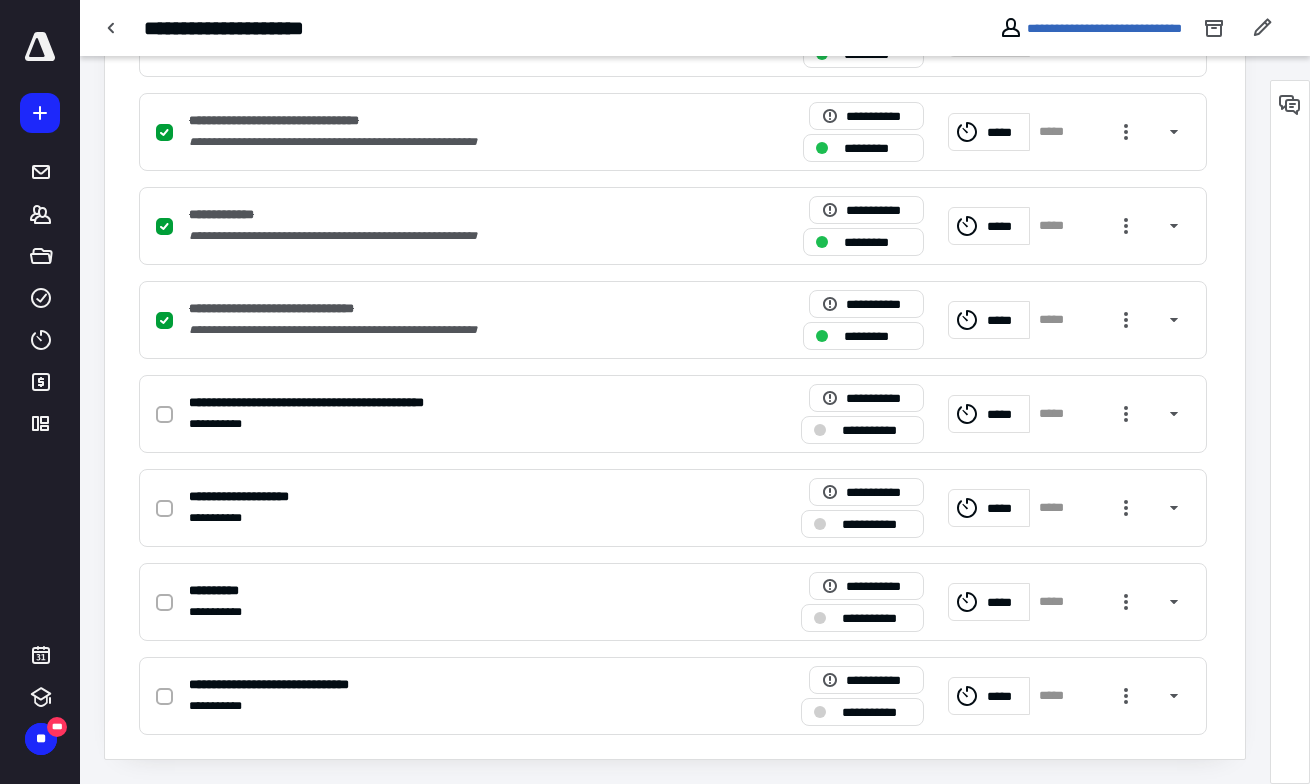 scroll, scrollTop: 579, scrollLeft: 0, axis: vertical 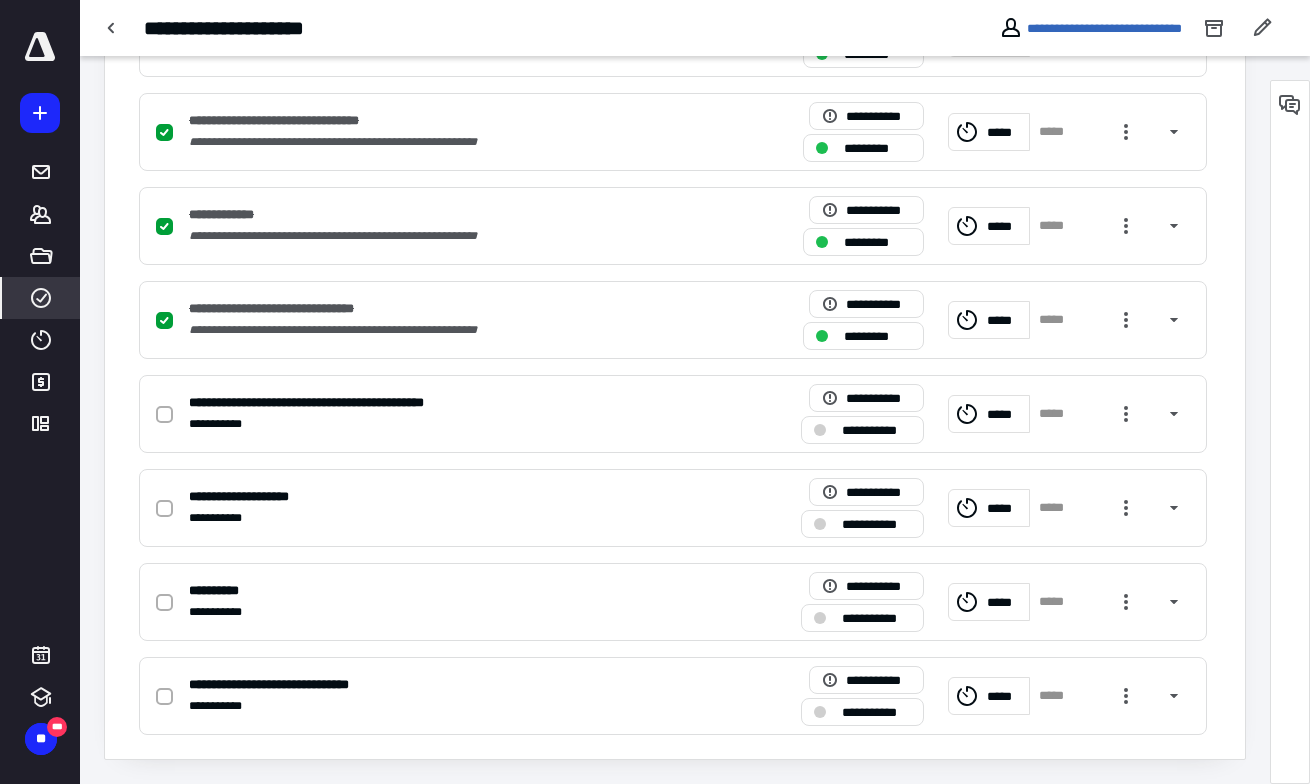 click on "****" at bounding box center (41, 172) 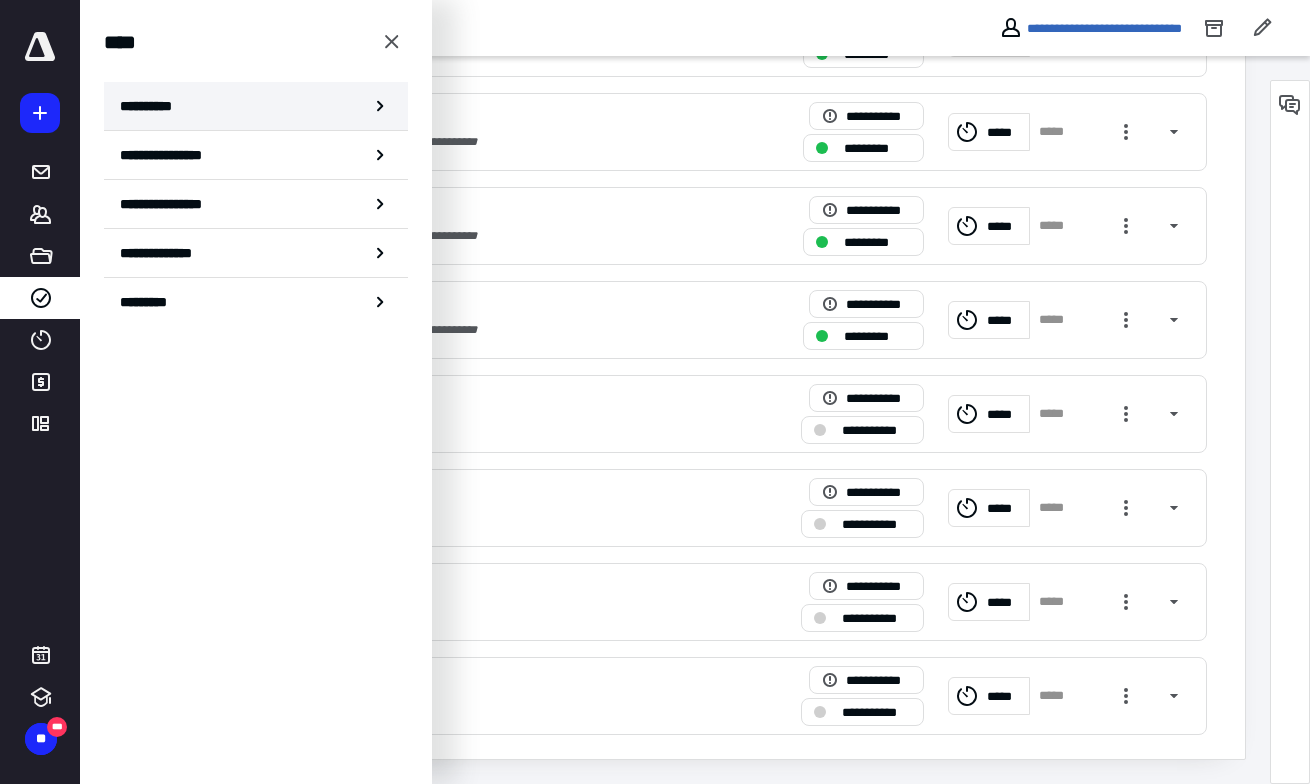 click on "**********" at bounding box center (256, 106) 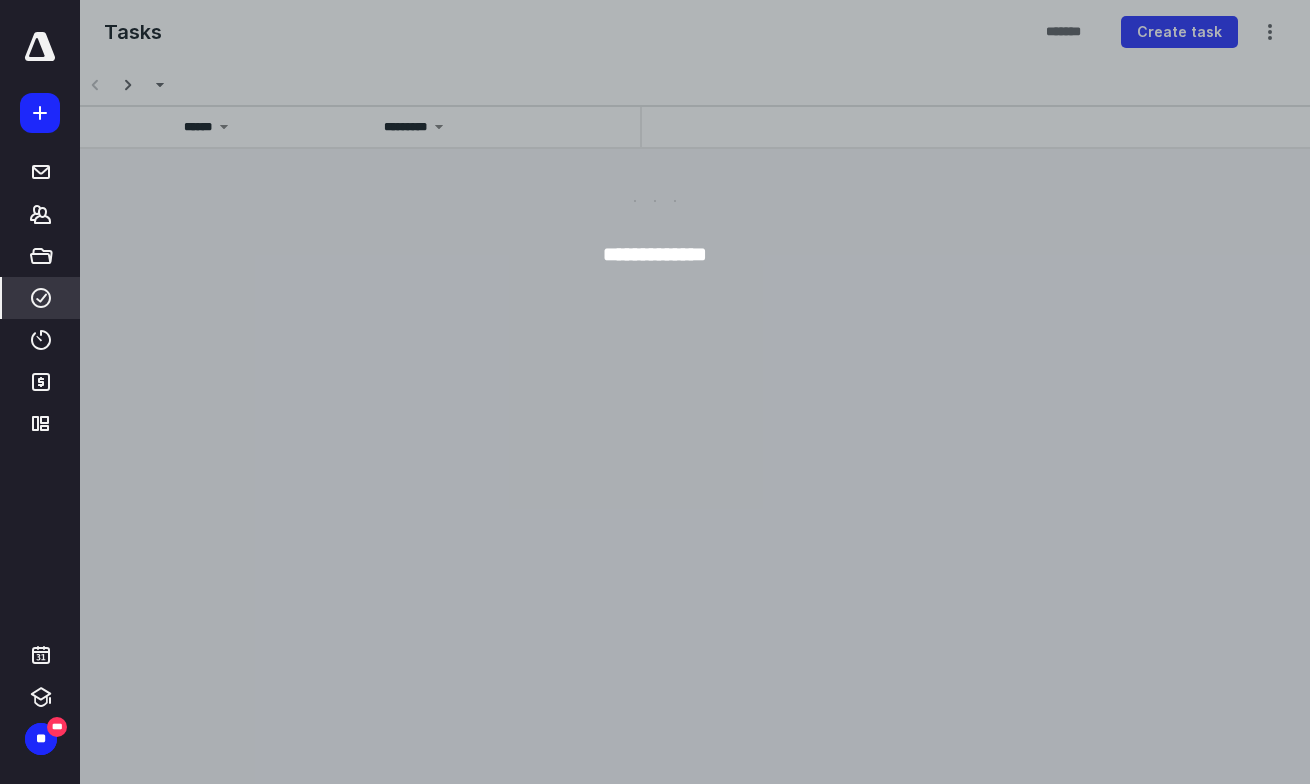 scroll, scrollTop: 0, scrollLeft: 0, axis: both 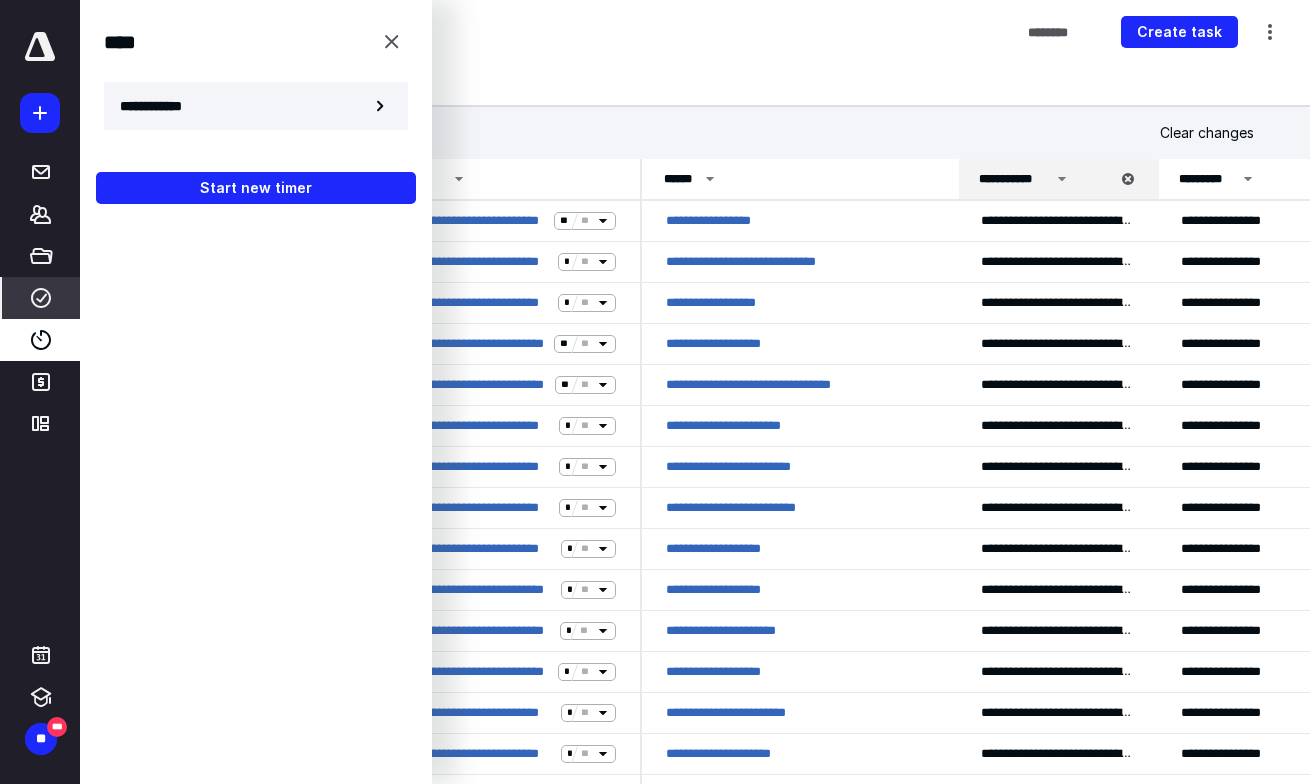 click on "**********" at bounding box center [162, 106] 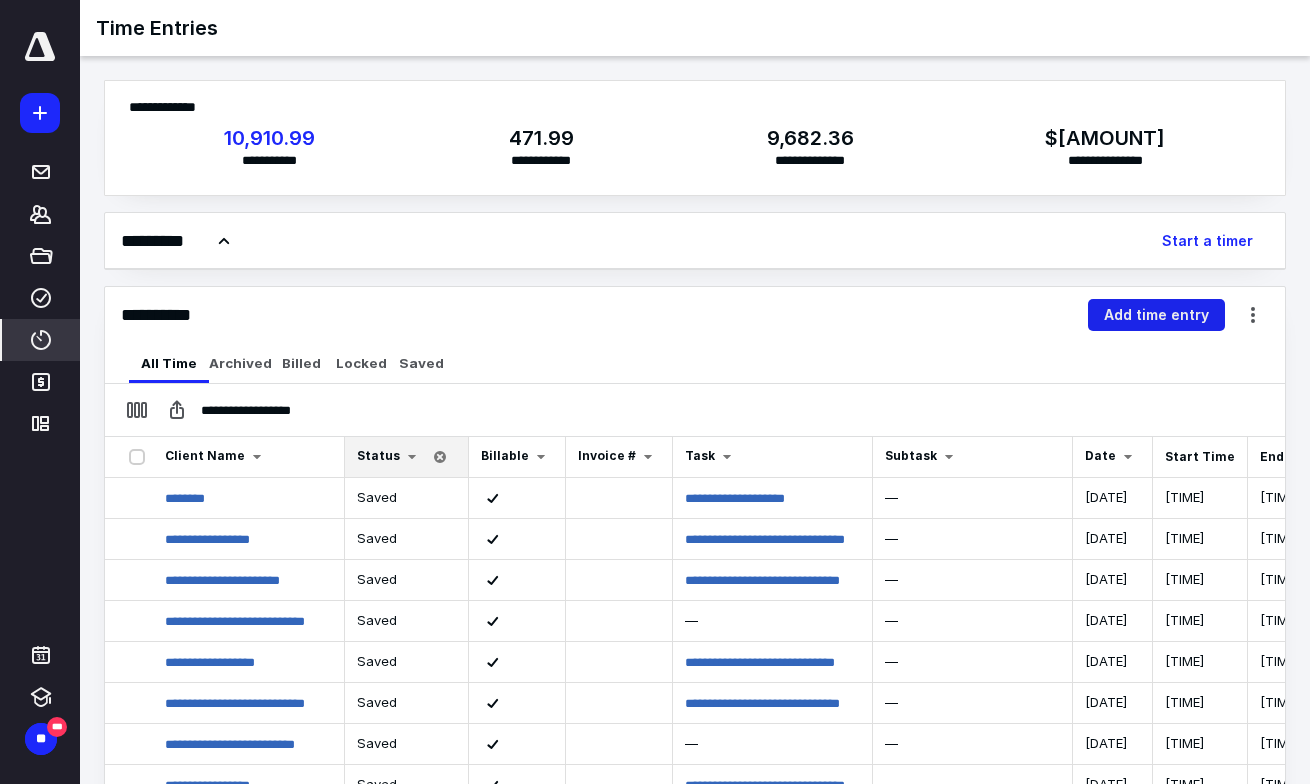 click on "Add time entry" at bounding box center [1156, 315] 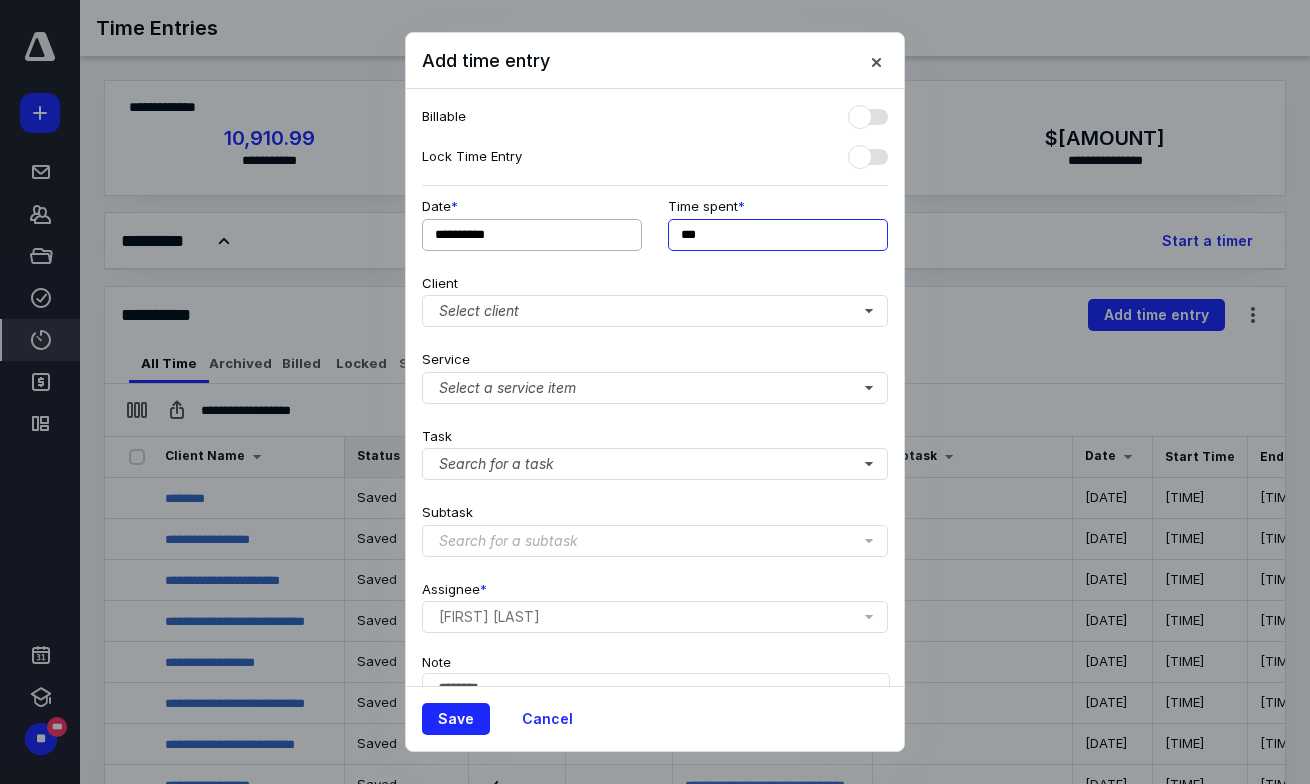 drag, startPoint x: 720, startPoint y: 243, endPoint x: 613, endPoint y: 241, distance: 107.01869 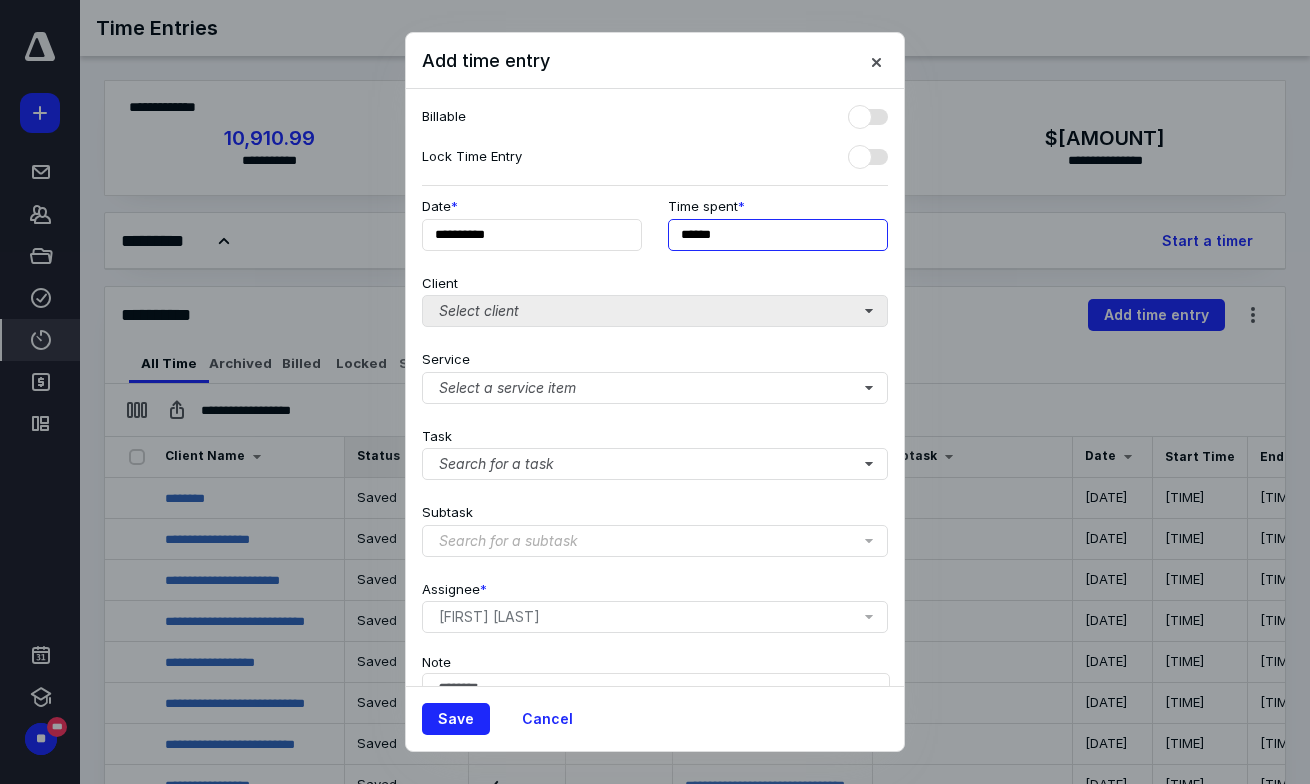 type on "******" 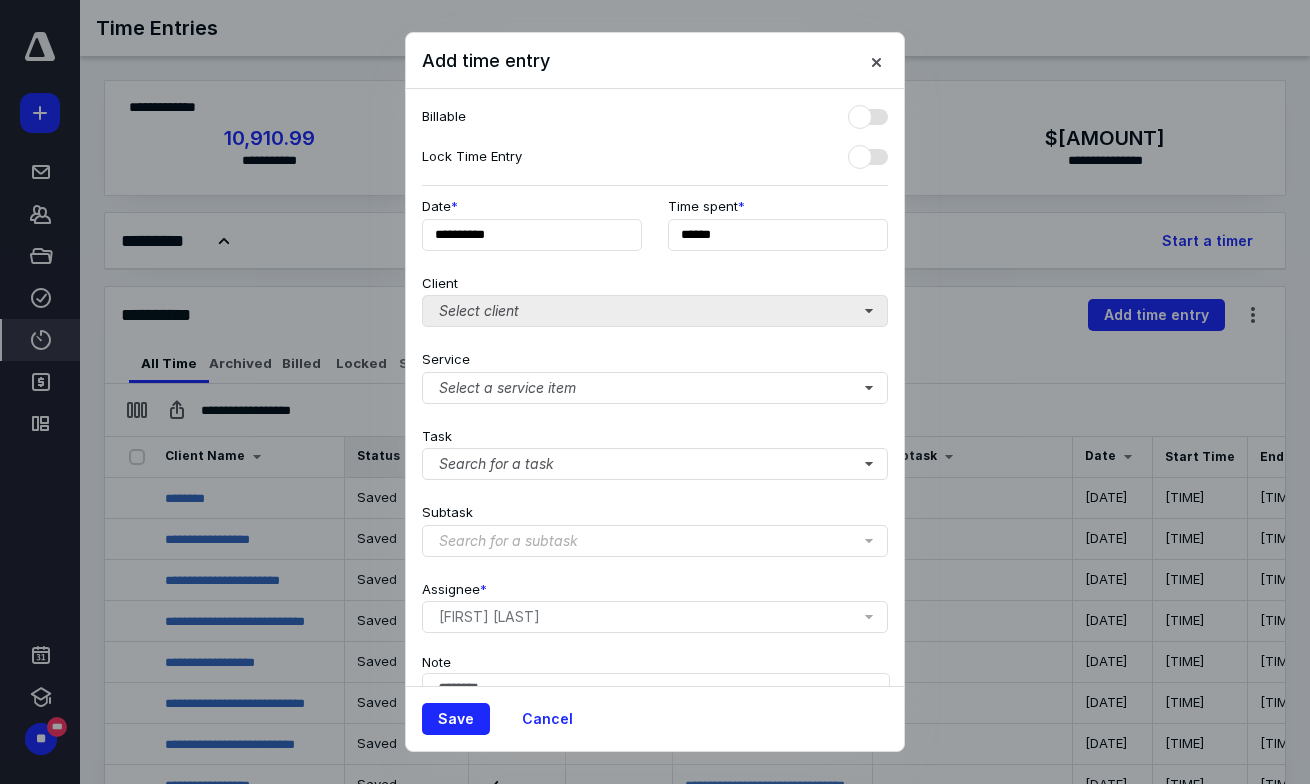 click on "Select client" at bounding box center [655, 311] 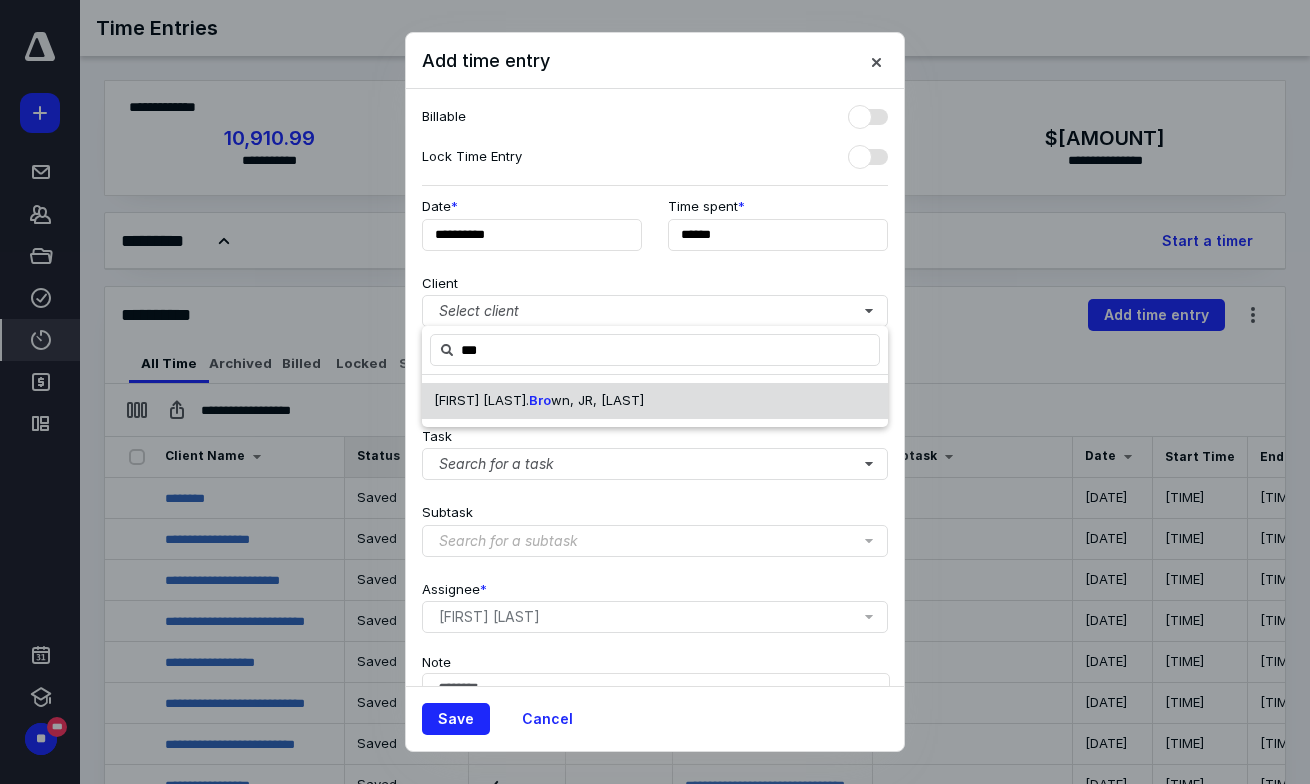 click on "William W.  Bro wn, JR, DDS" at bounding box center [655, 401] 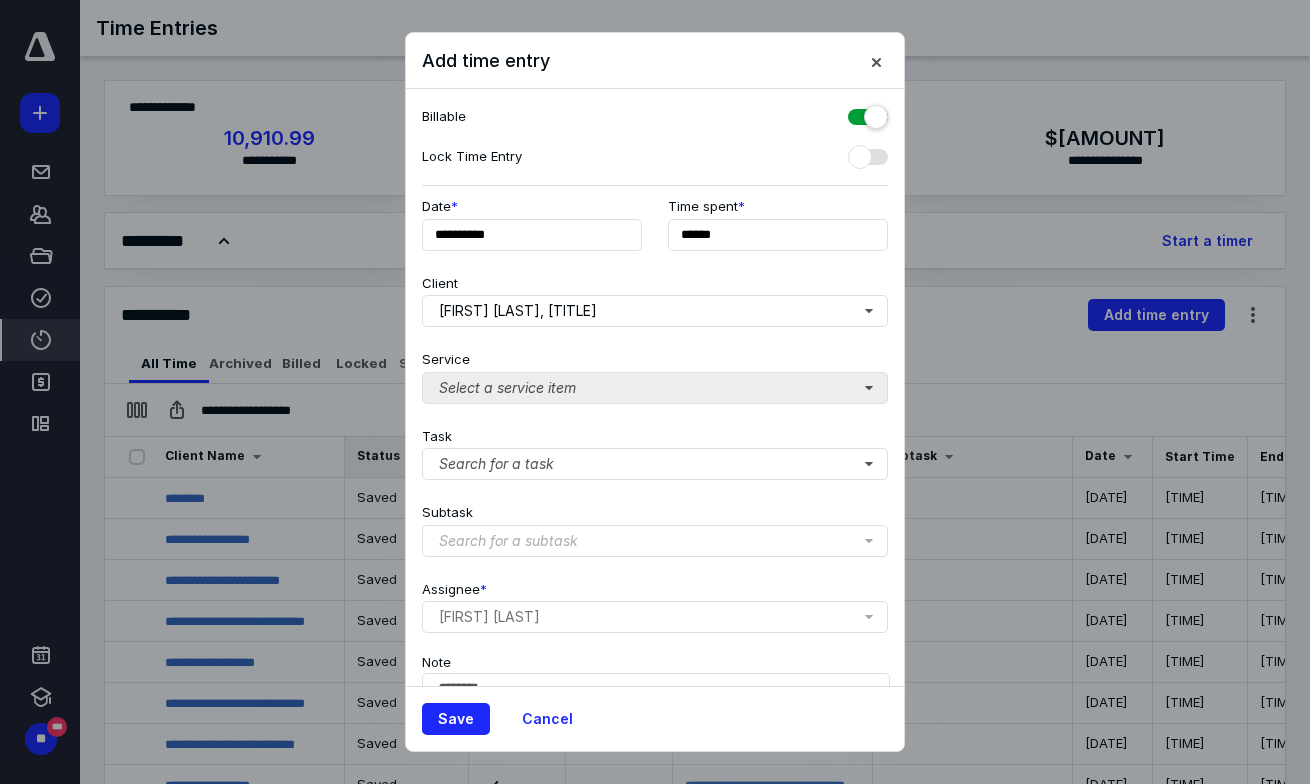 click on "Select a service item" at bounding box center (655, 388) 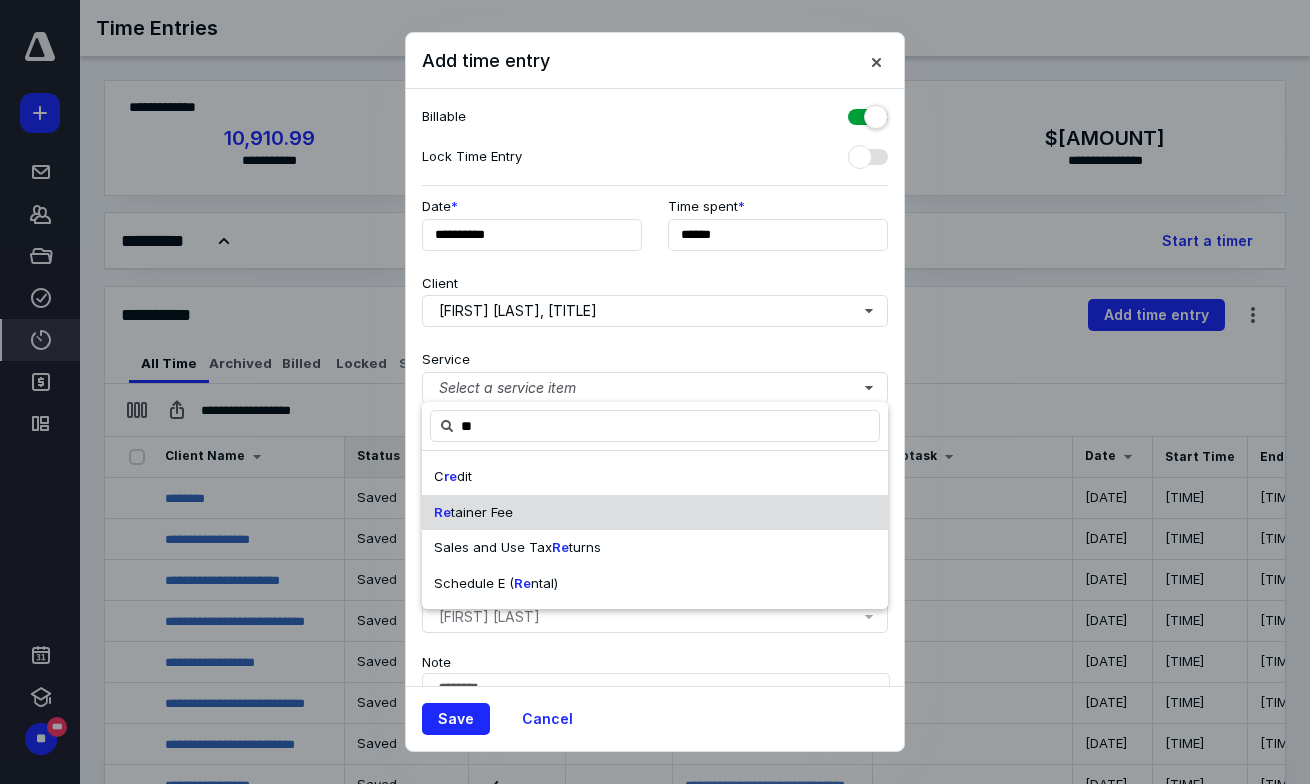 click on "Re tainer Fee" at bounding box center (655, 513) 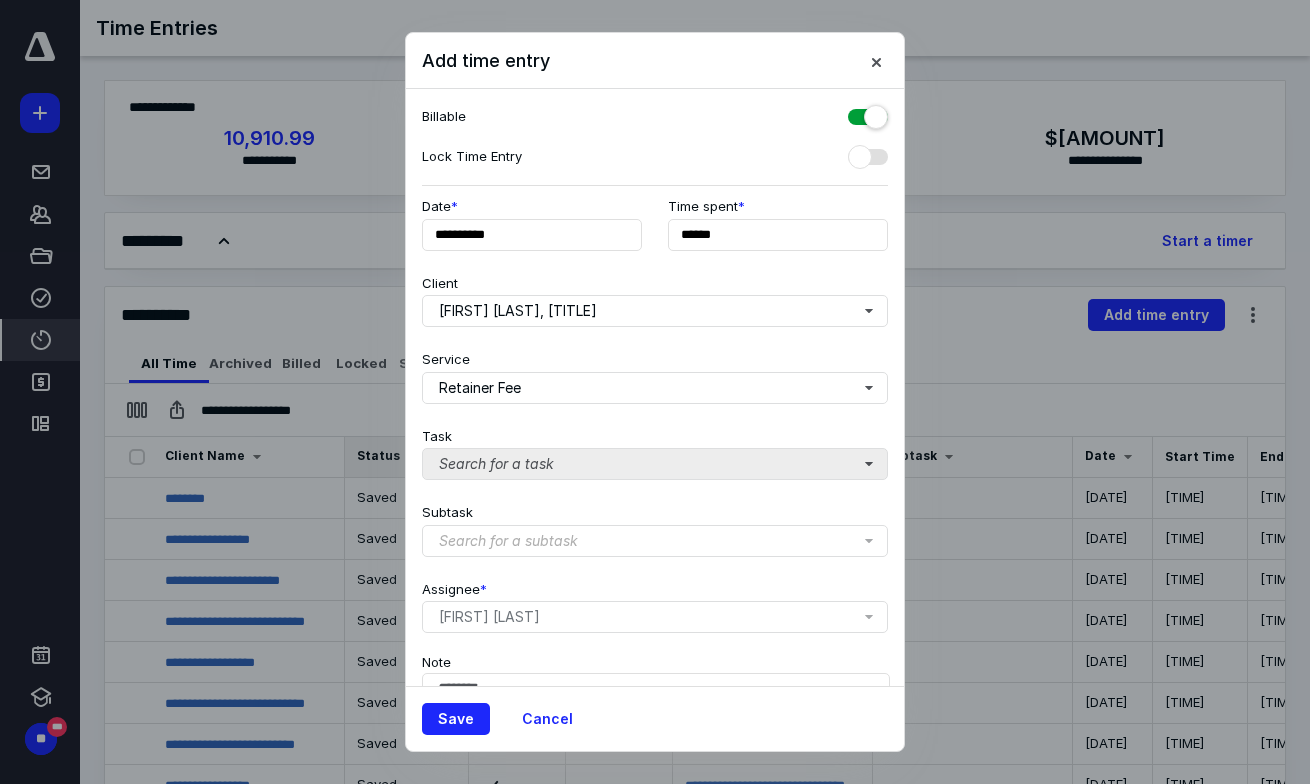 click on "Search for a task" at bounding box center [655, 464] 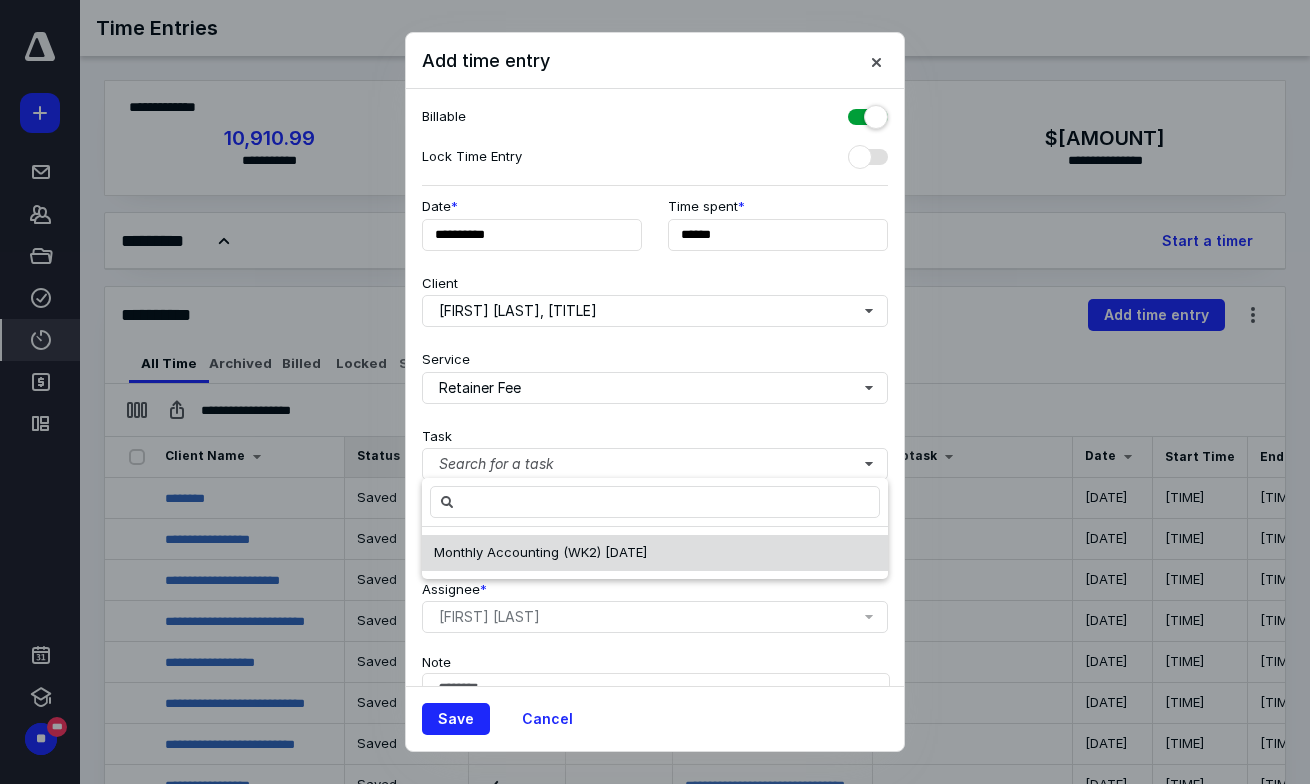 click on "Monthly Accounting (WK2)  06/25" at bounding box center [655, 553] 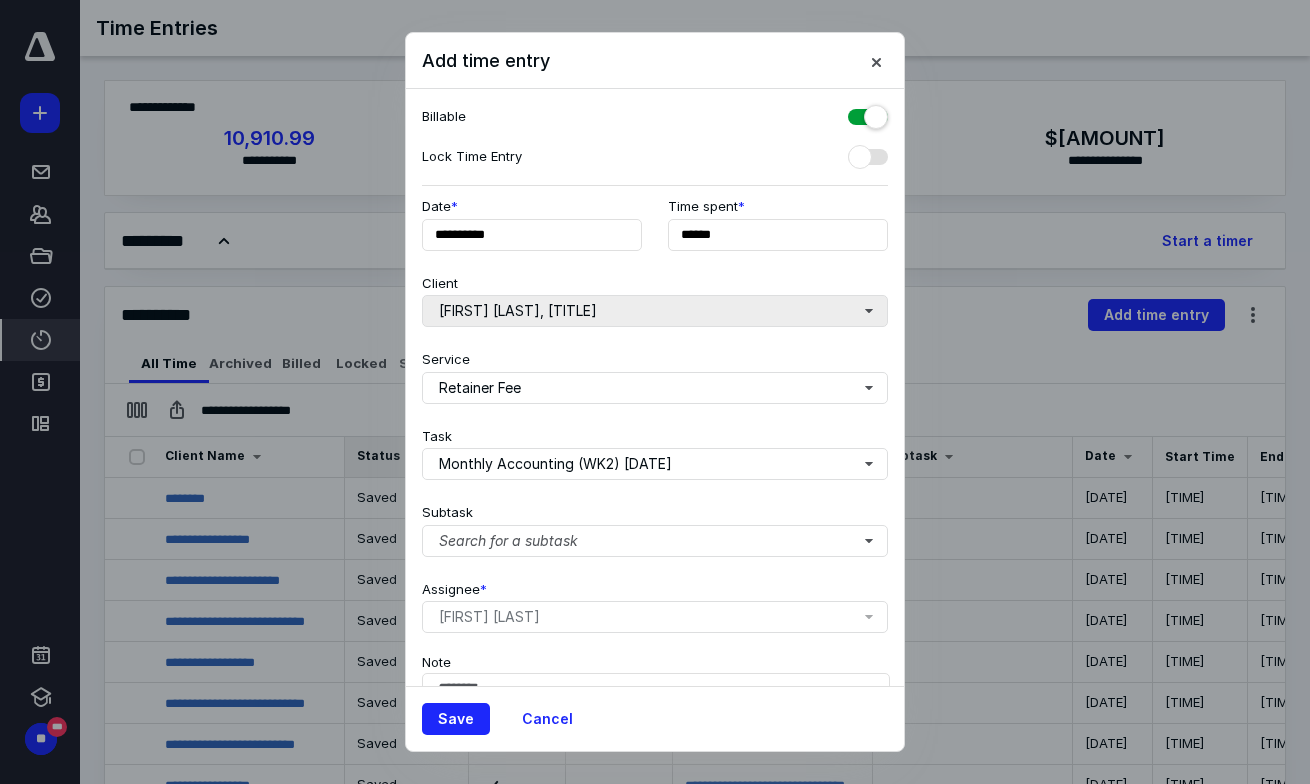 click on "William W. Brown, JR, DDS" at bounding box center (655, 311) 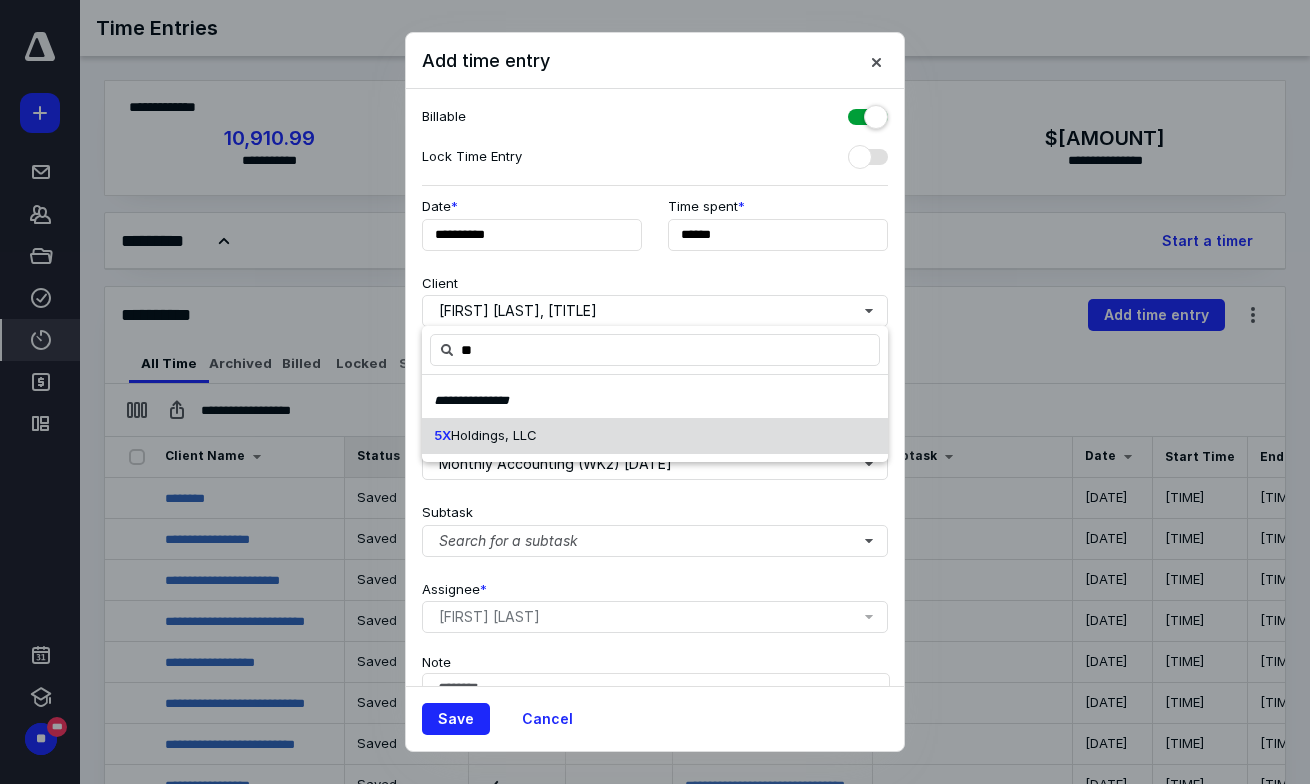 click on "5X  Holdings, LLC" at bounding box center (655, 436) 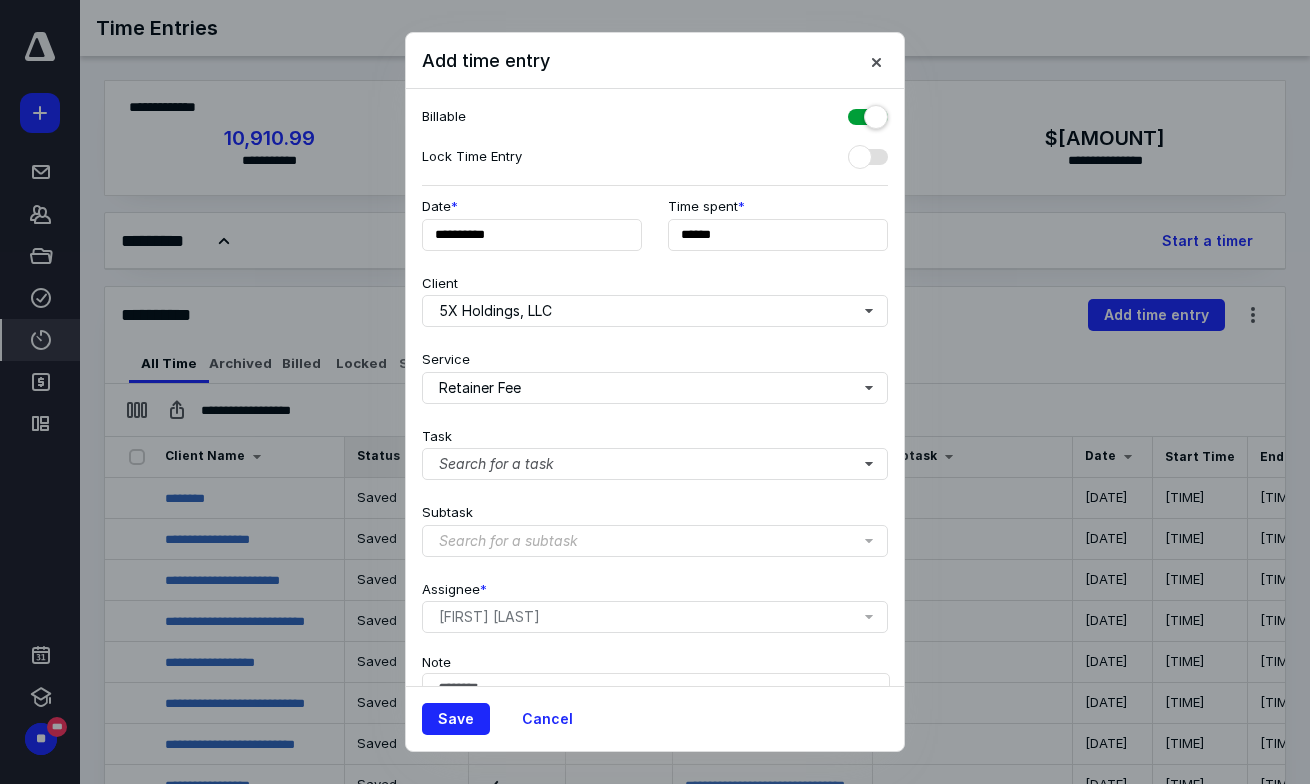 click on "Search for a subtask" at bounding box center (508, 541) 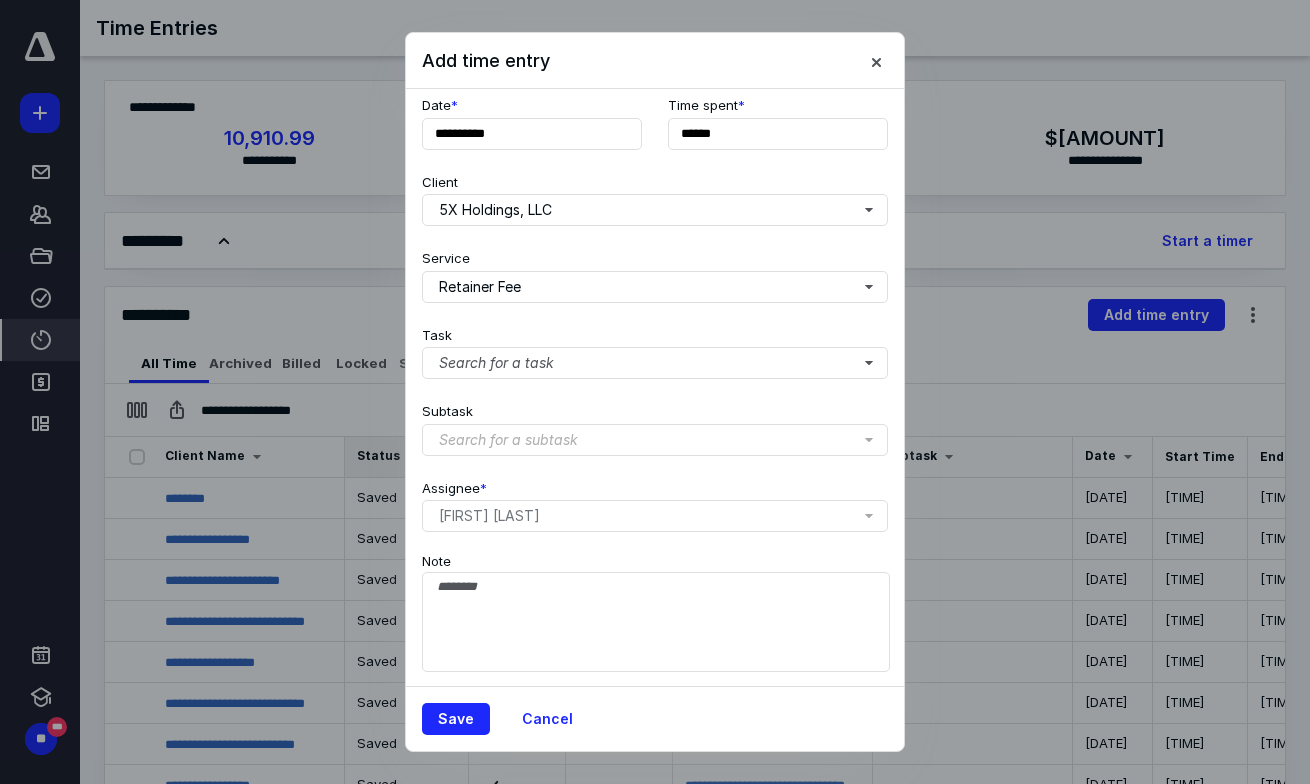 scroll, scrollTop: 99, scrollLeft: 0, axis: vertical 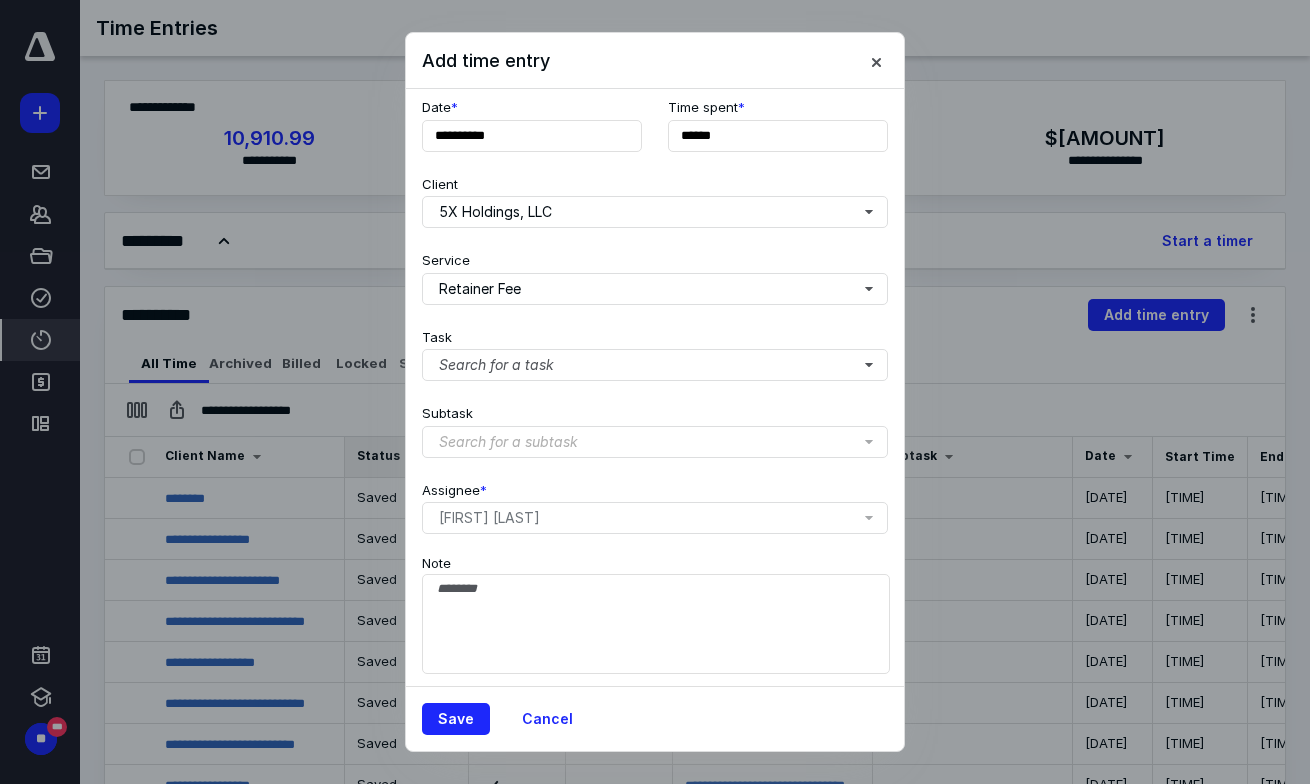click on "[FIRST] [LAST]" at bounding box center [489, 518] 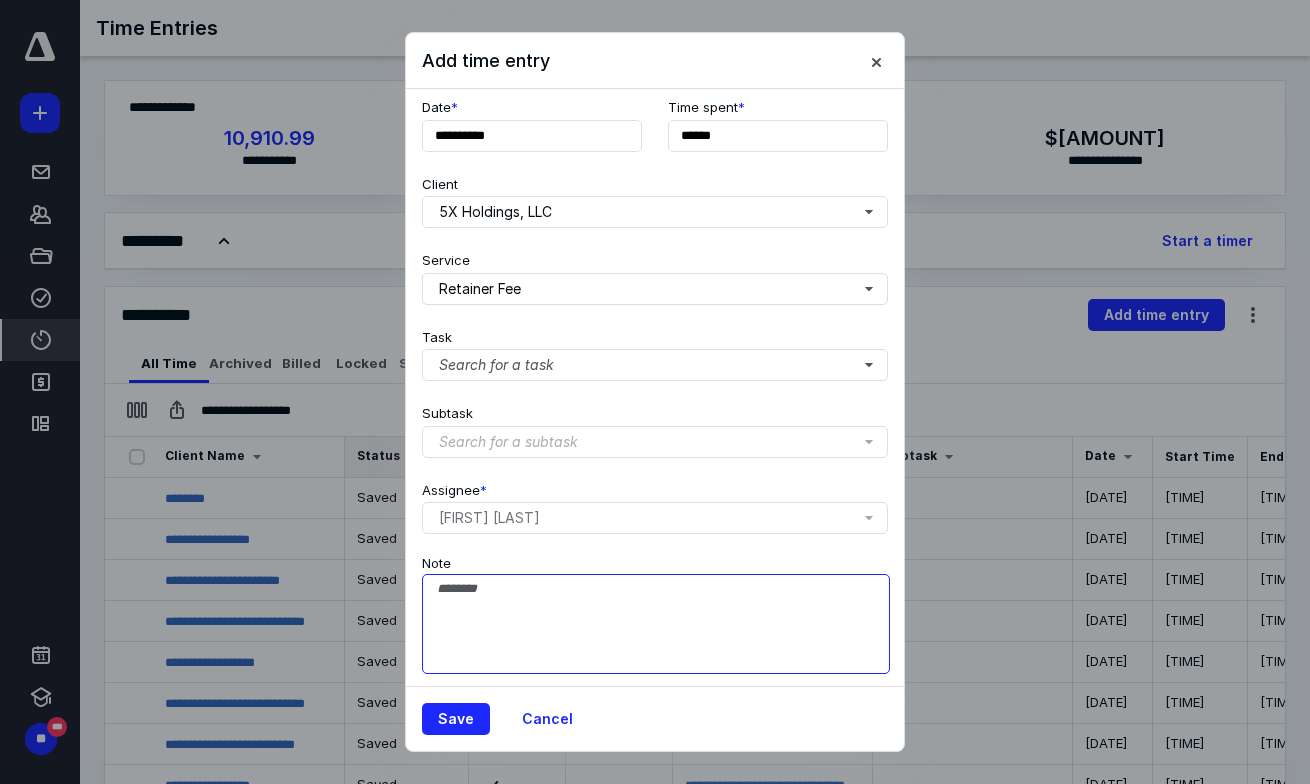 click on "Note" at bounding box center (656, 624) 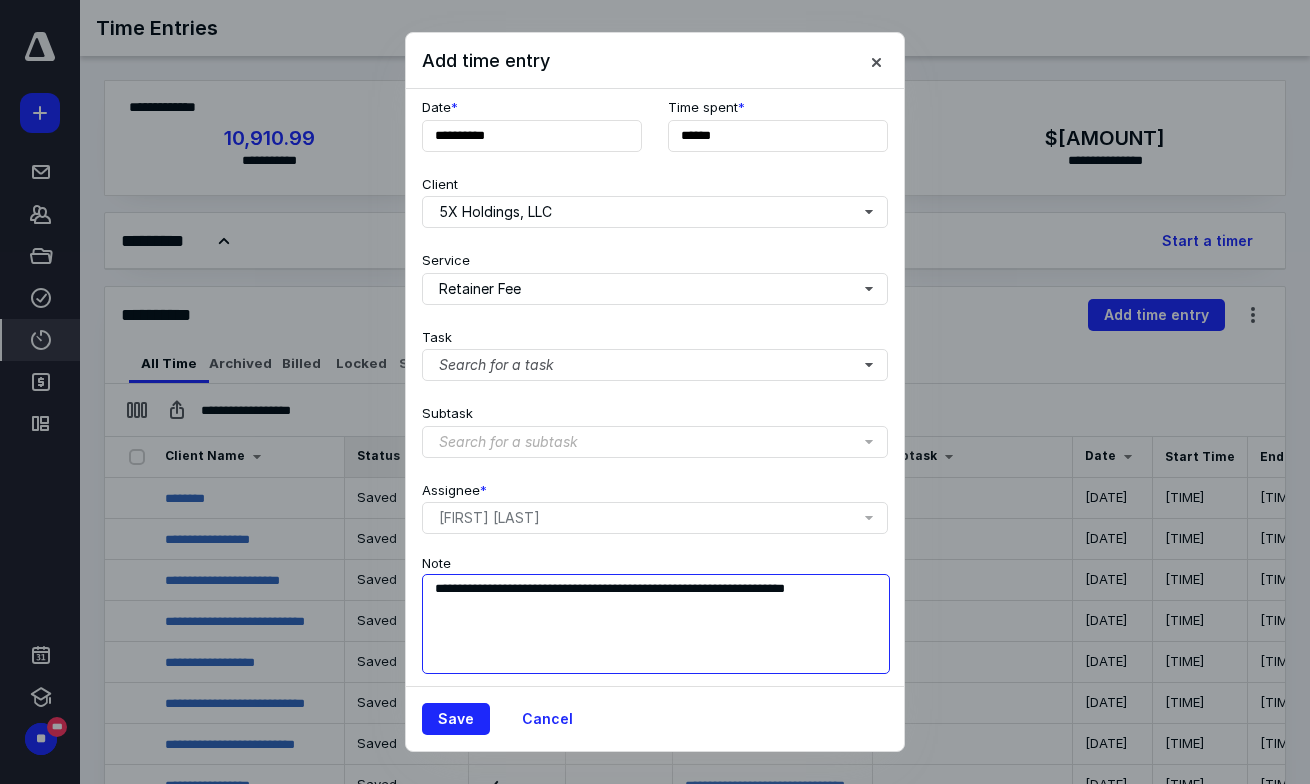 drag, startPoint x: 685, startPoint y: 585, endPoint x: 684, endPoint y: 622, distance: 37.01351 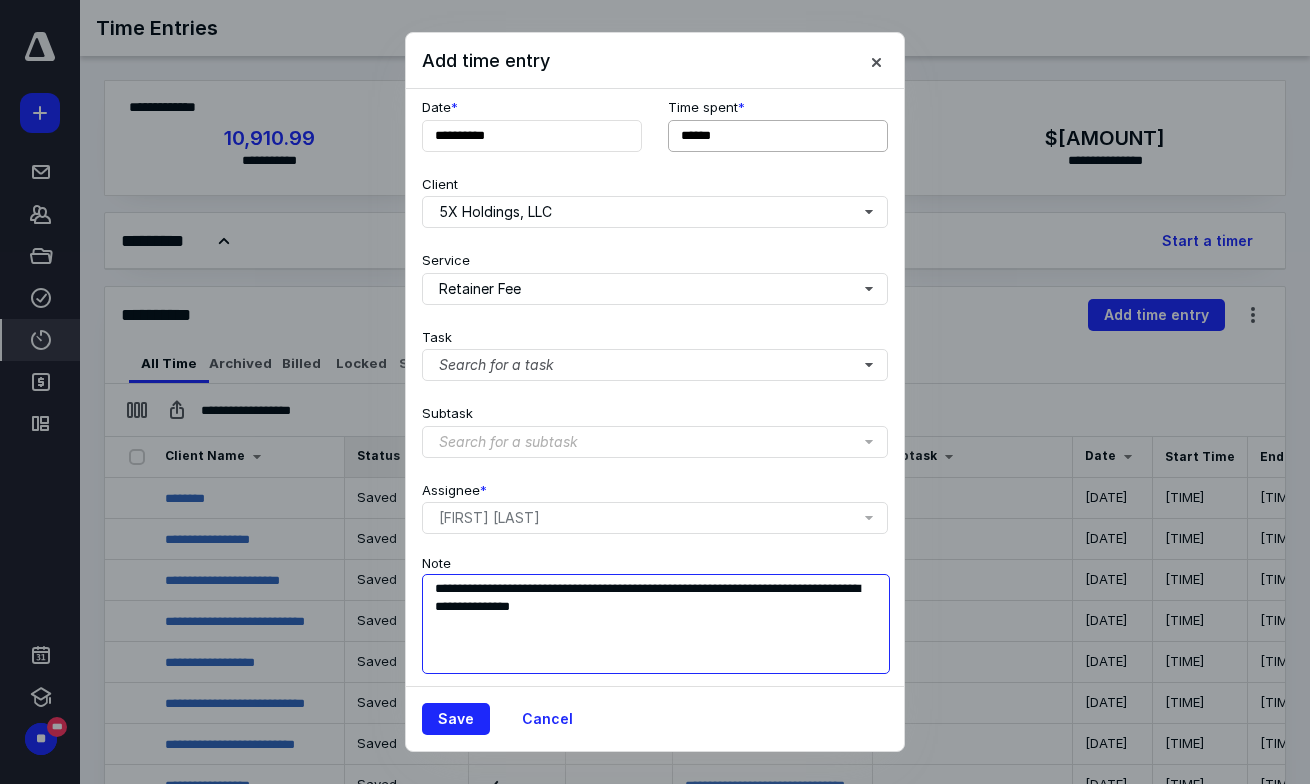 type on "**********" 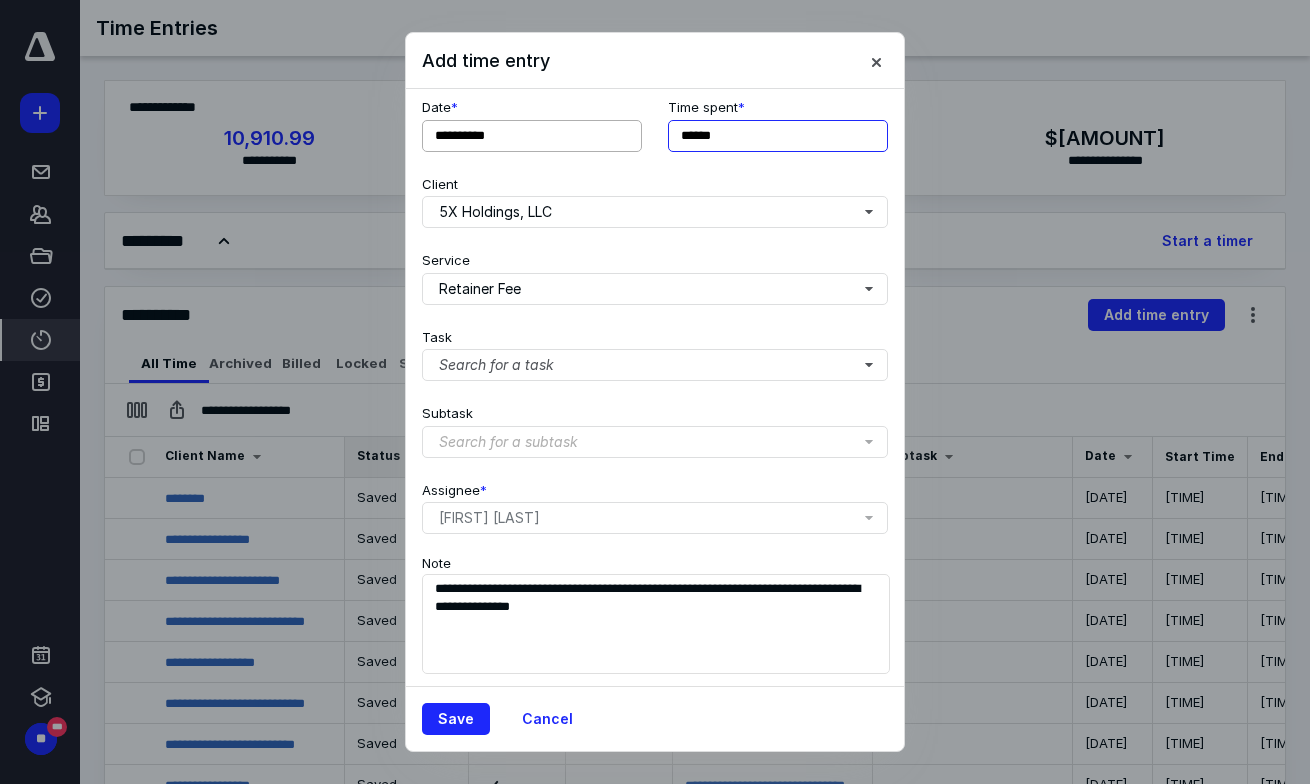 drag, startPoint x: 699, startPoint y: 137, endPoint x: 582, endPoint y: 137, distance: 117 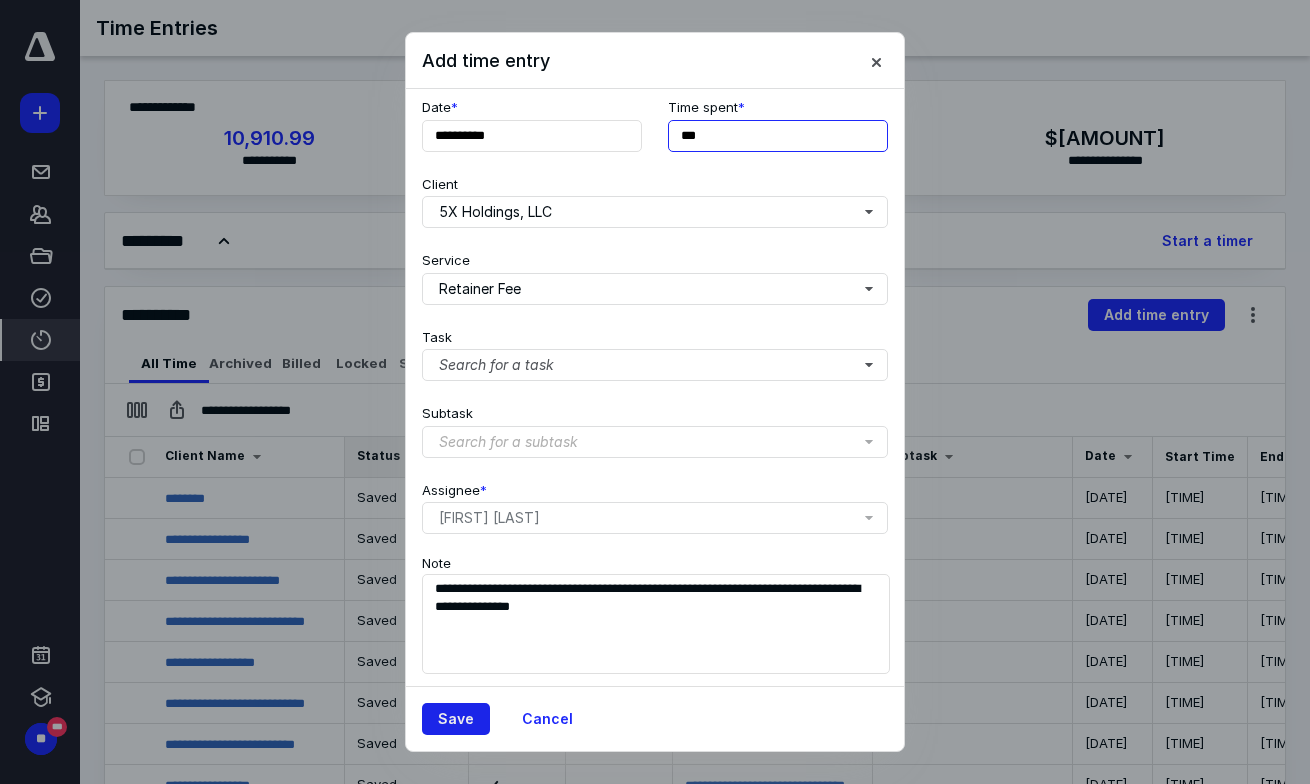 type on "***" 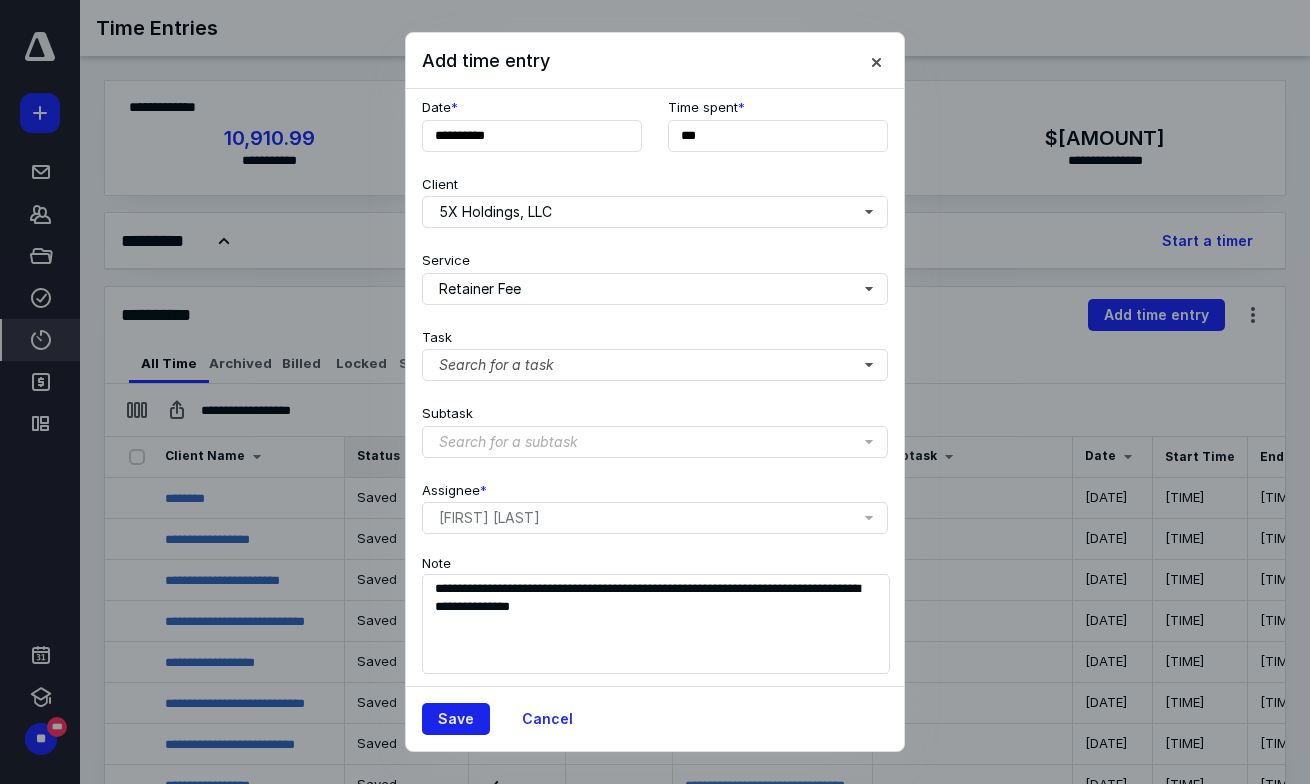 click on "Save" at bounding box center [456, 719] 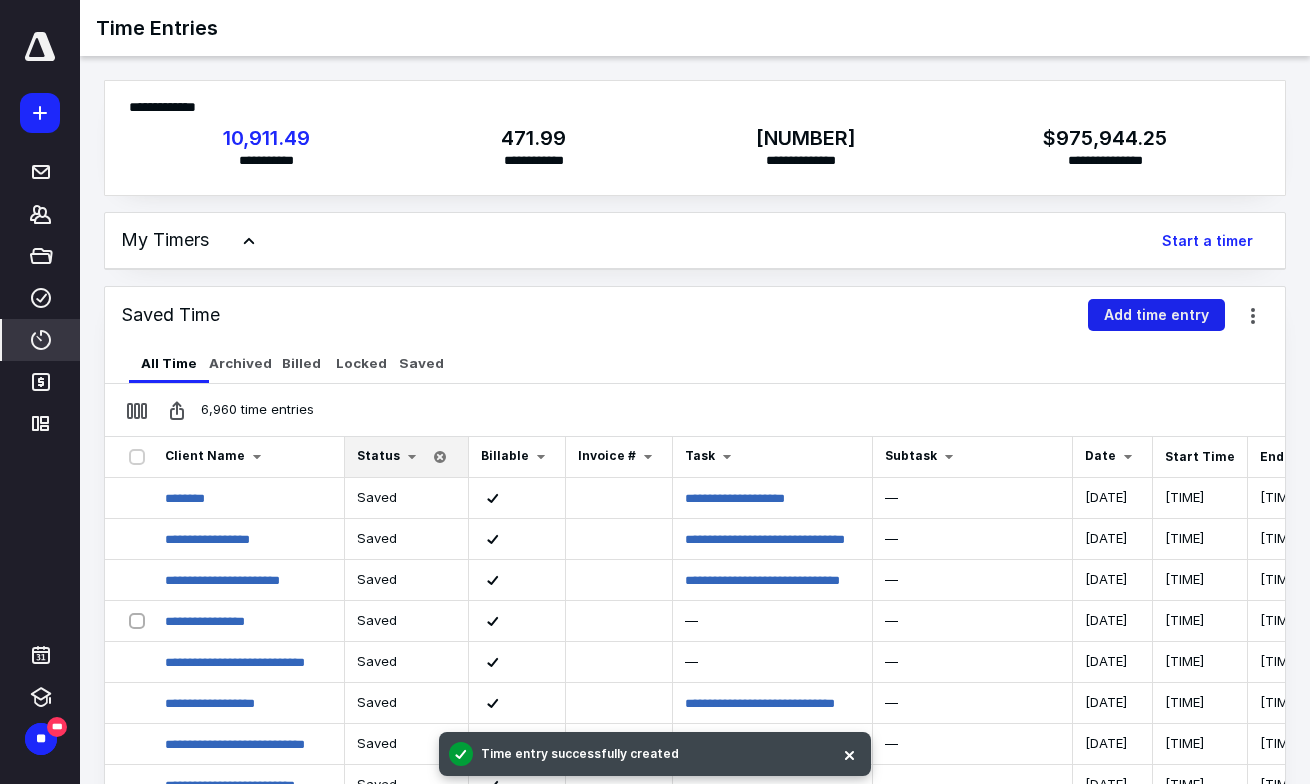 click on "Add time entry" at bounding box center [1156, 315] 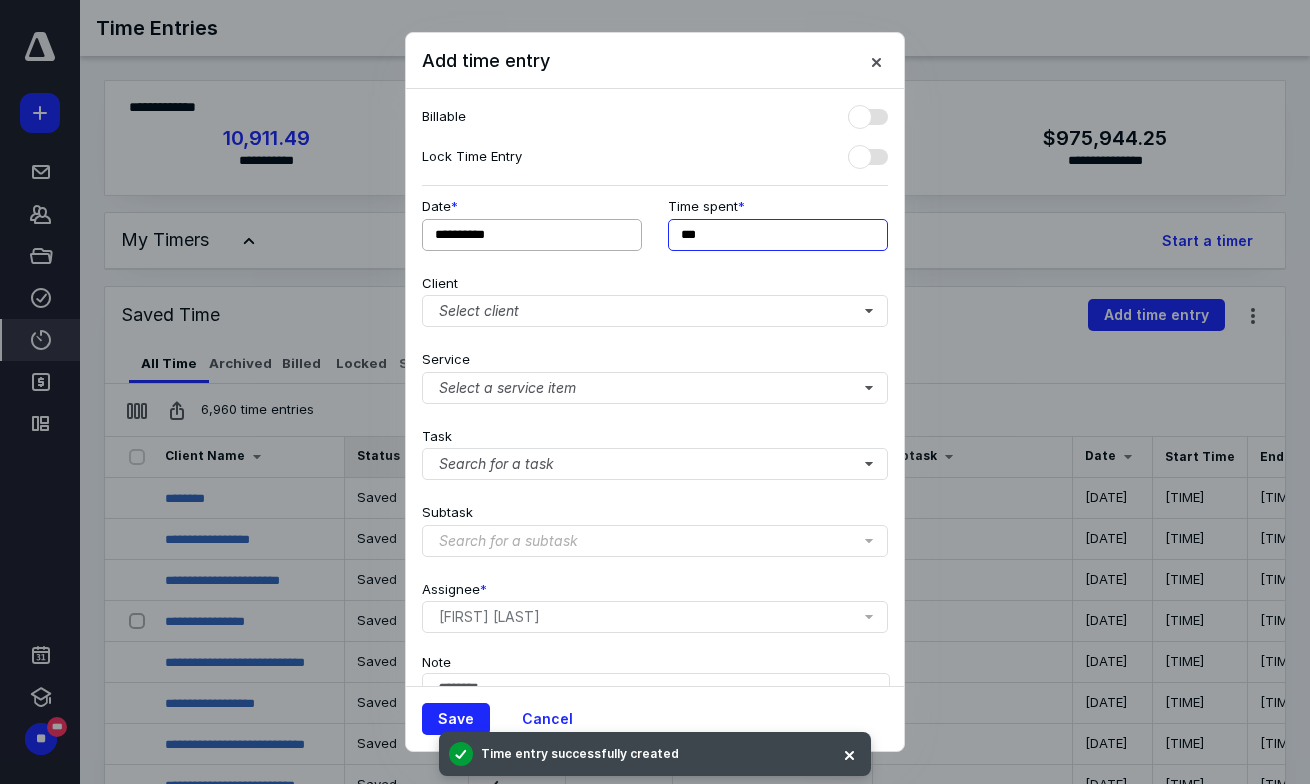 drag, startPoint x: 734, startPoint y: 235, endPoint x: 563, endPoint y: 235, distance: 171 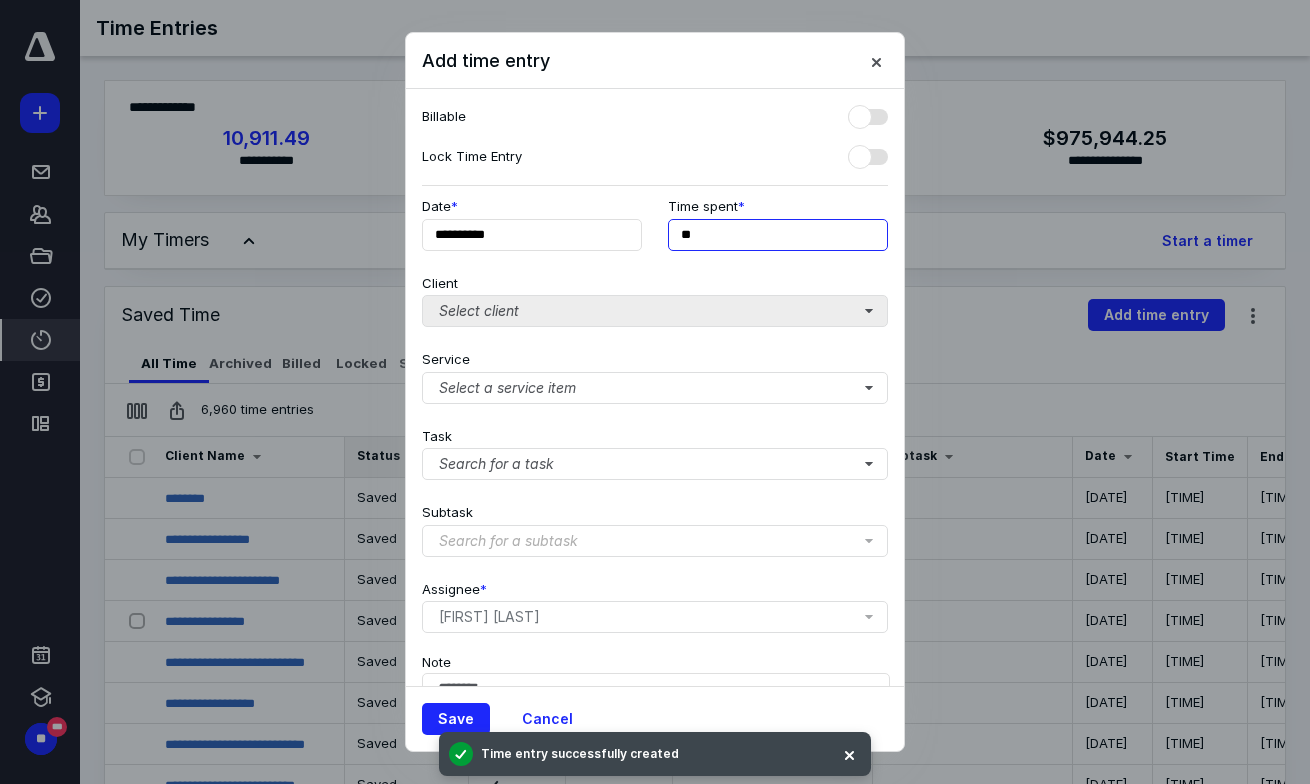type on "**" 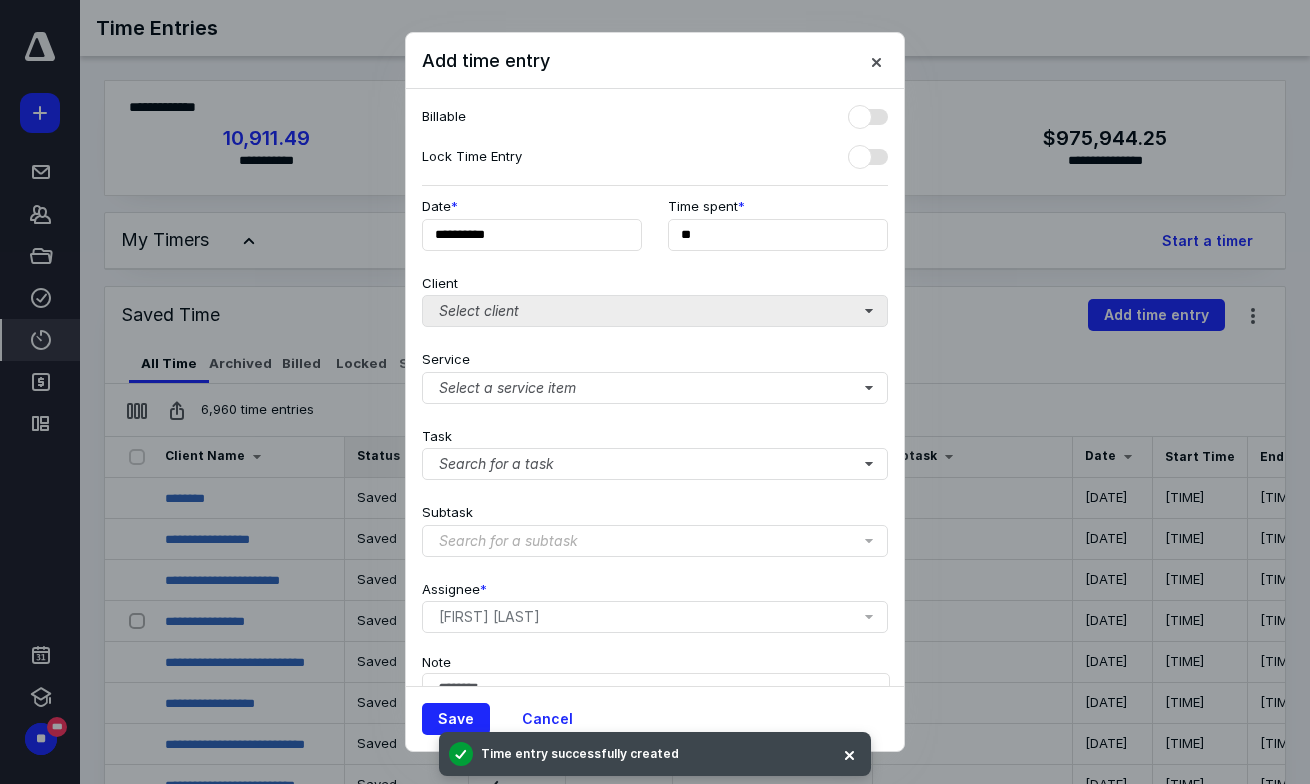 click on "Select client" at bounding box center [655, 311] 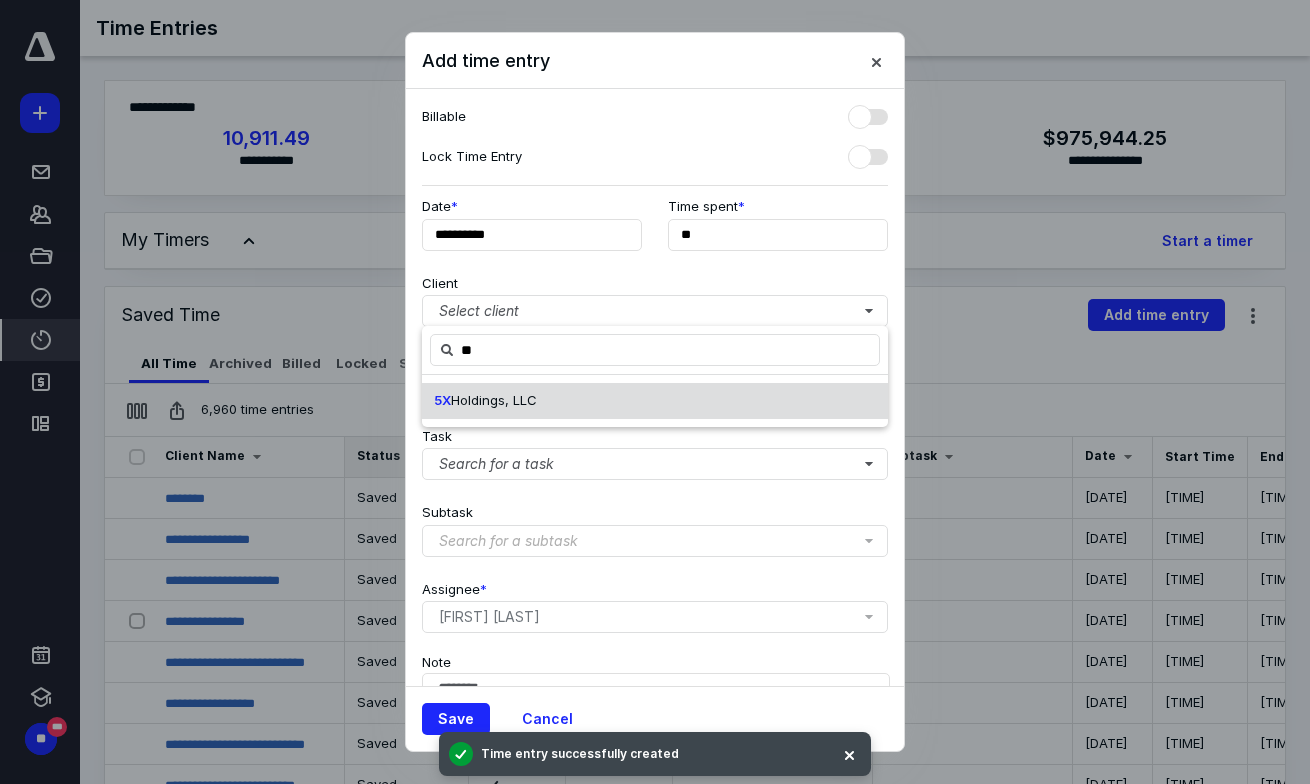 click on "Holdings, LLC" at bounding box center [494, 400] 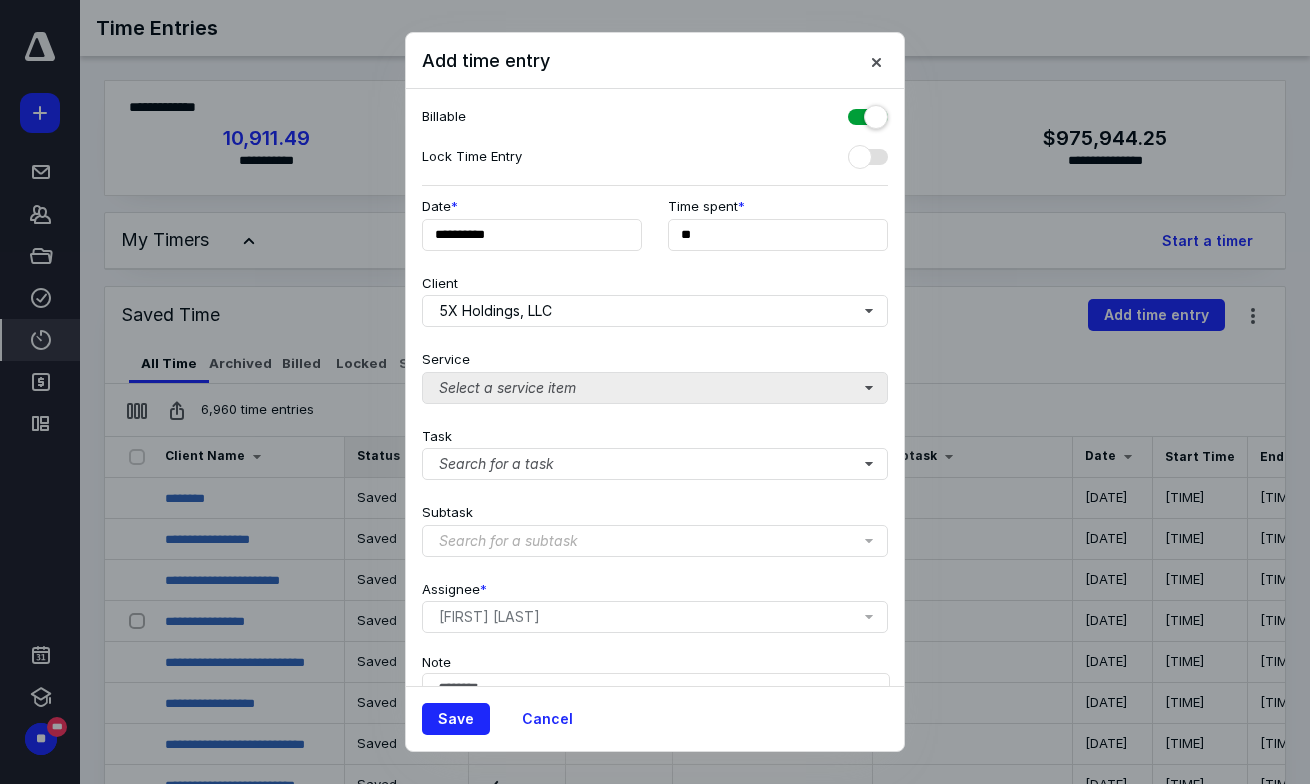 click on "Select a service item" at bounding box center (655, 388) 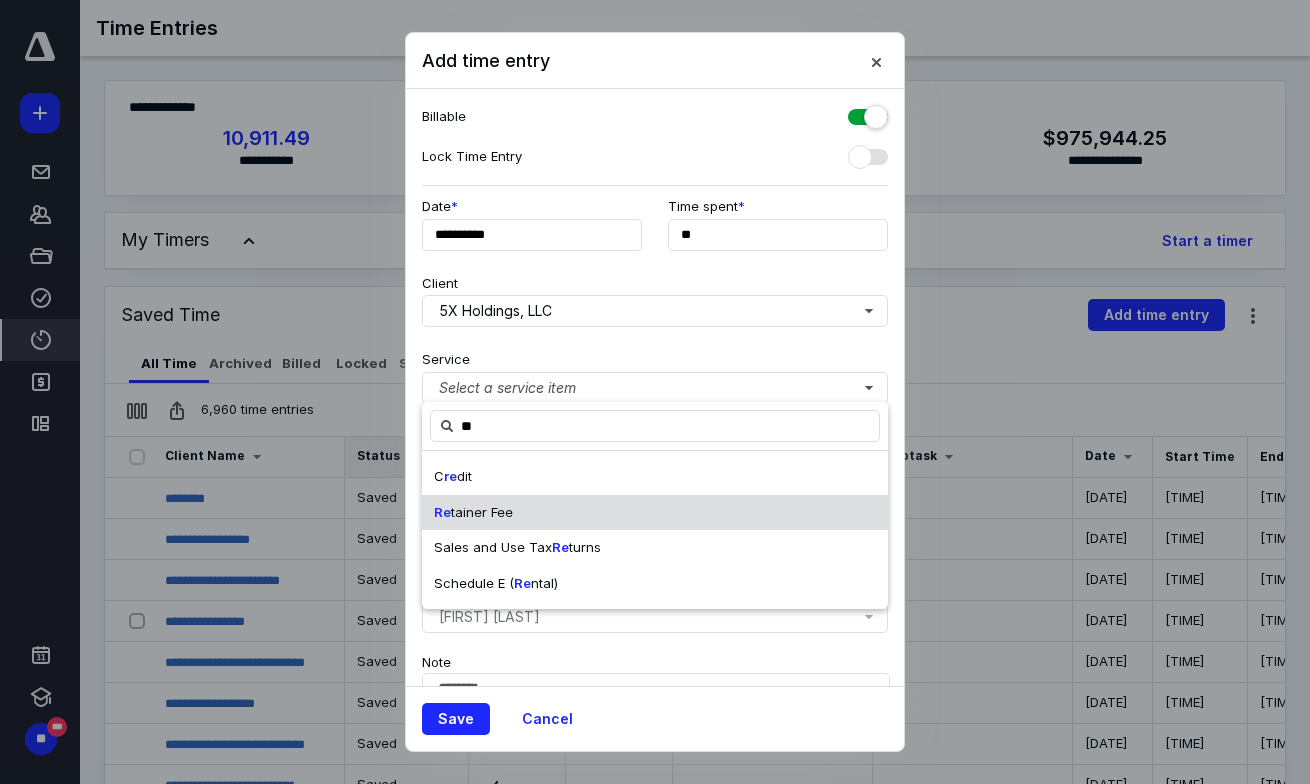 click on "Re tainer Fee" at bounding box center [655, 513] 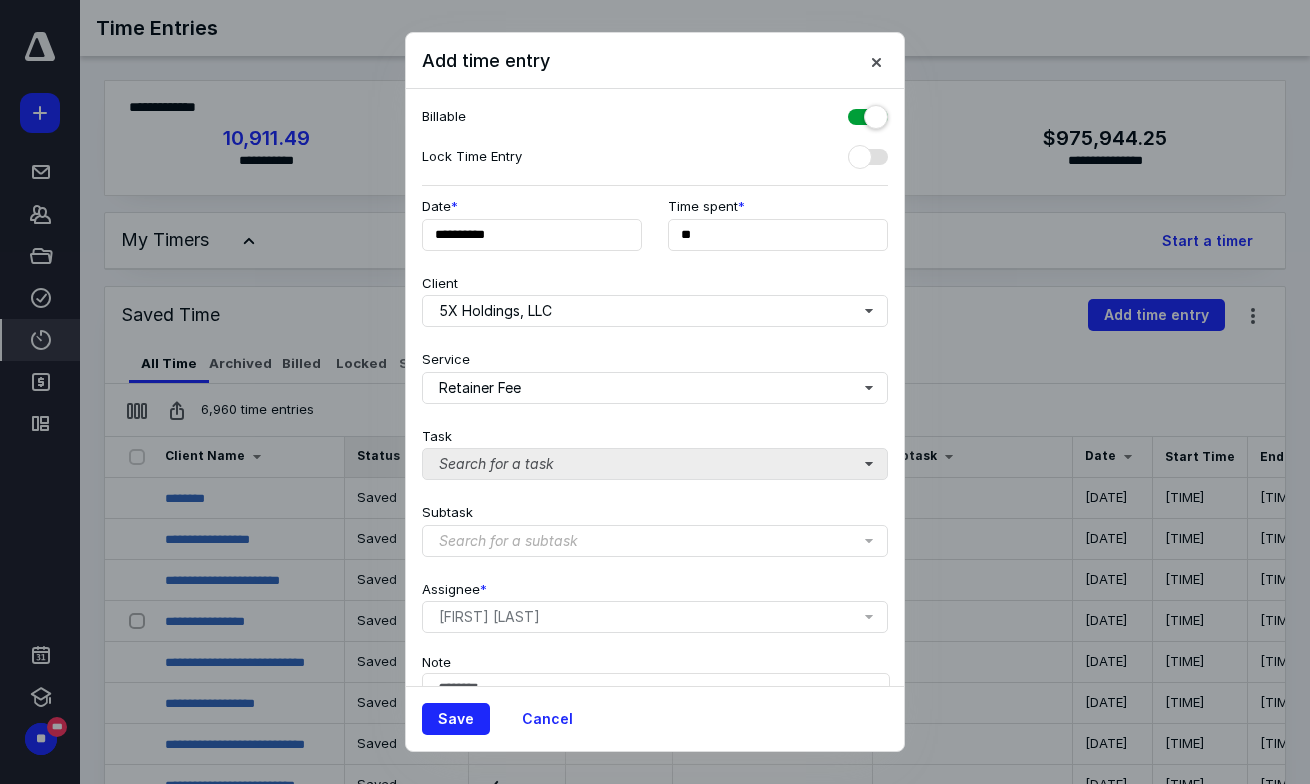 click on "Search for a task" at bounding box center (655, 464) 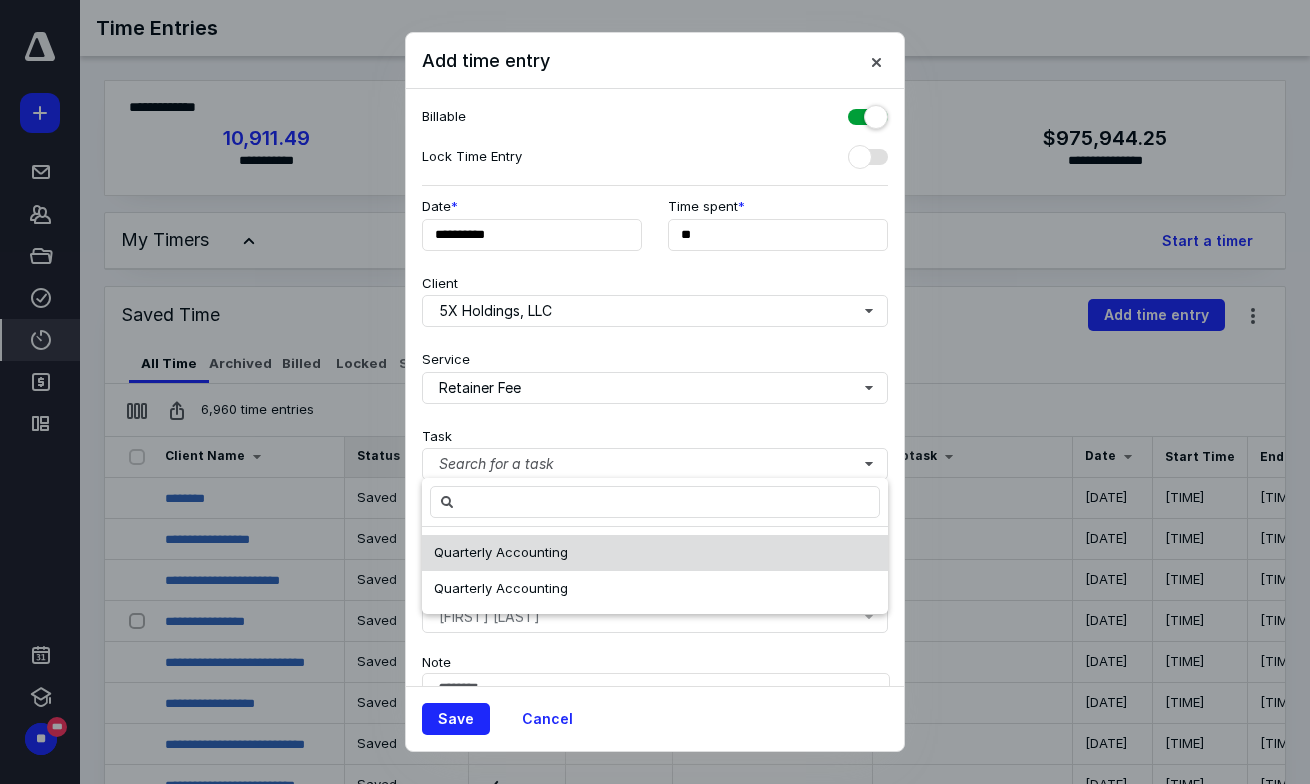 click on "Quarterly Accounting" at bounding box center (655, 553) 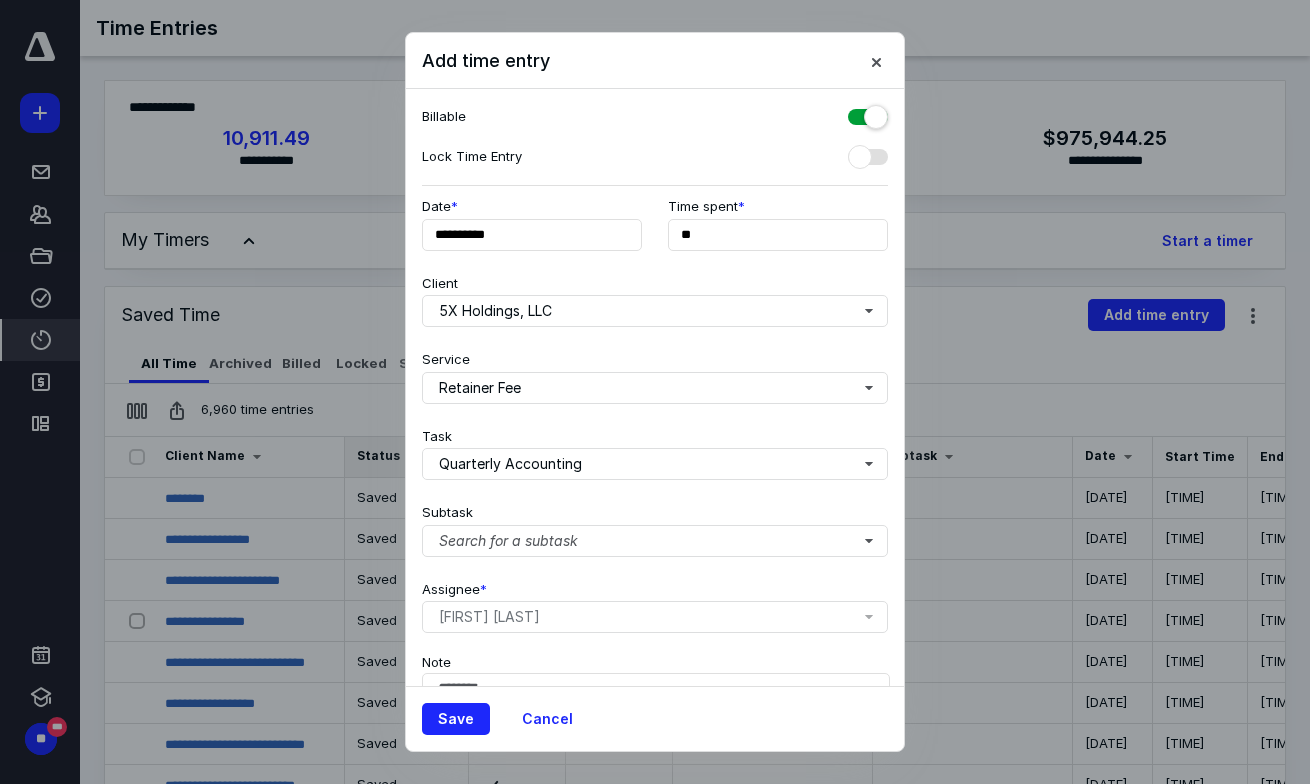 click on "**********" at bounding box center (655, 387) 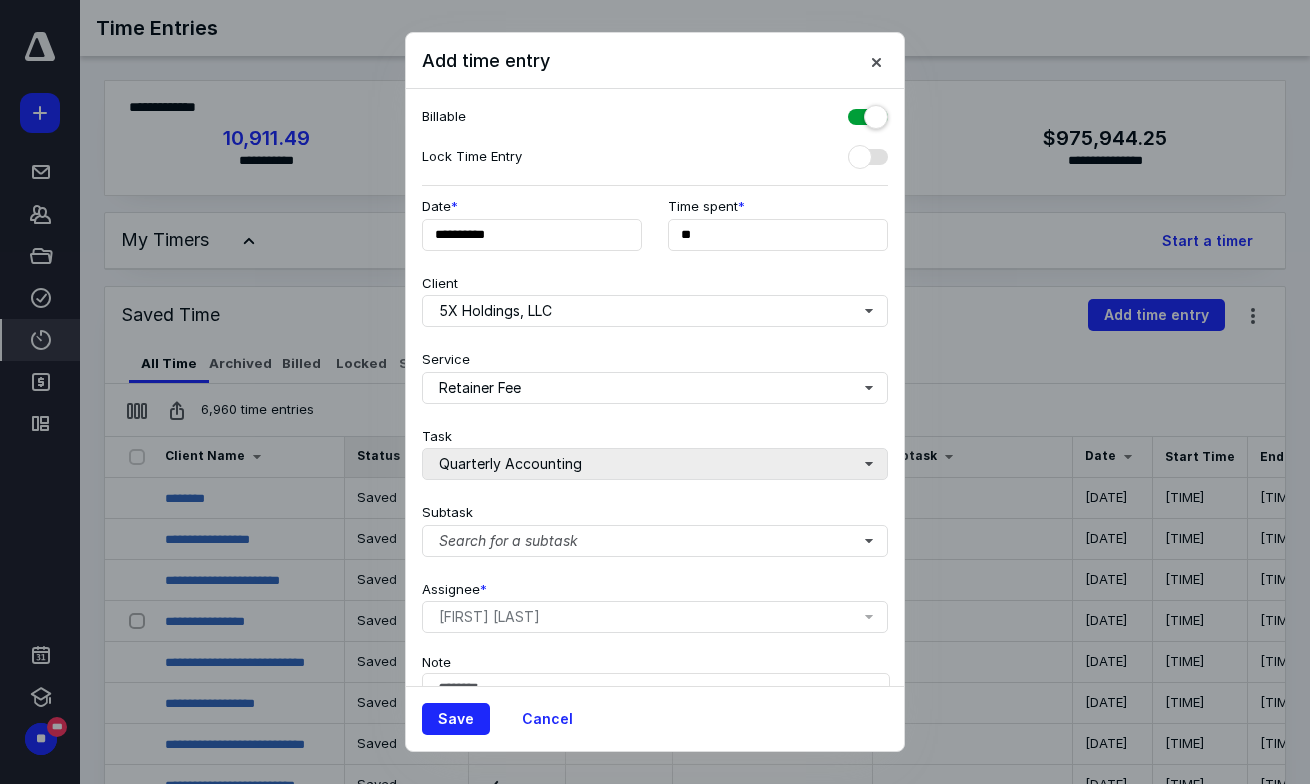 click on "Quarterly Accounting" at bounding box center [655, 311] 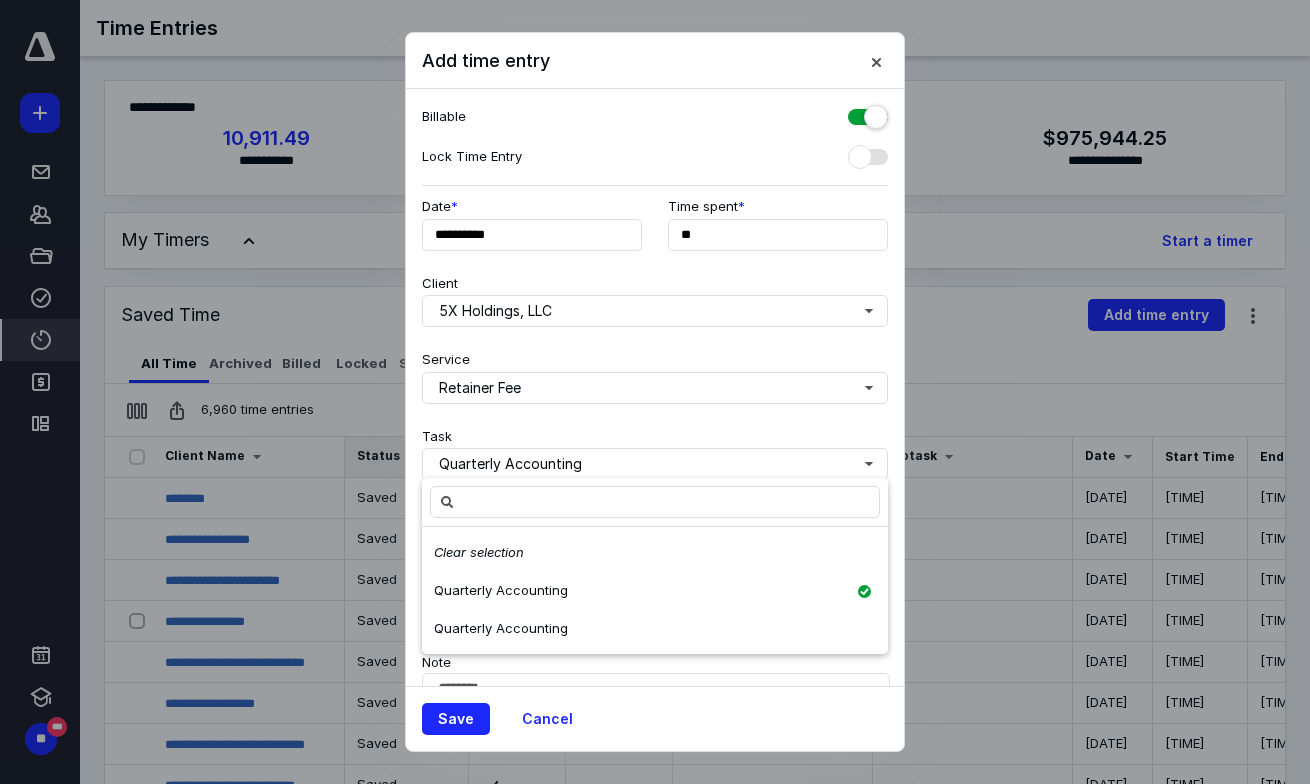 click on "**********" at bounding box center (655, 387) 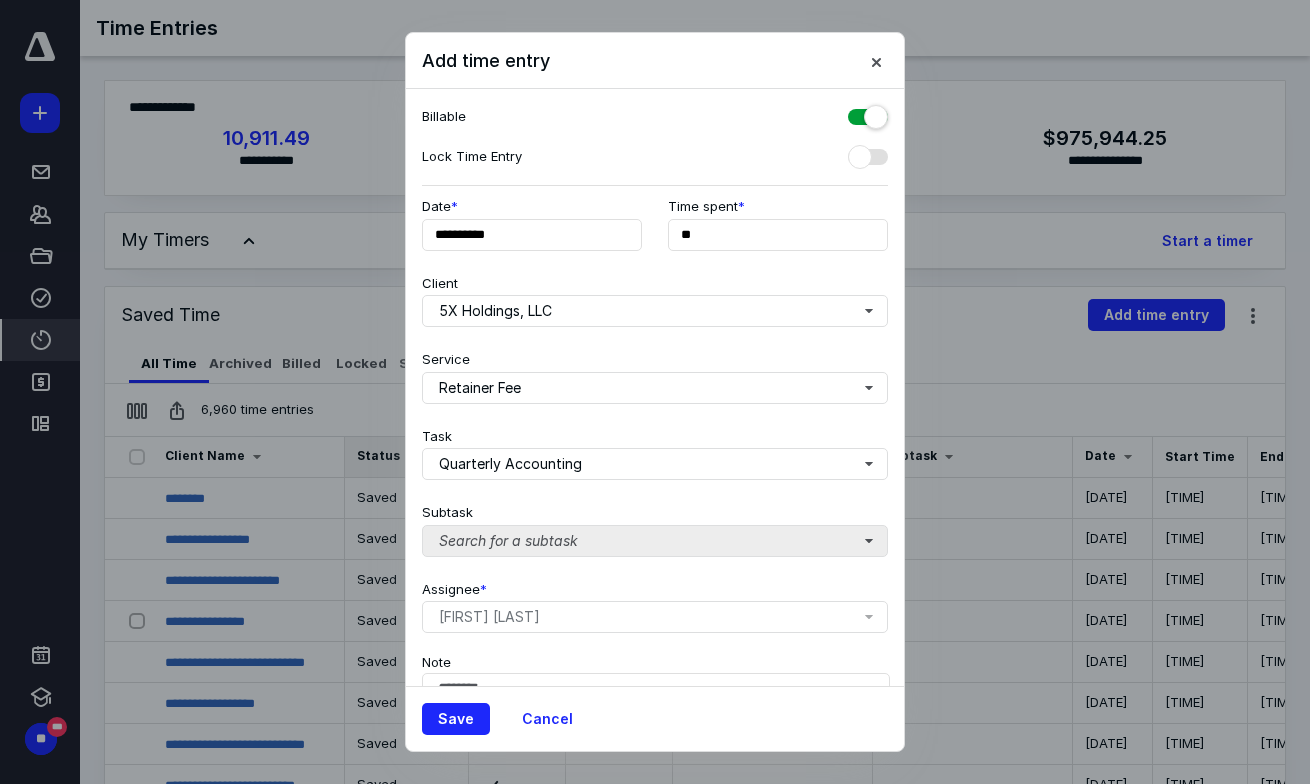 click on "Search for a subtask" at bounding box center (655, 541) 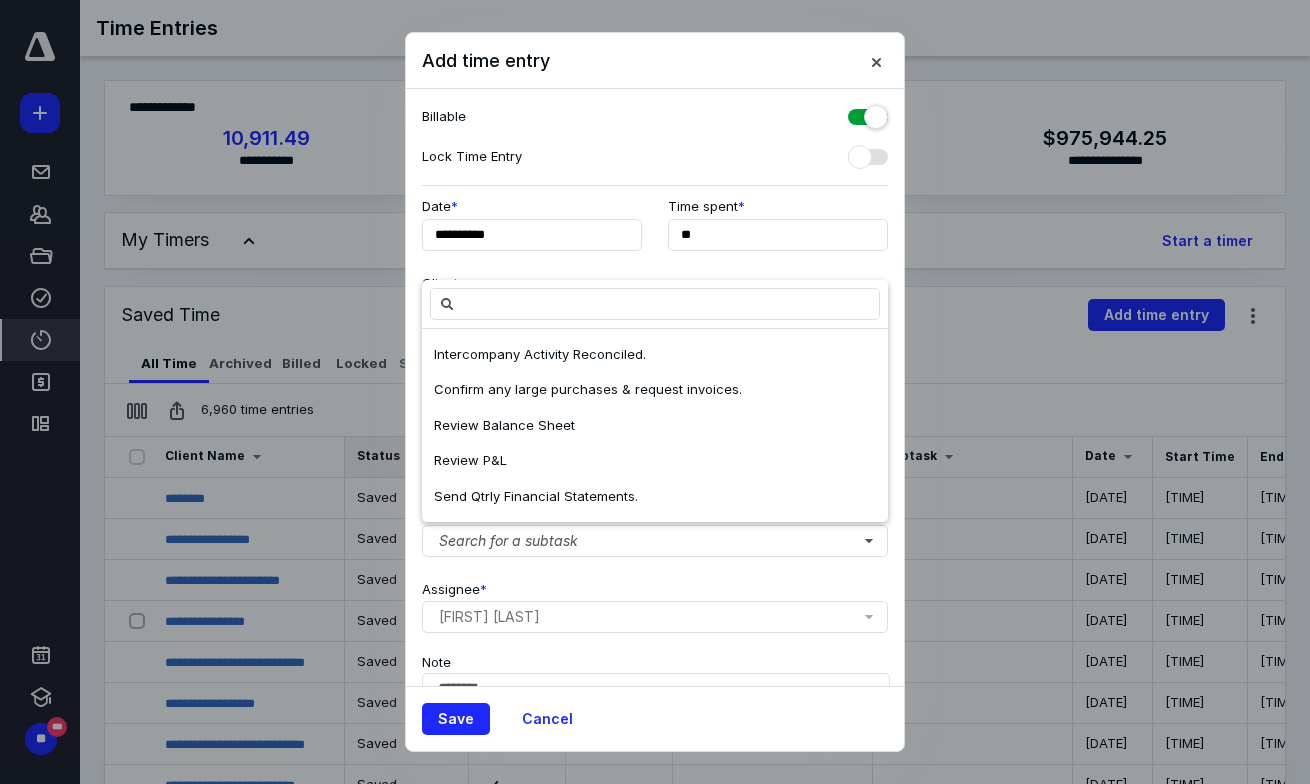 click on "**********" at bounding box center (655, 387) 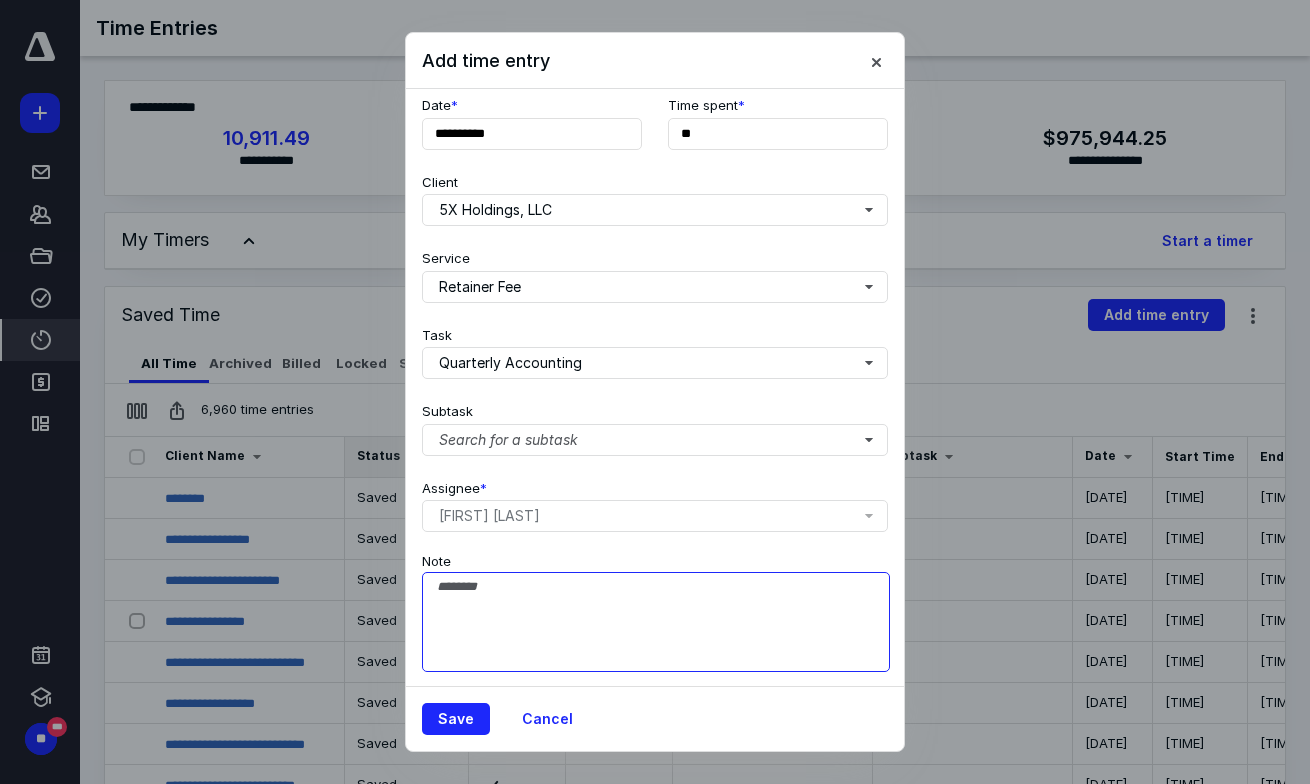 scroll, scrollTop: 99, scrollLeft: 0, axis: vertical 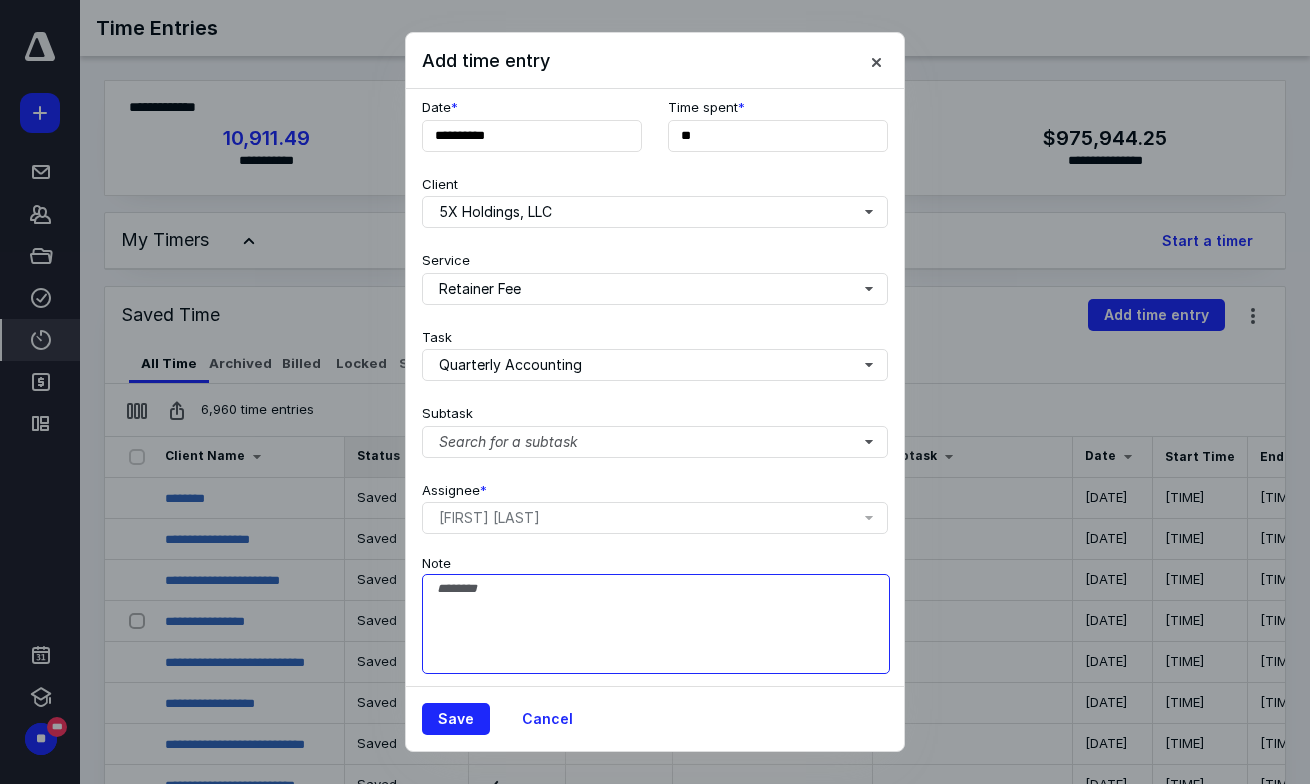click on "Note" at bounding box center [656, 624] 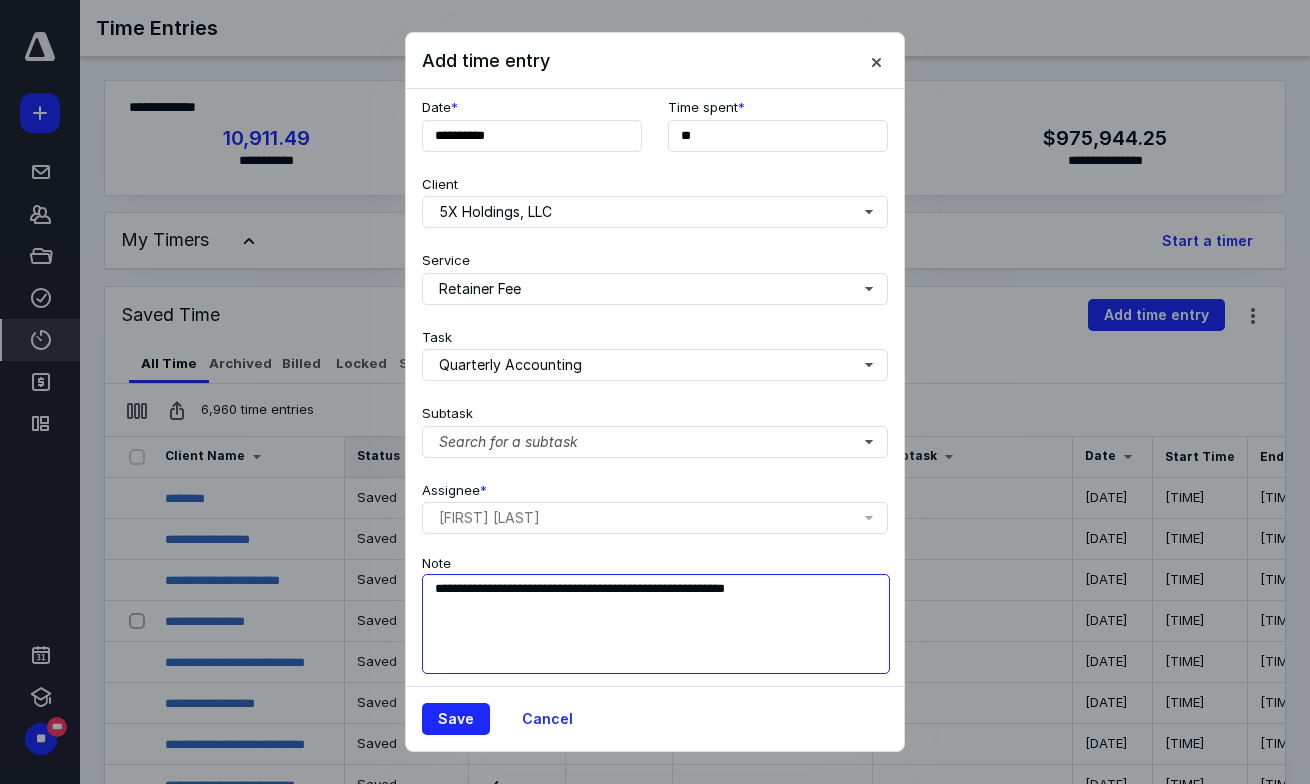 drag, startPoint x: 507, startPoint y: 592, endPoint x: 542, endPoint y: 651, distance: 68.60029 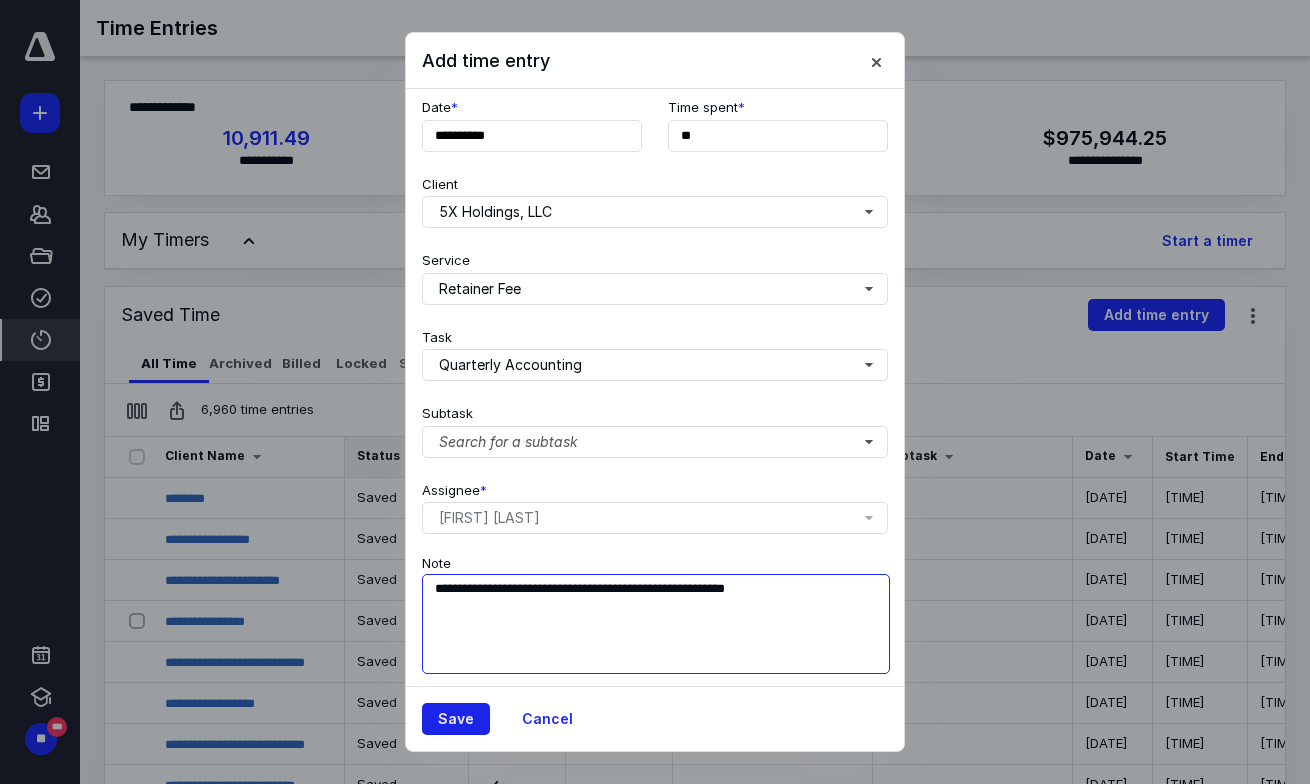 type on "**********" 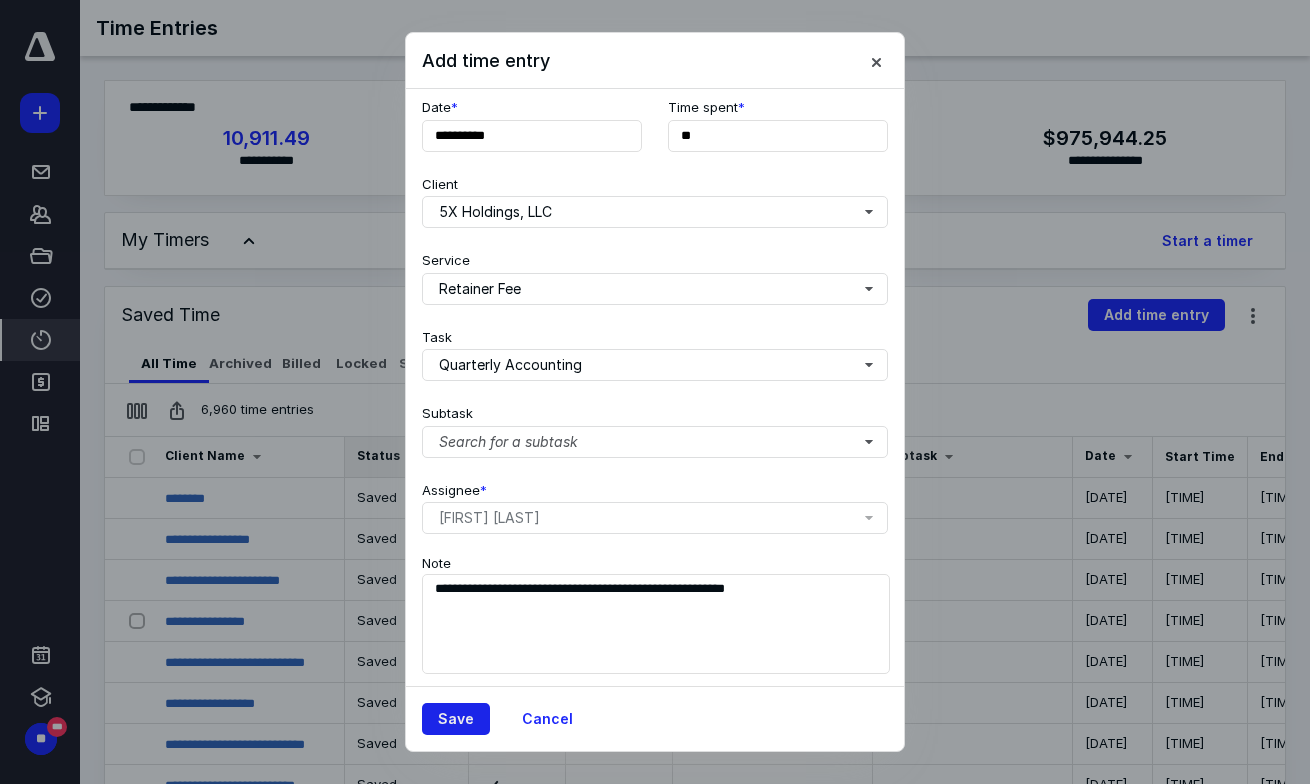 click on "Save" at bounding box center [456, 719] 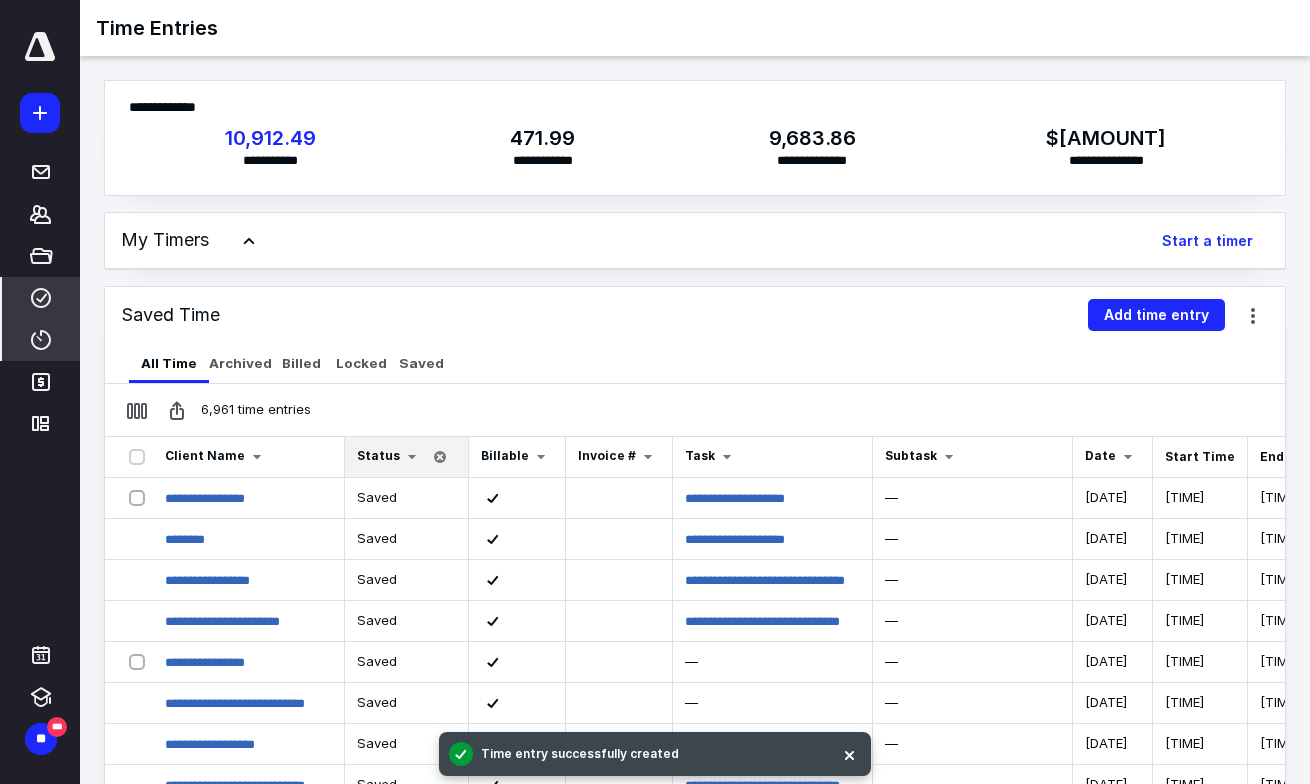 click at bounding box center (41, 298) 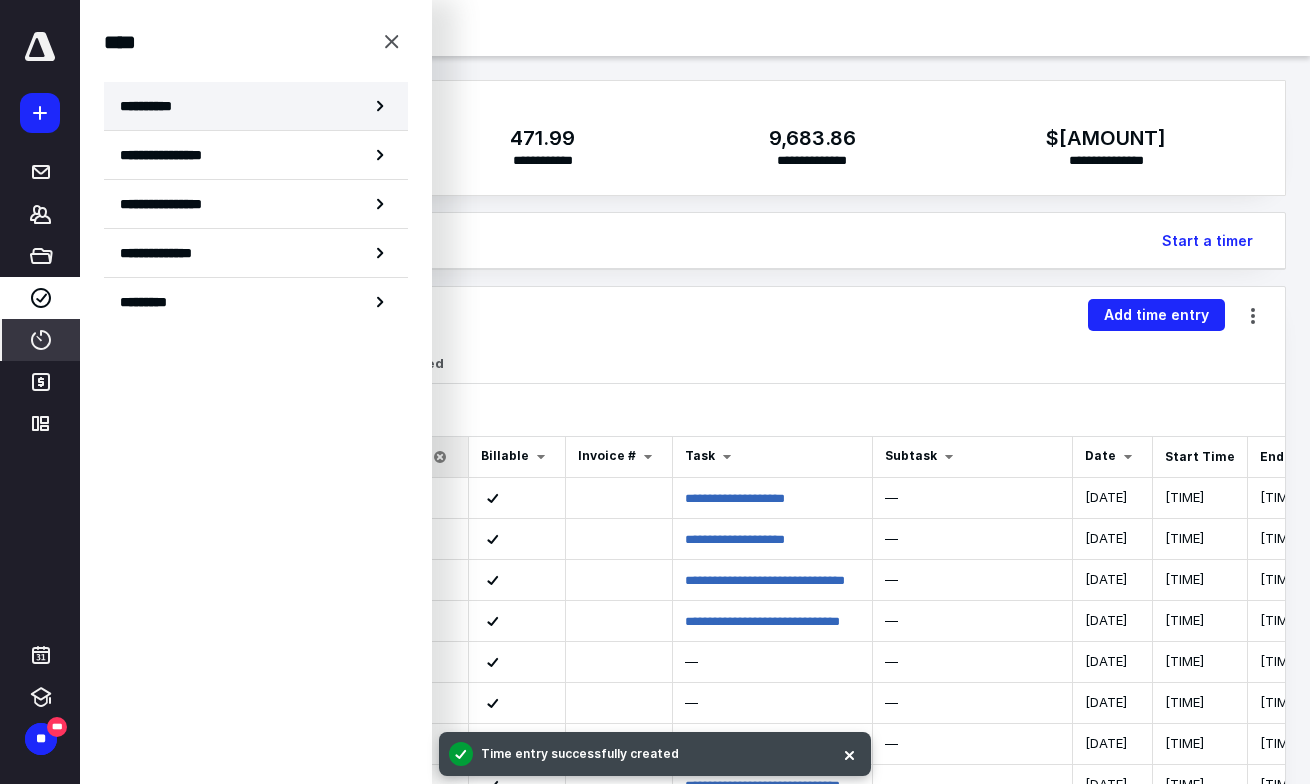click on "**********" at bounding box center (153, 106) 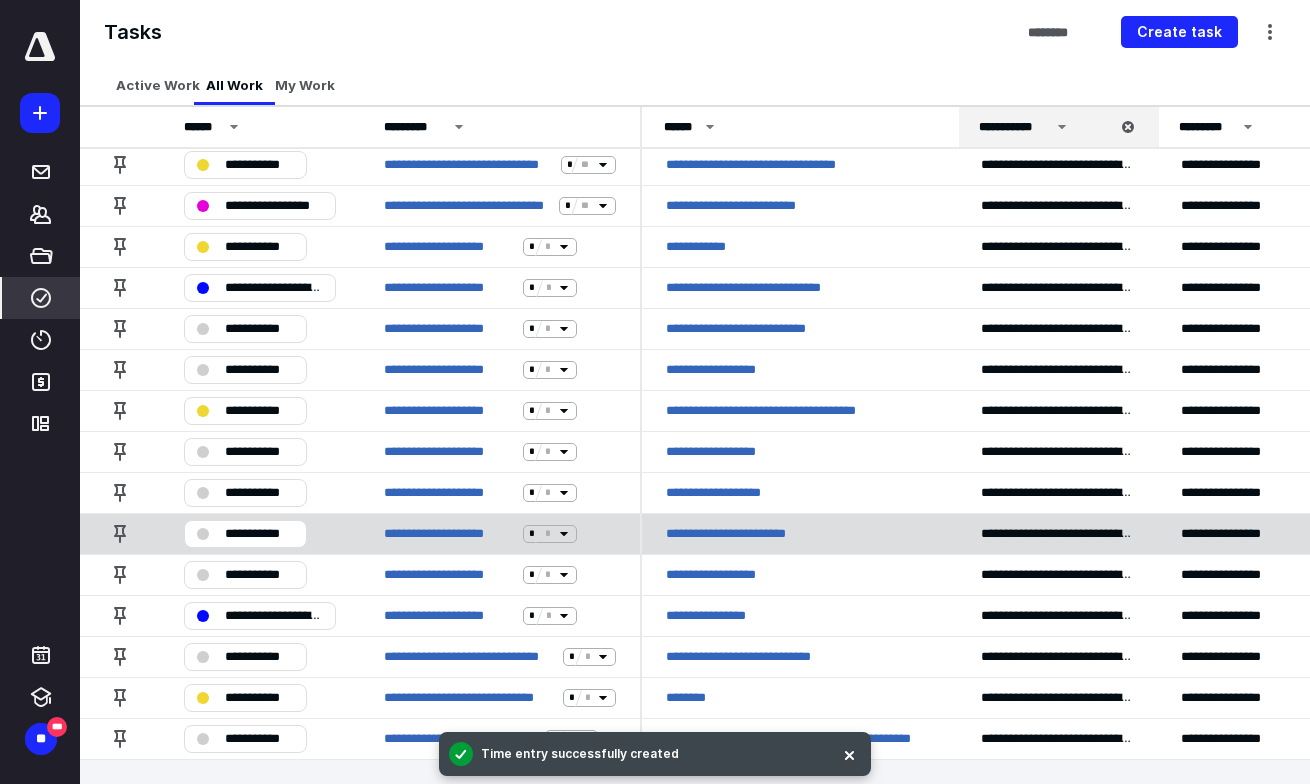 scroll, scrollTop: 630, scrollLeft: 0, axis: vertical 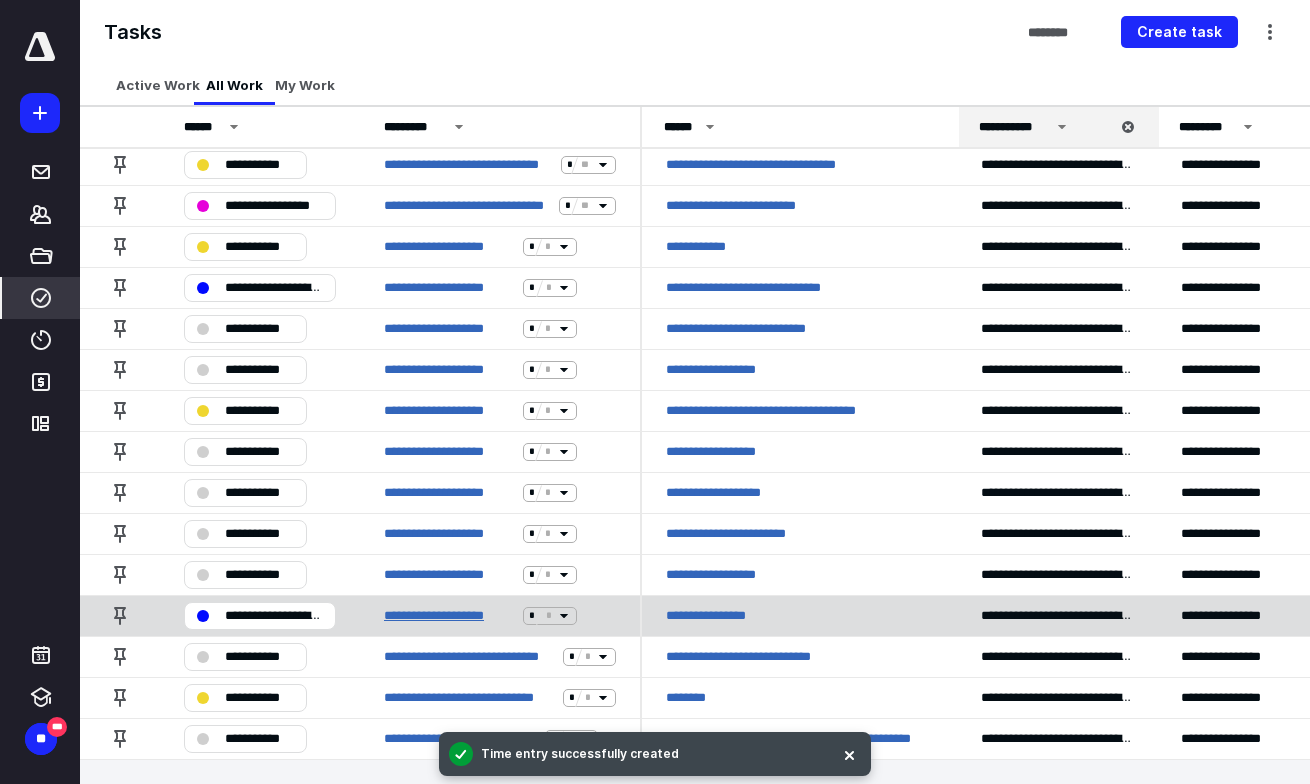 click on "**********" at bounding box center (449, 615) 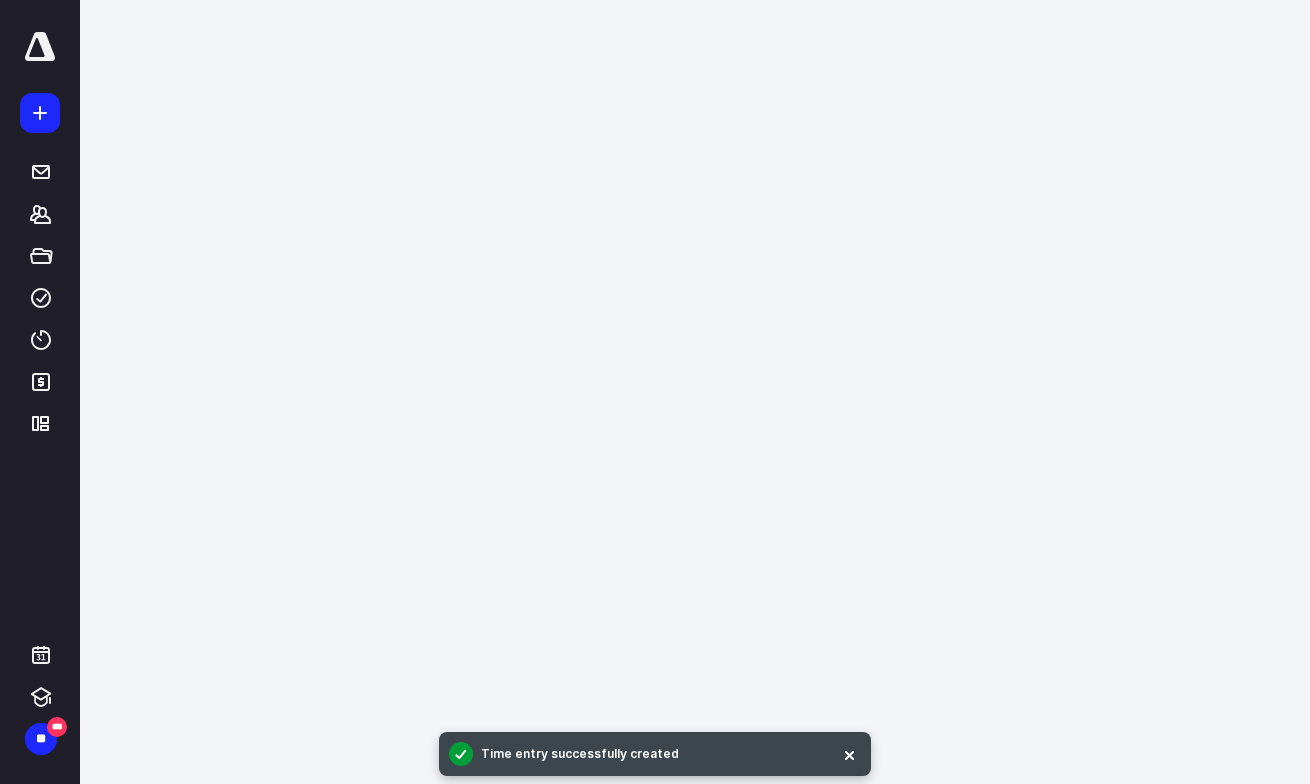 scroll, scrollTop: 0, scrollLeft: 0, axis: both 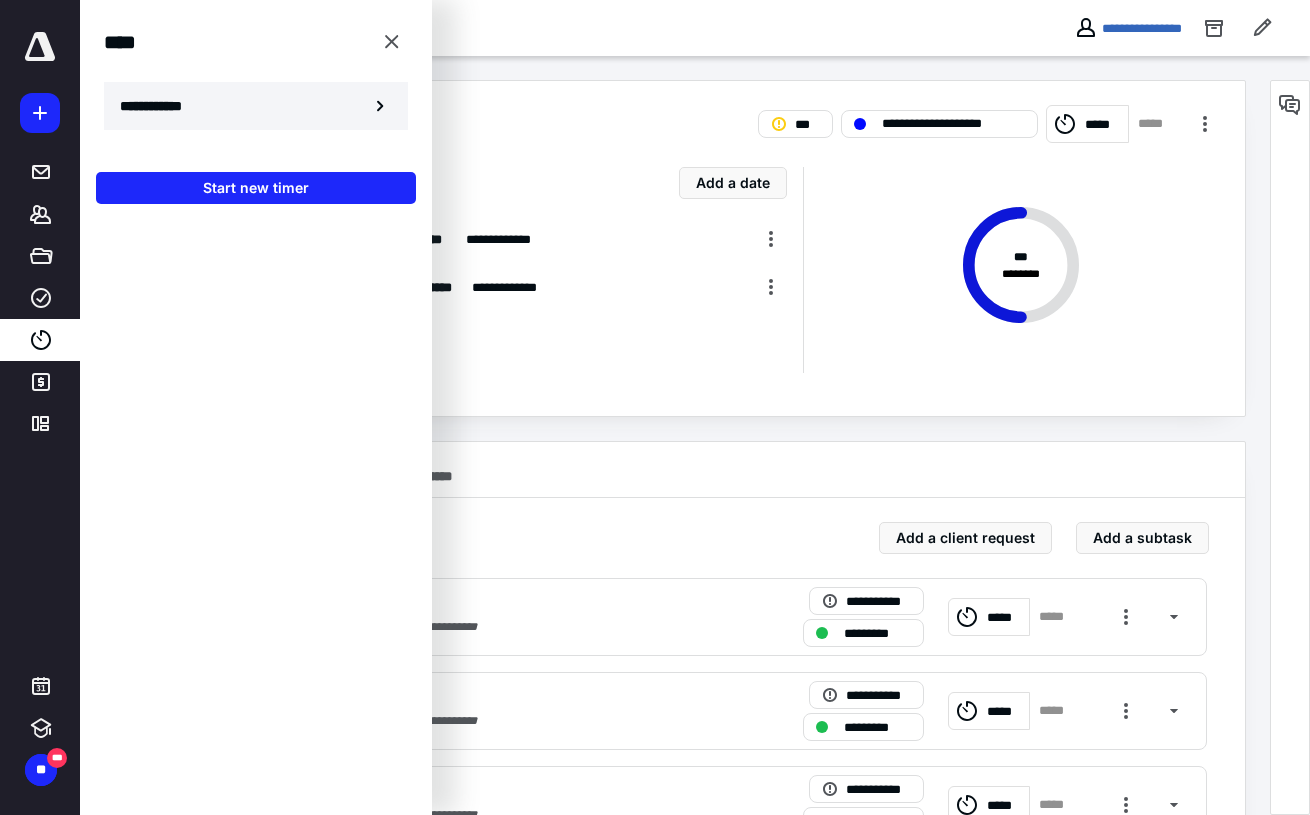 click on "**********" at bounding box center (256, 106) 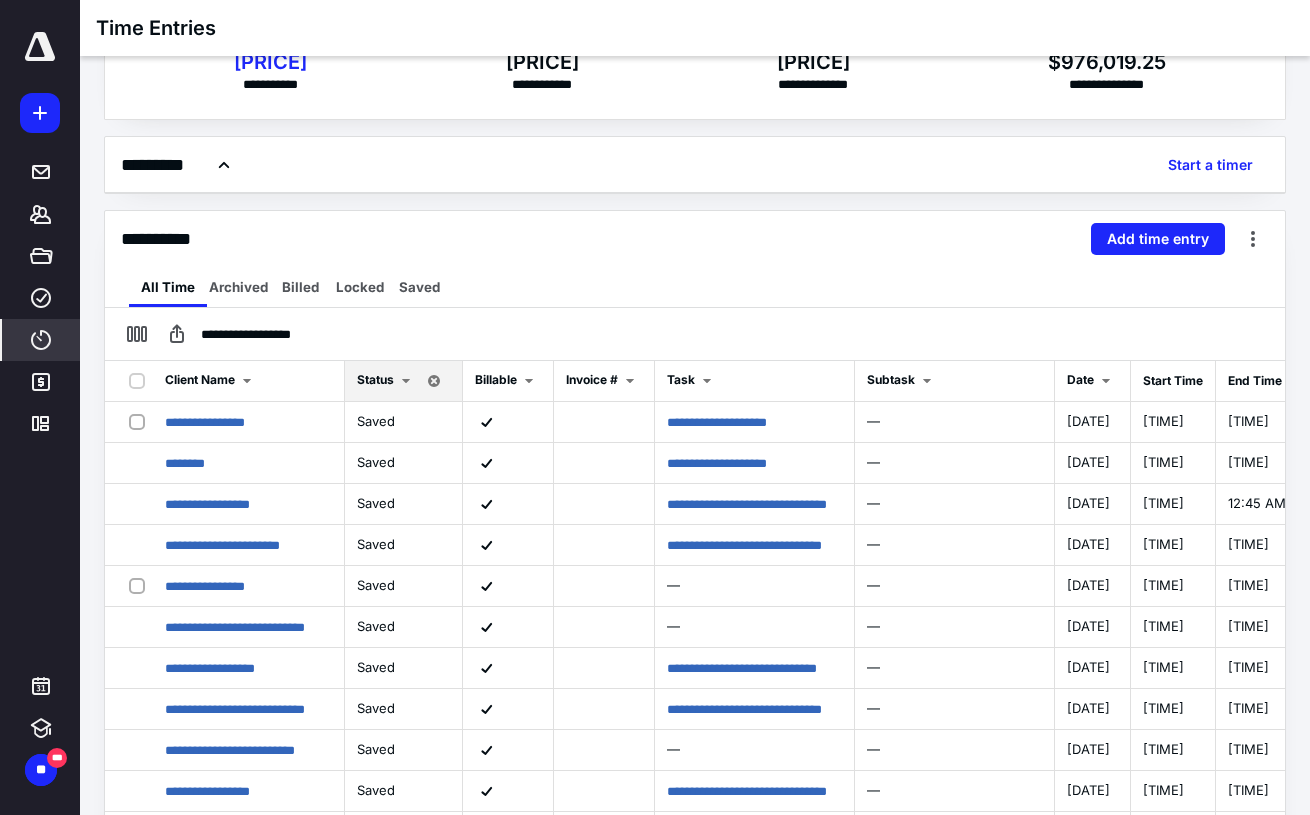 scroll, scrollTop: 129, scrollLeft: 0, axis: vertical 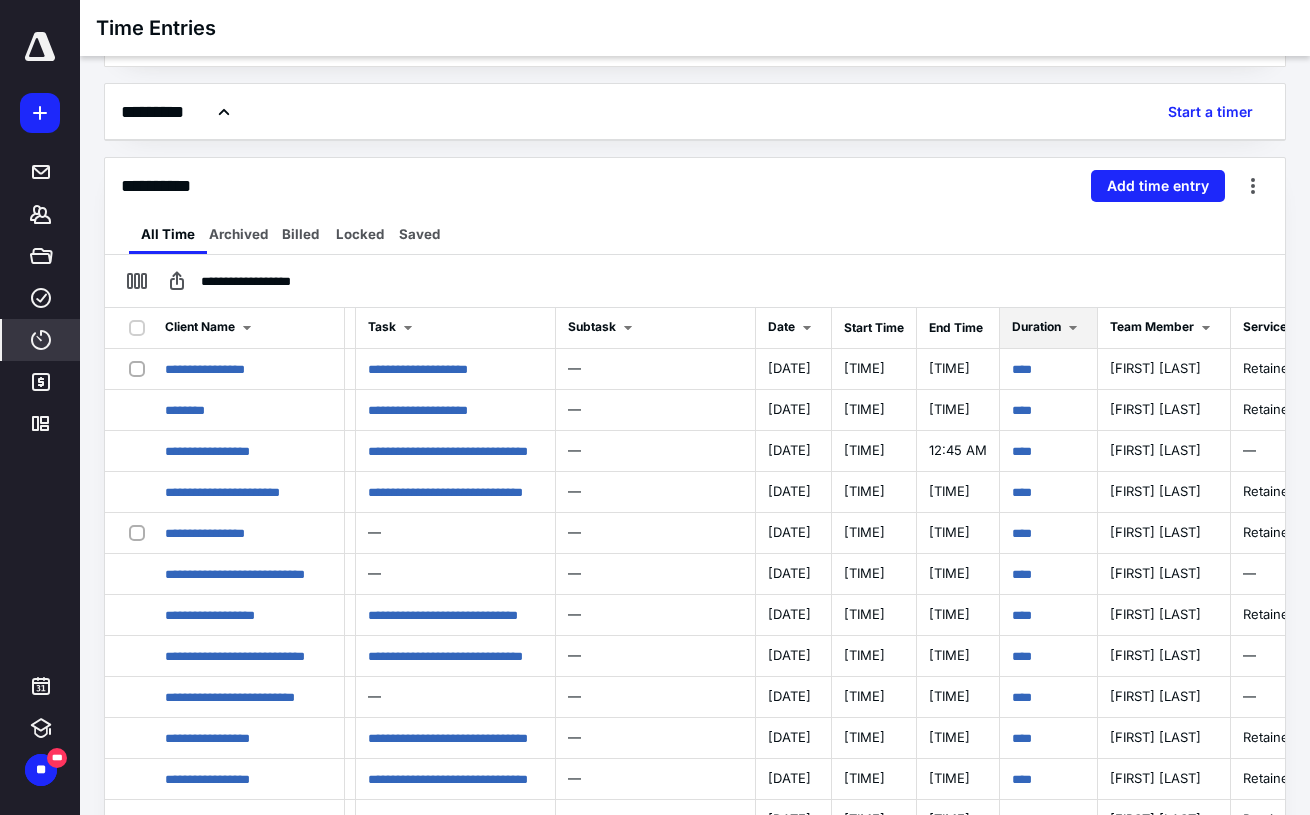click on "Duration" at bounding box center [212, 328] 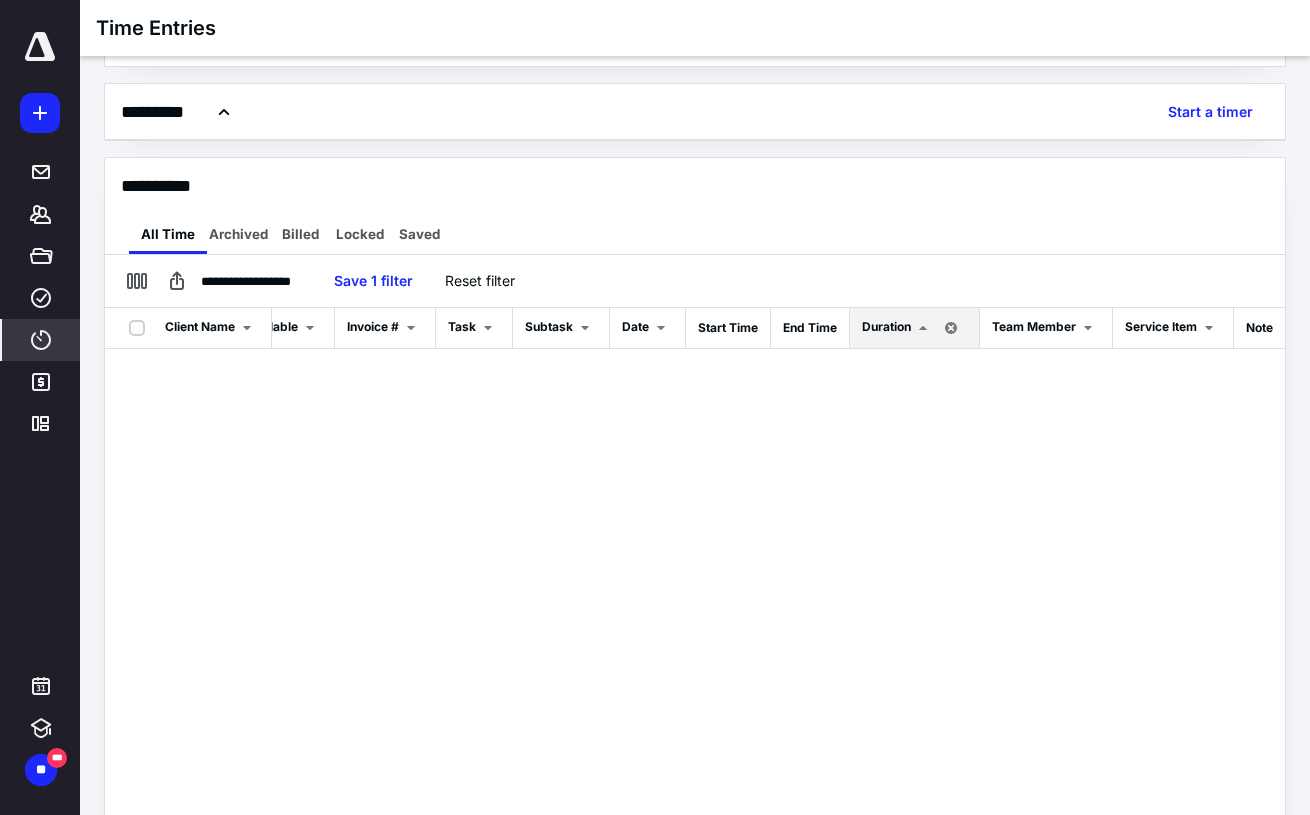 scroll, scrollTop: 0, scrollLeft: 155, axis: horizontal 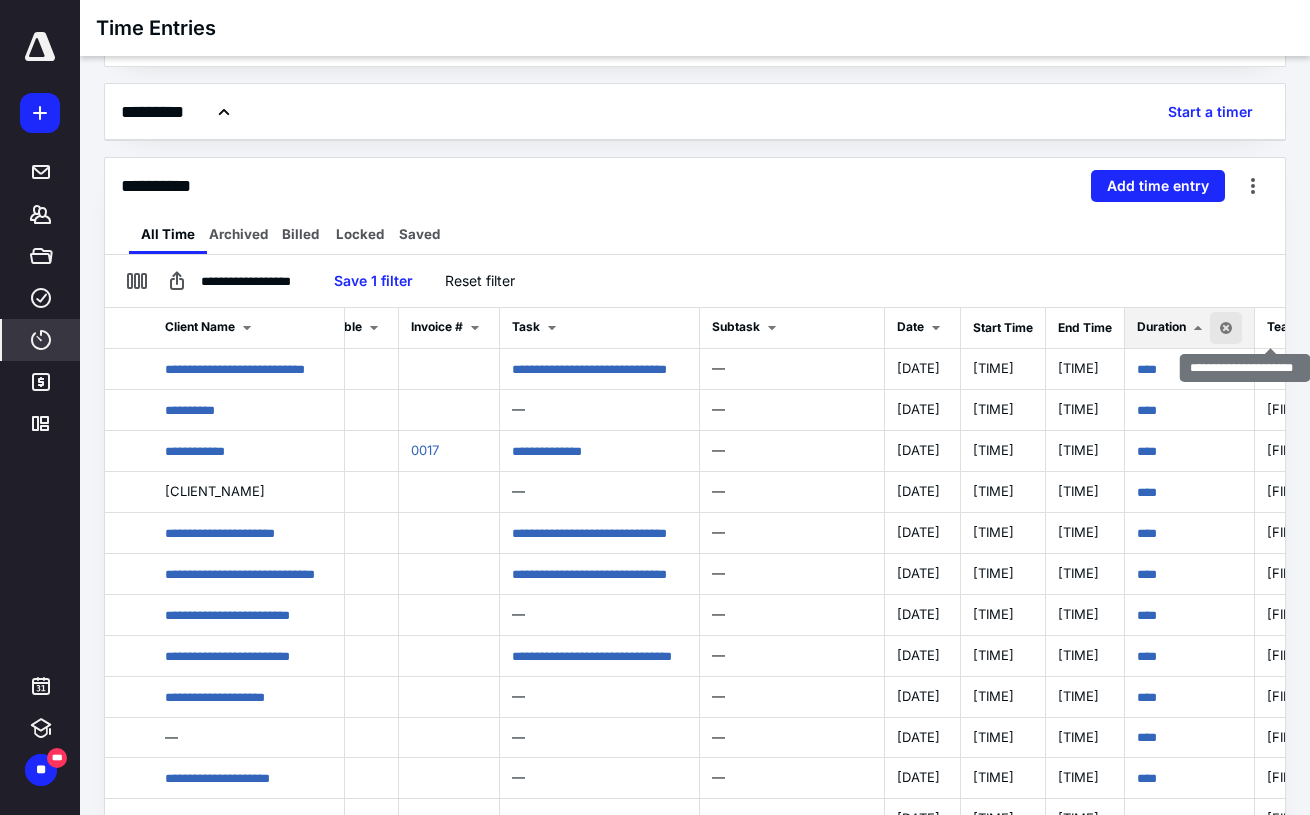 click at bounding box center [279, 328] 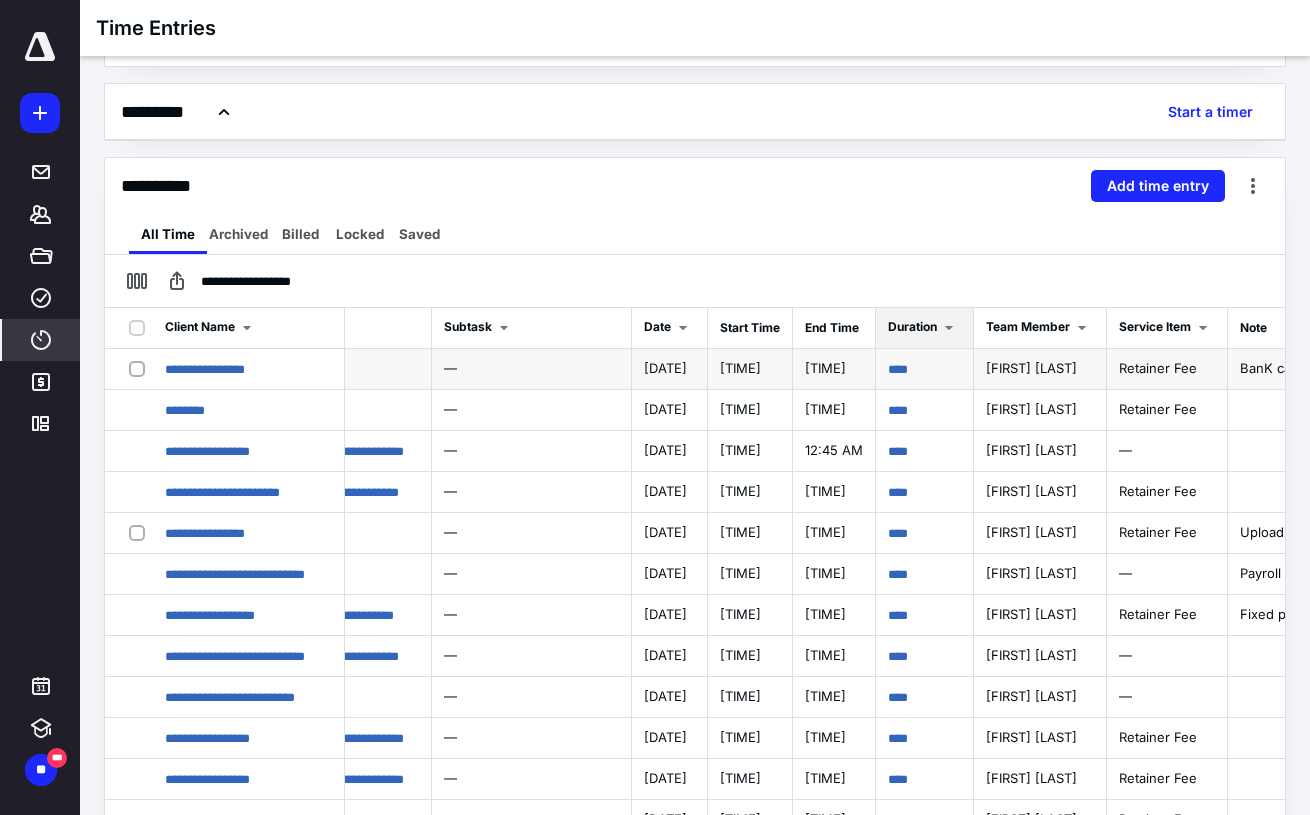 scroll, scrollTop: 0, scrollLeft: 471, axis: horizontal 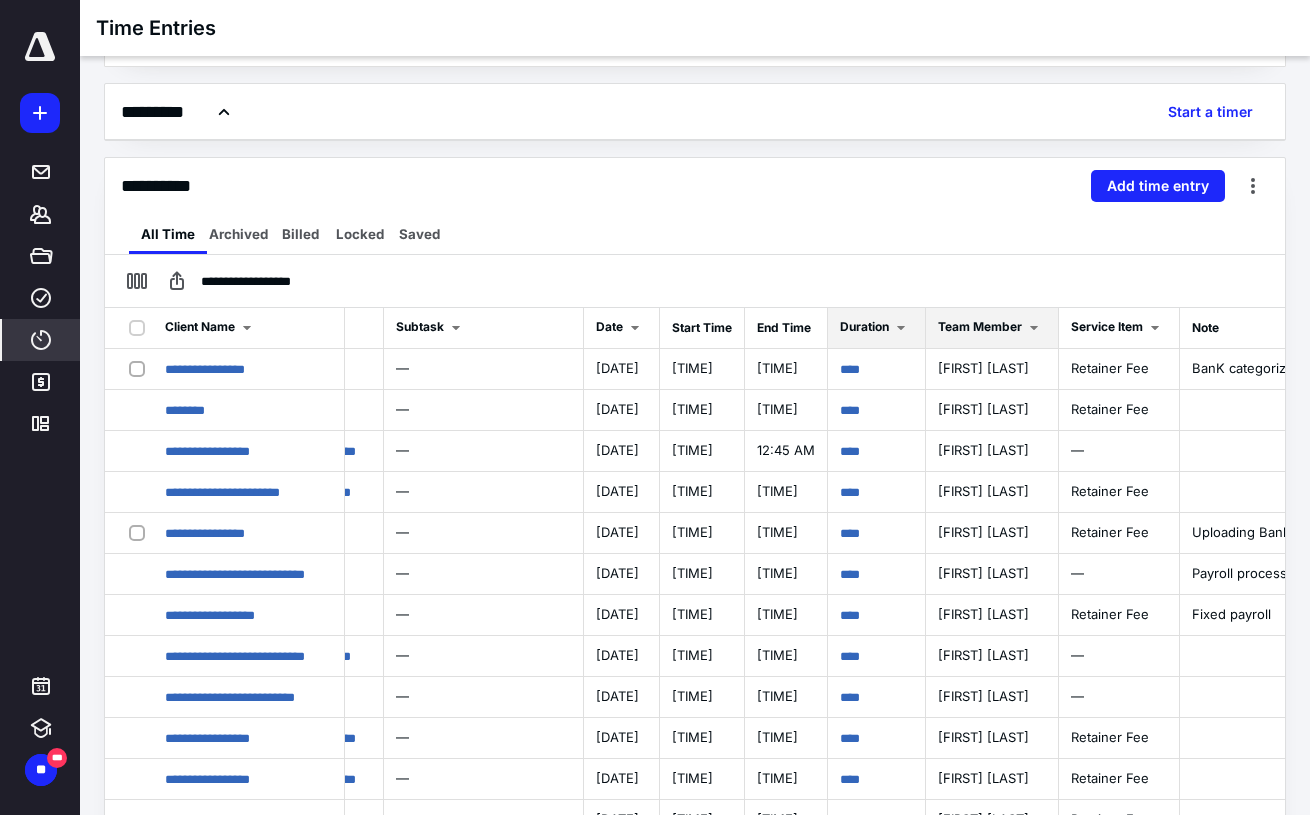 click on "Team Member" at bounding box center (200, 326) 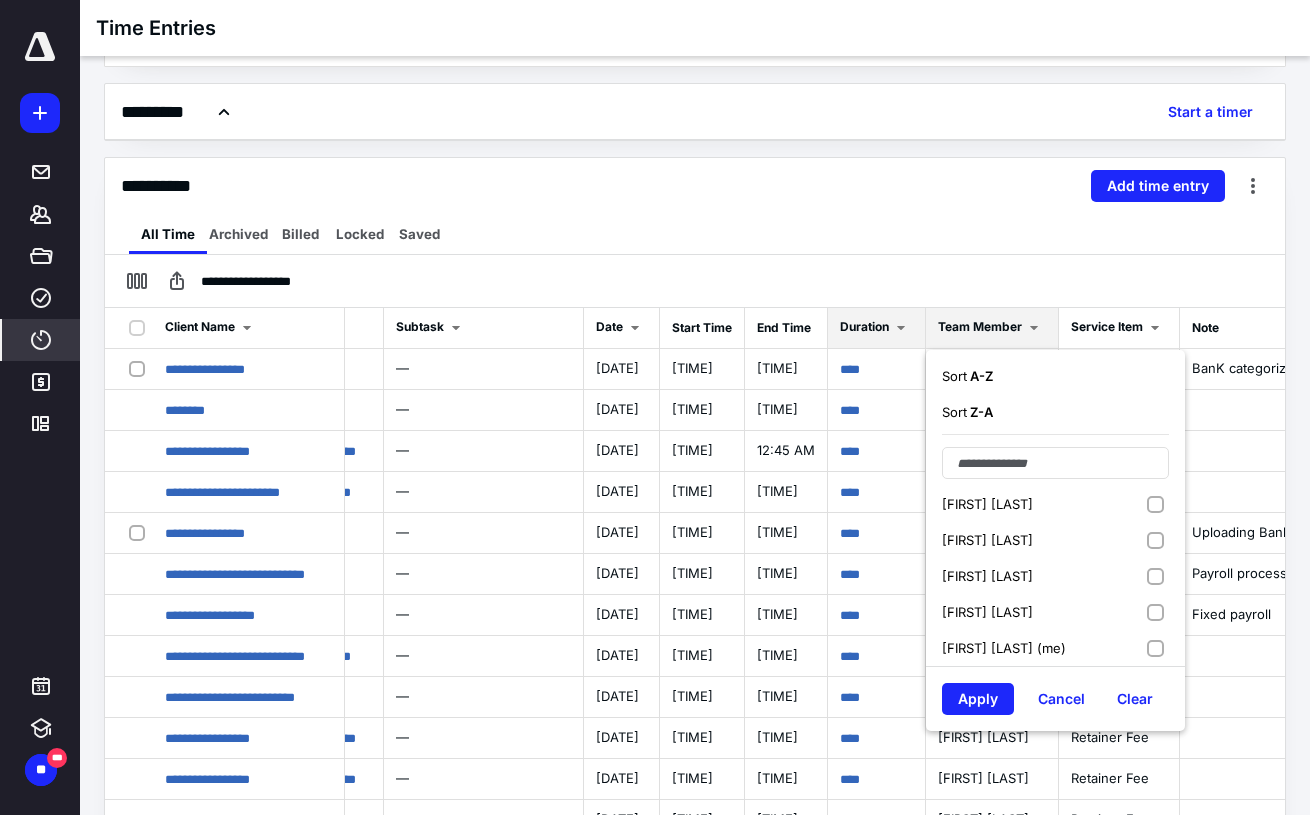 drag, startPoint x: 1001, startPoint y: 648, endPoint x: 1001, endPoint y: 674, distance: 26 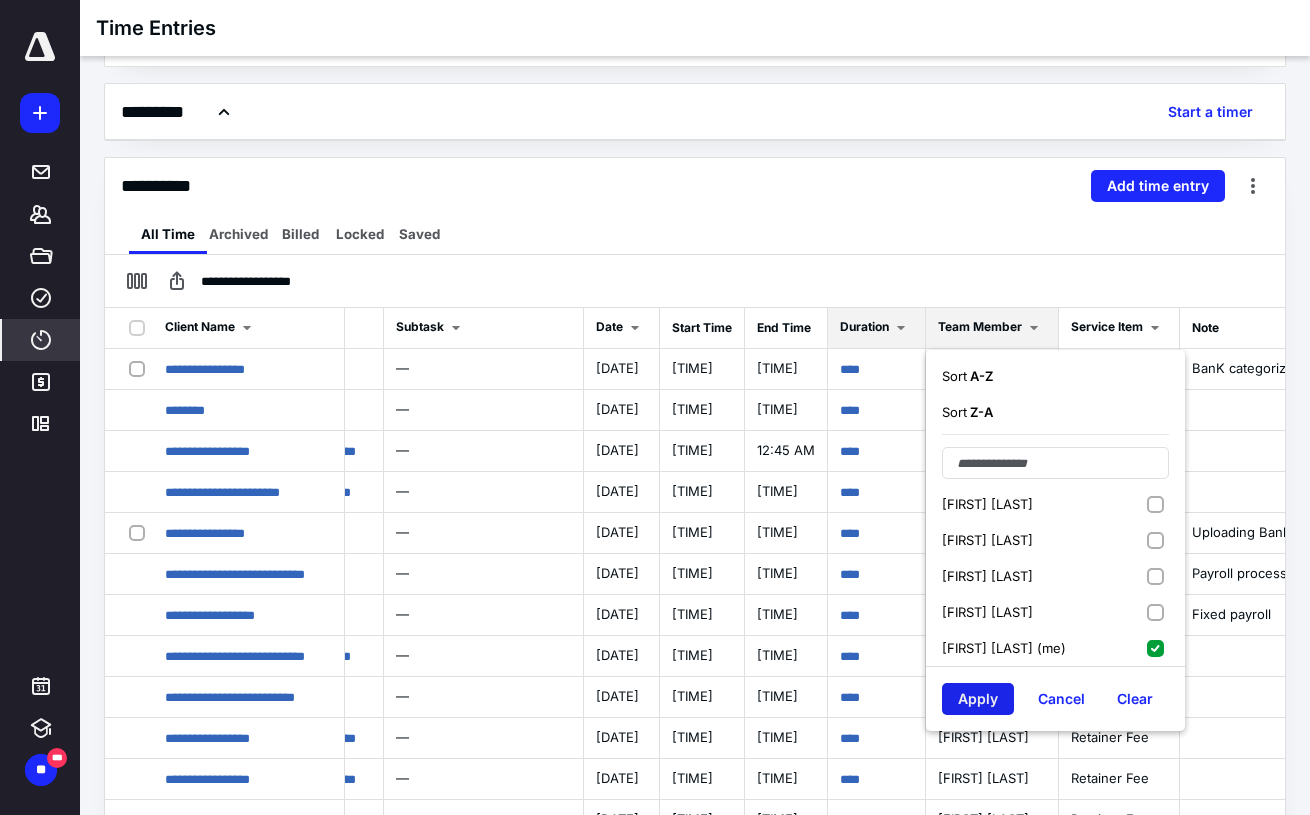 scroll, scrollTop: 293, scrollLeft: 0, axis: vertical 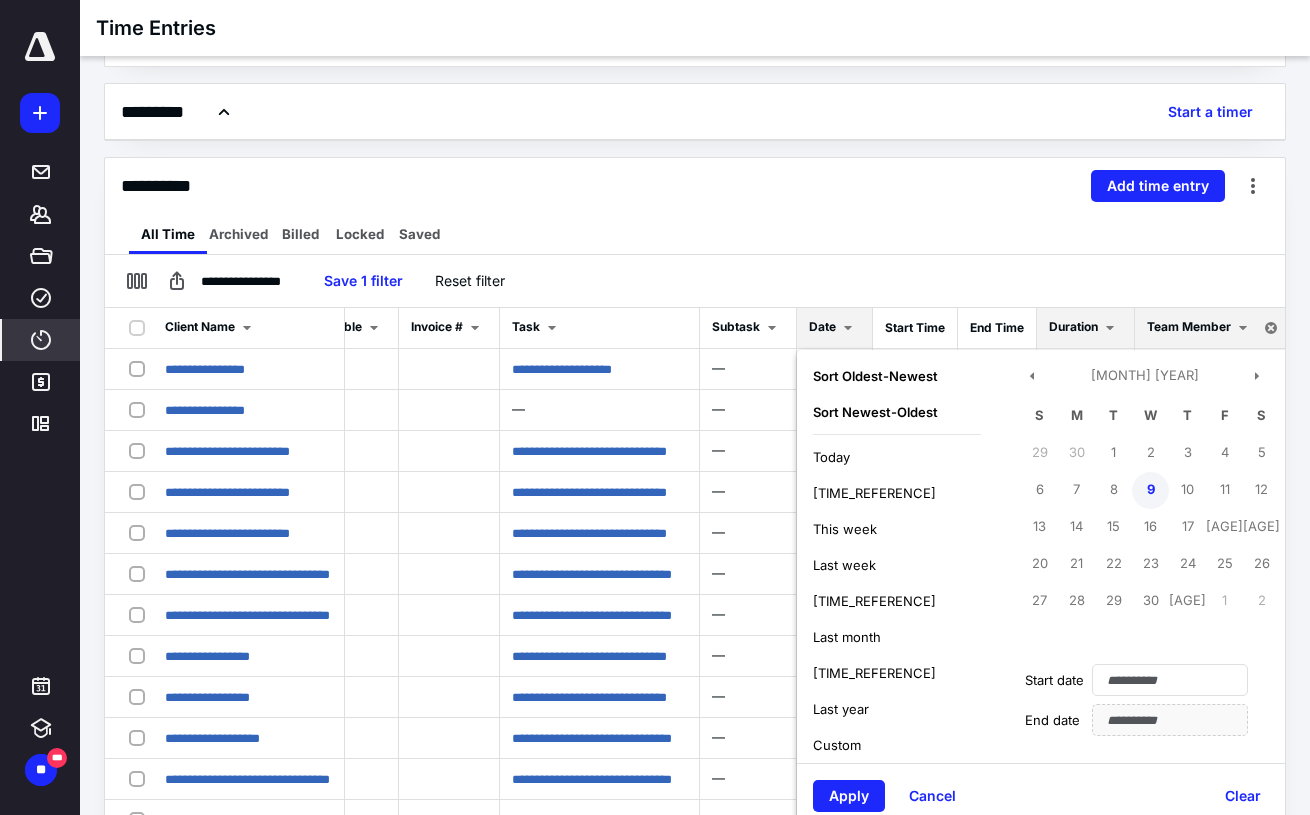 click on "9" at bounding box center (1150, 490) 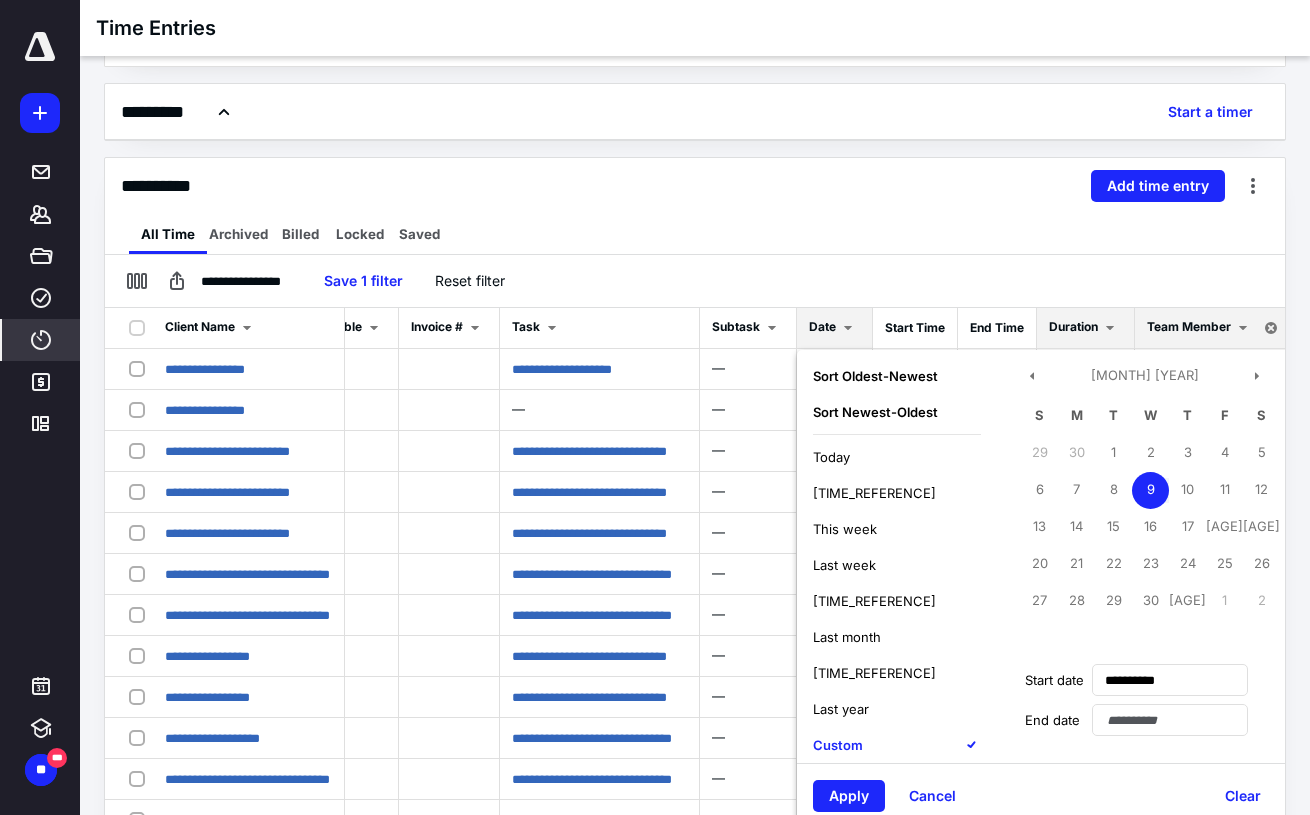 click on "Apply Cancel Clear" at bounding box center (1045, 795) 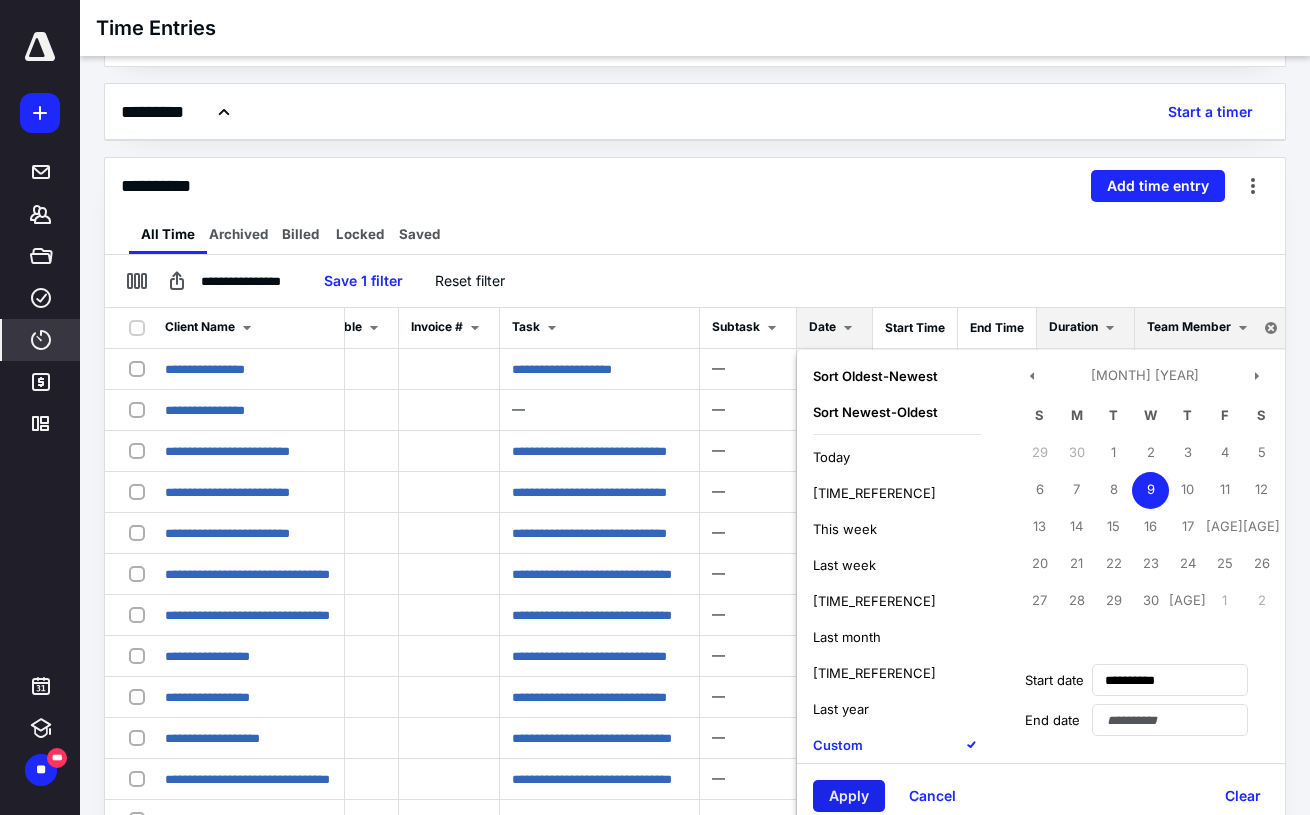 click on "Apply" at bounding box center [849, 796] 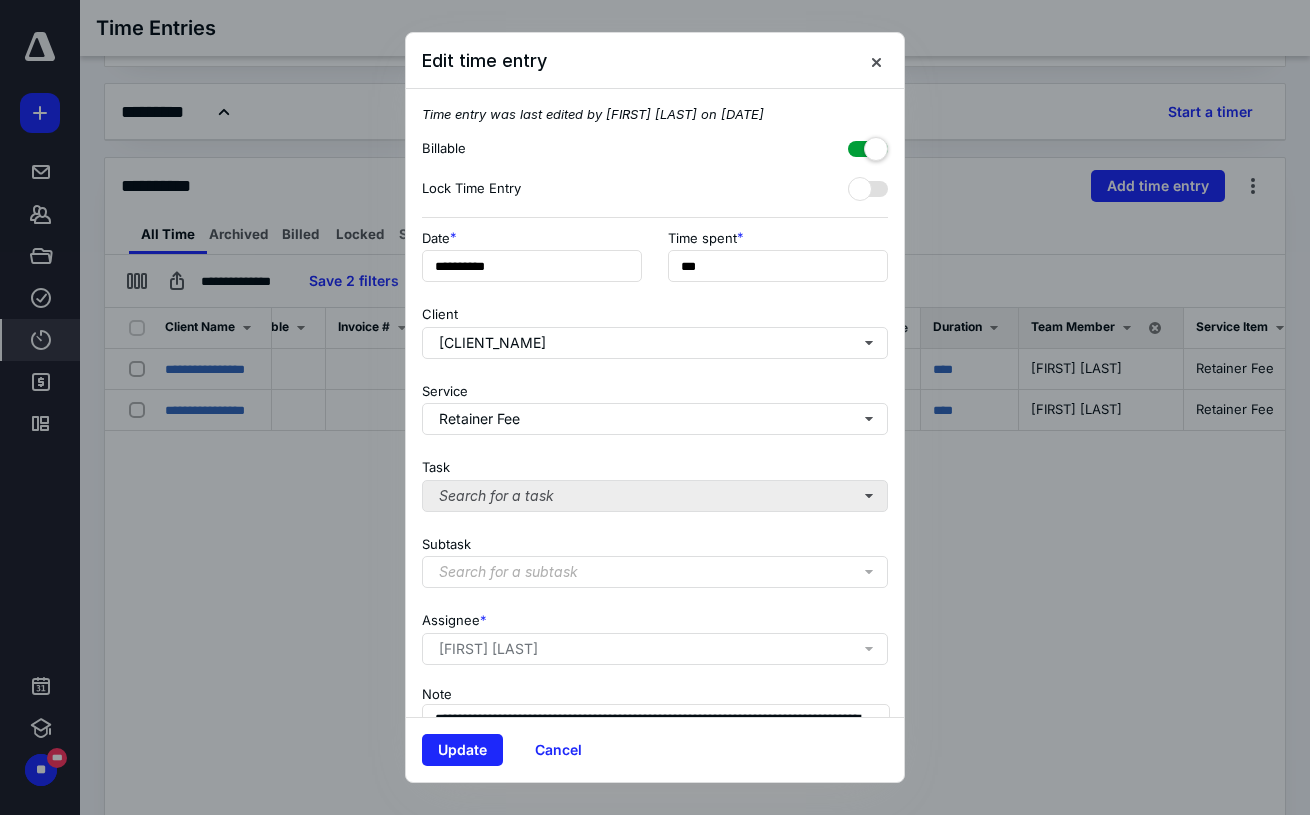 click on "Search for a task" at bounding box center (655, 496) 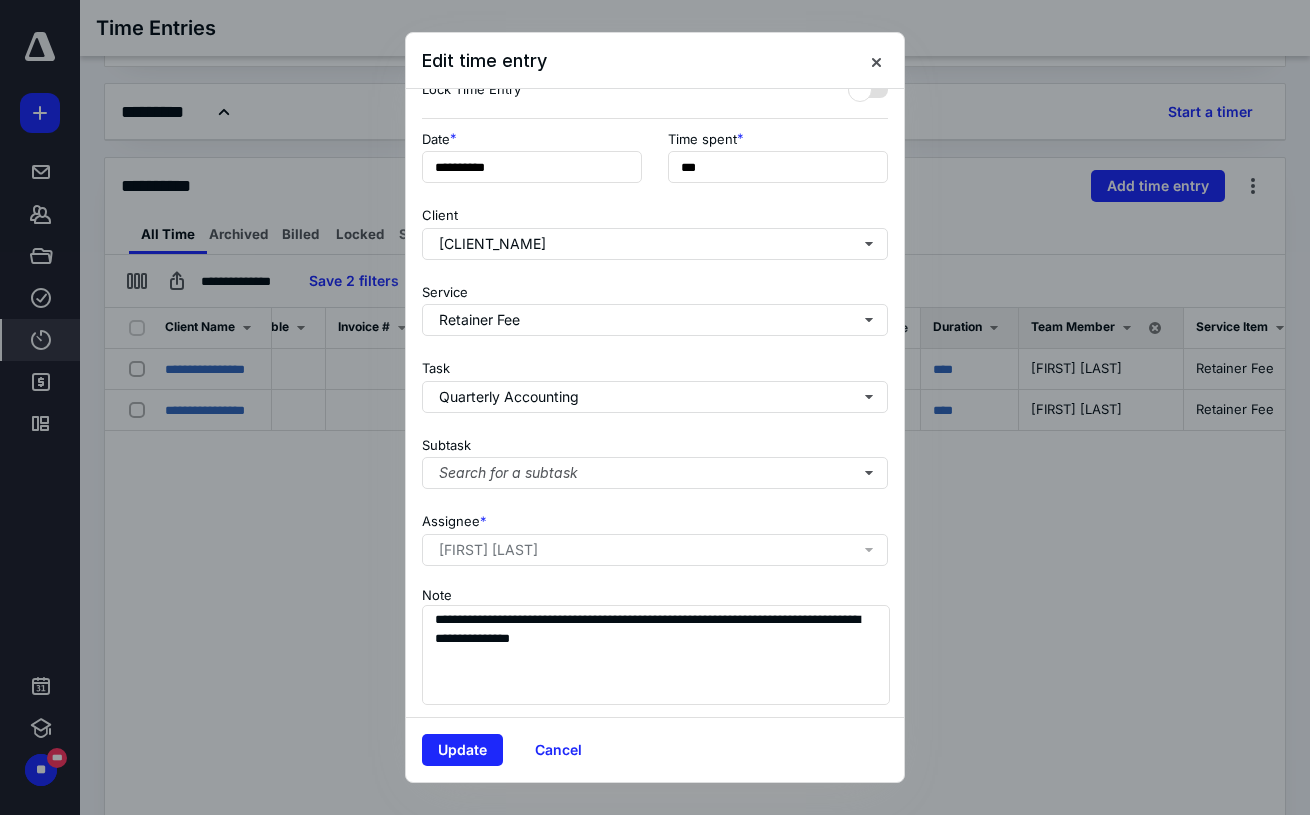 click on "**********" at bounding box center [655, 403] 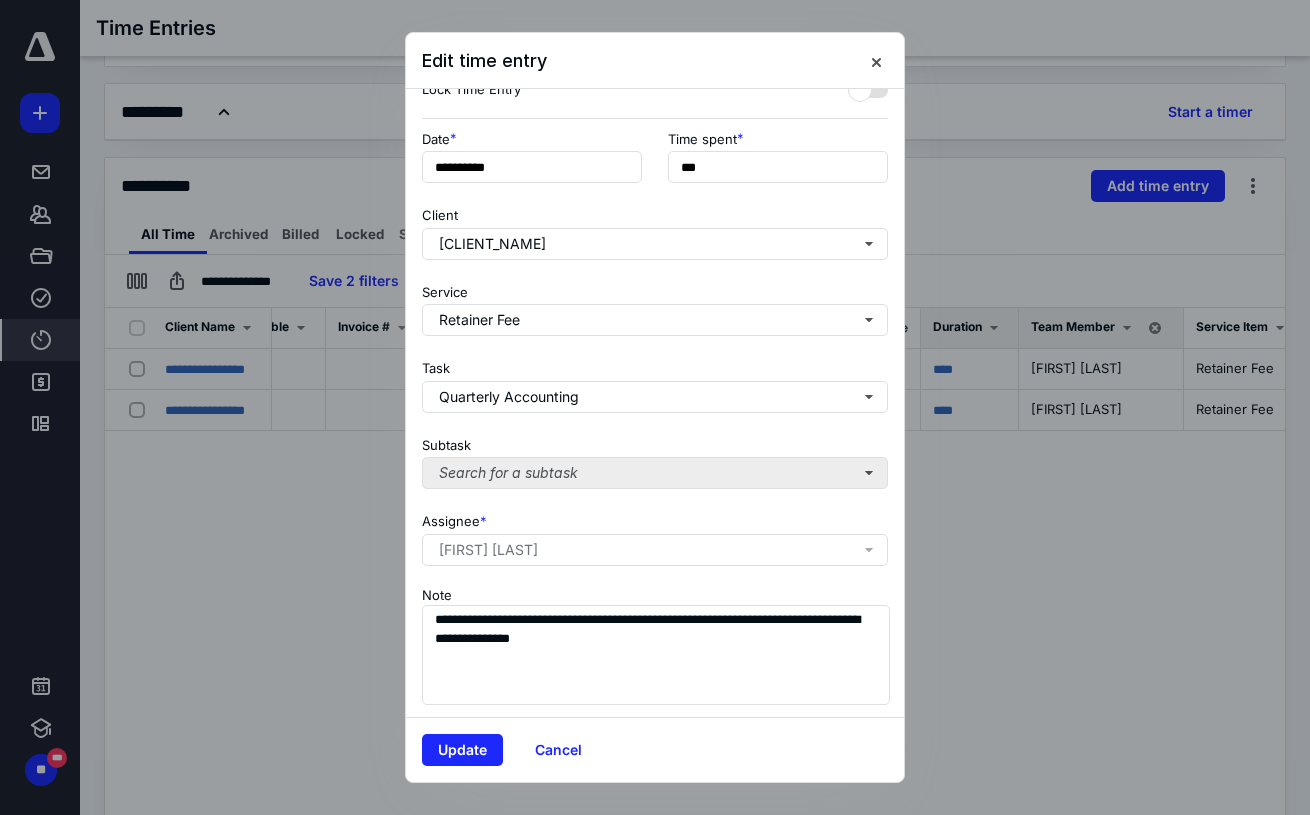 click on "Search for a subtask" at bounding box center (655, 473) 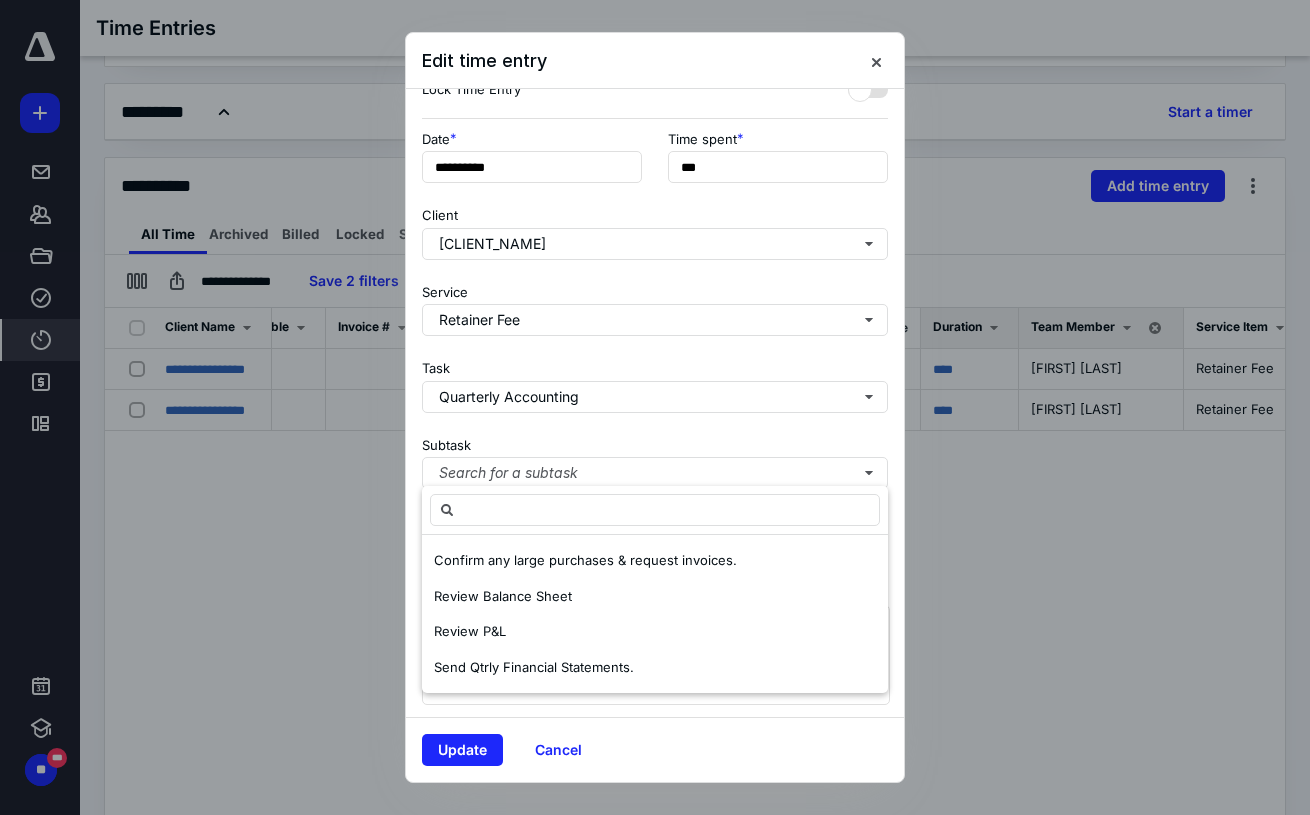 click on "**********" at bounding box center [655, 403] 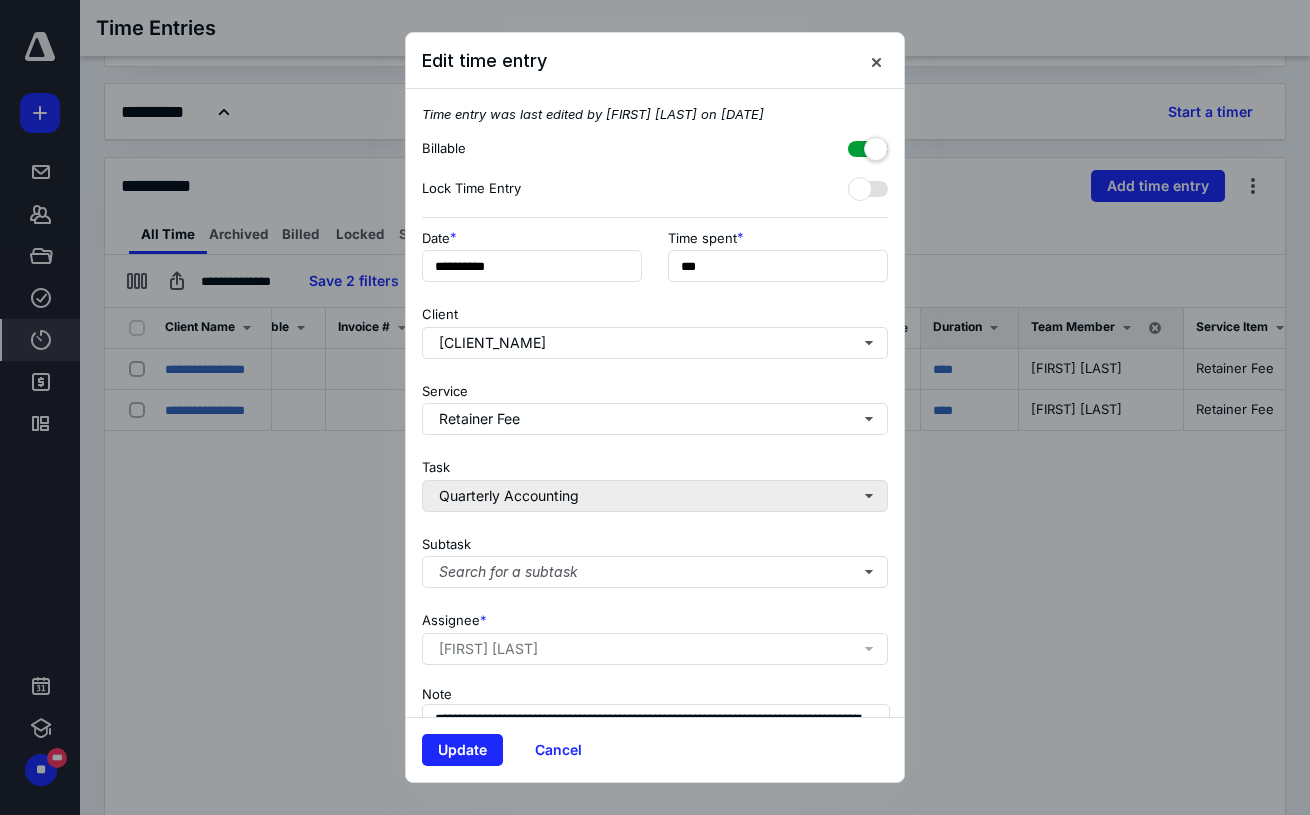click on "Quarterly Accounting" at bounding box center (655, 343) 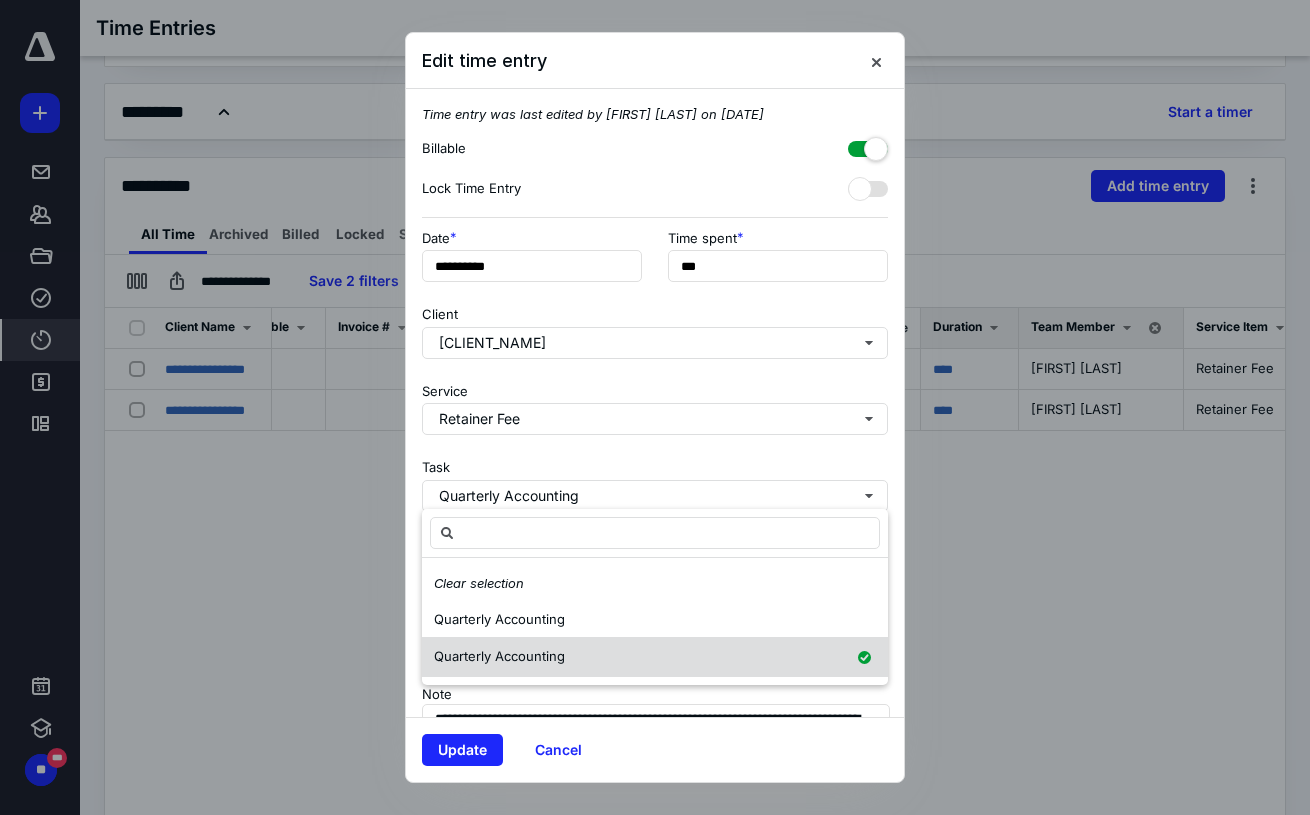 click on "Quarterly Accounting" at bounding box center (499, 619) 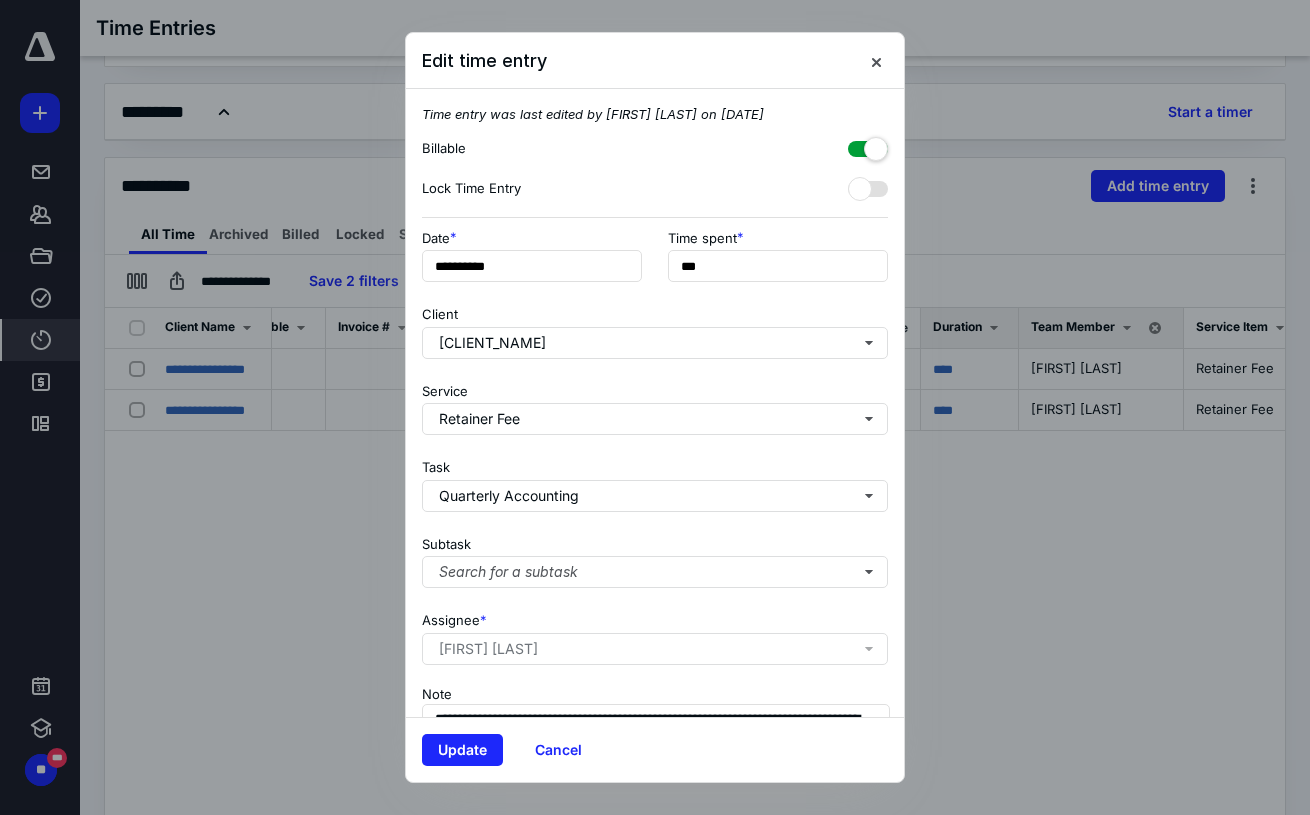 click on "Update Cancel" at bounding box center [655, 749] 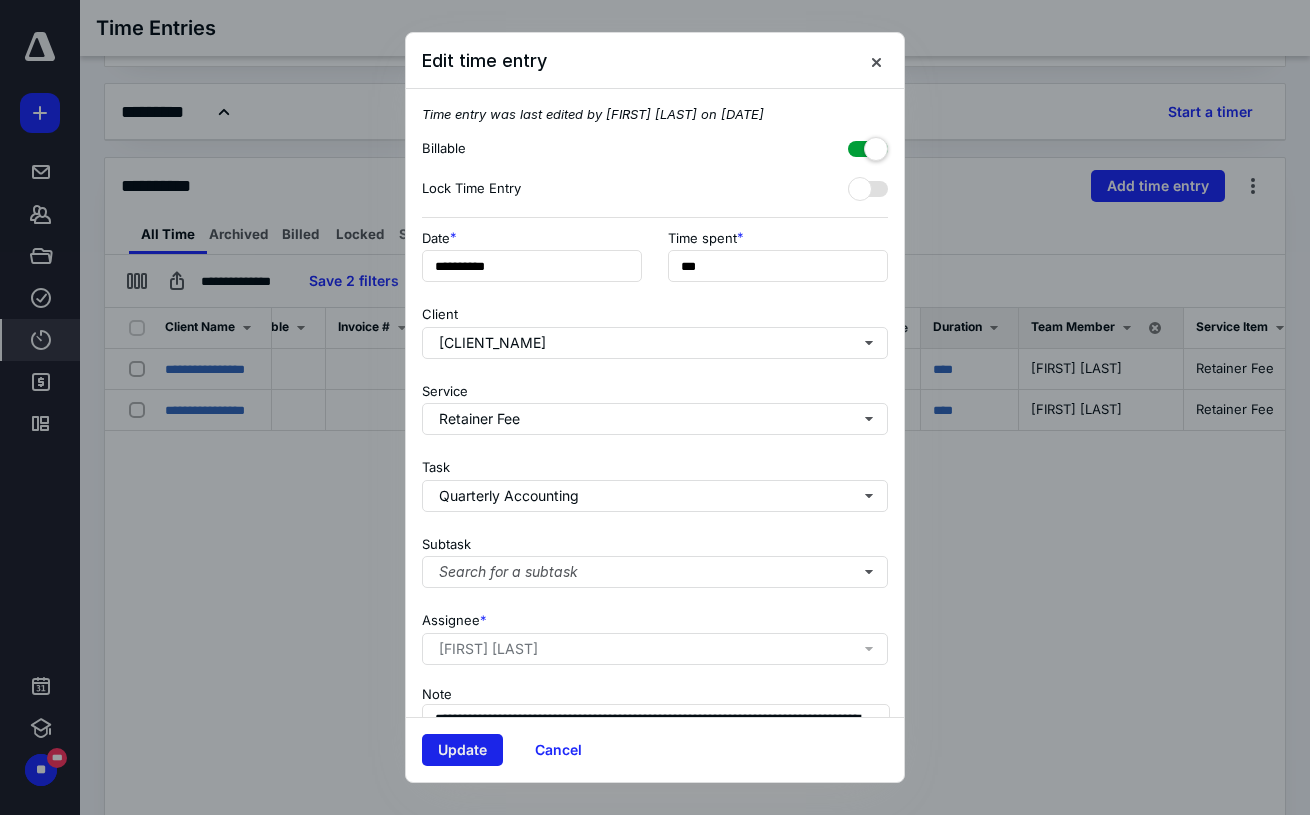 click on "Update" at bounding box center [462, 750] 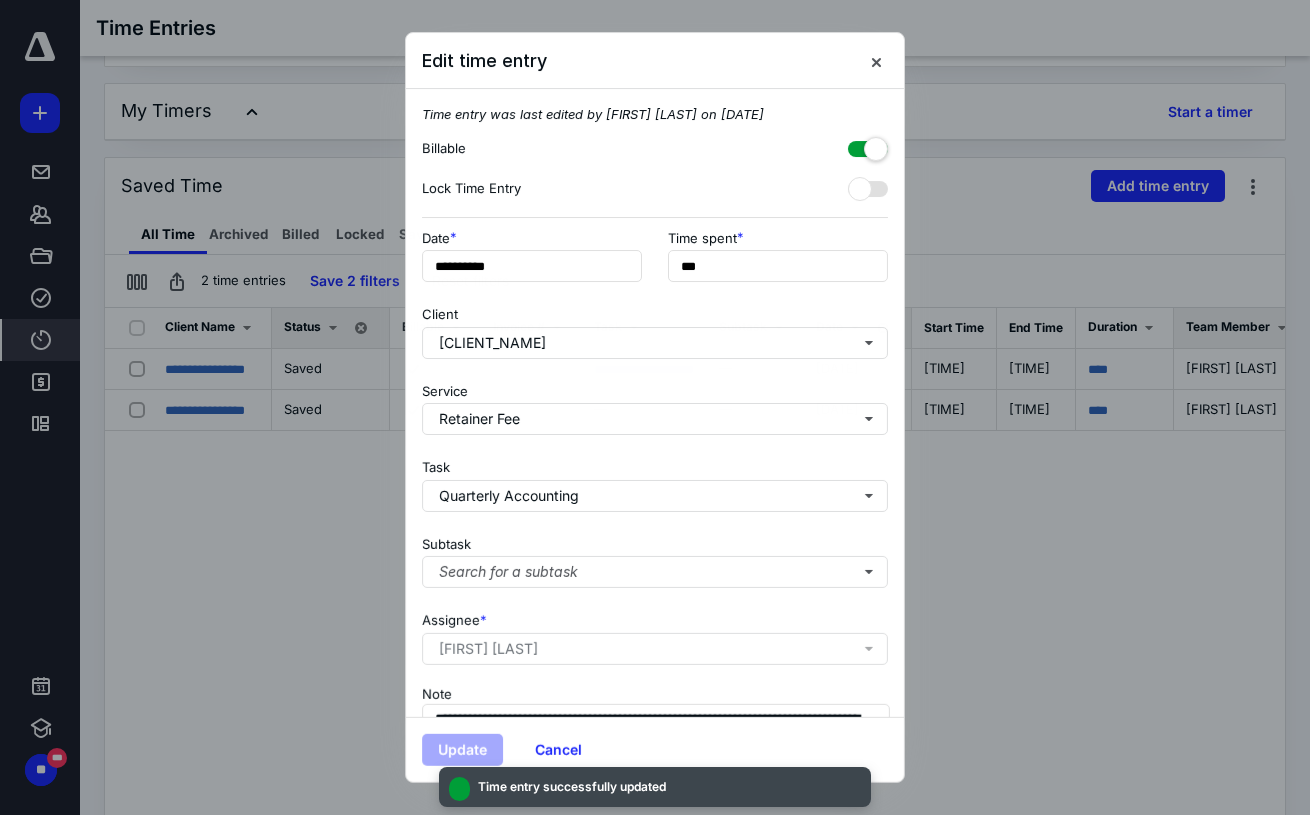 scroll, scrollTop: 0, scrollLeft: 155, axis: horizontal 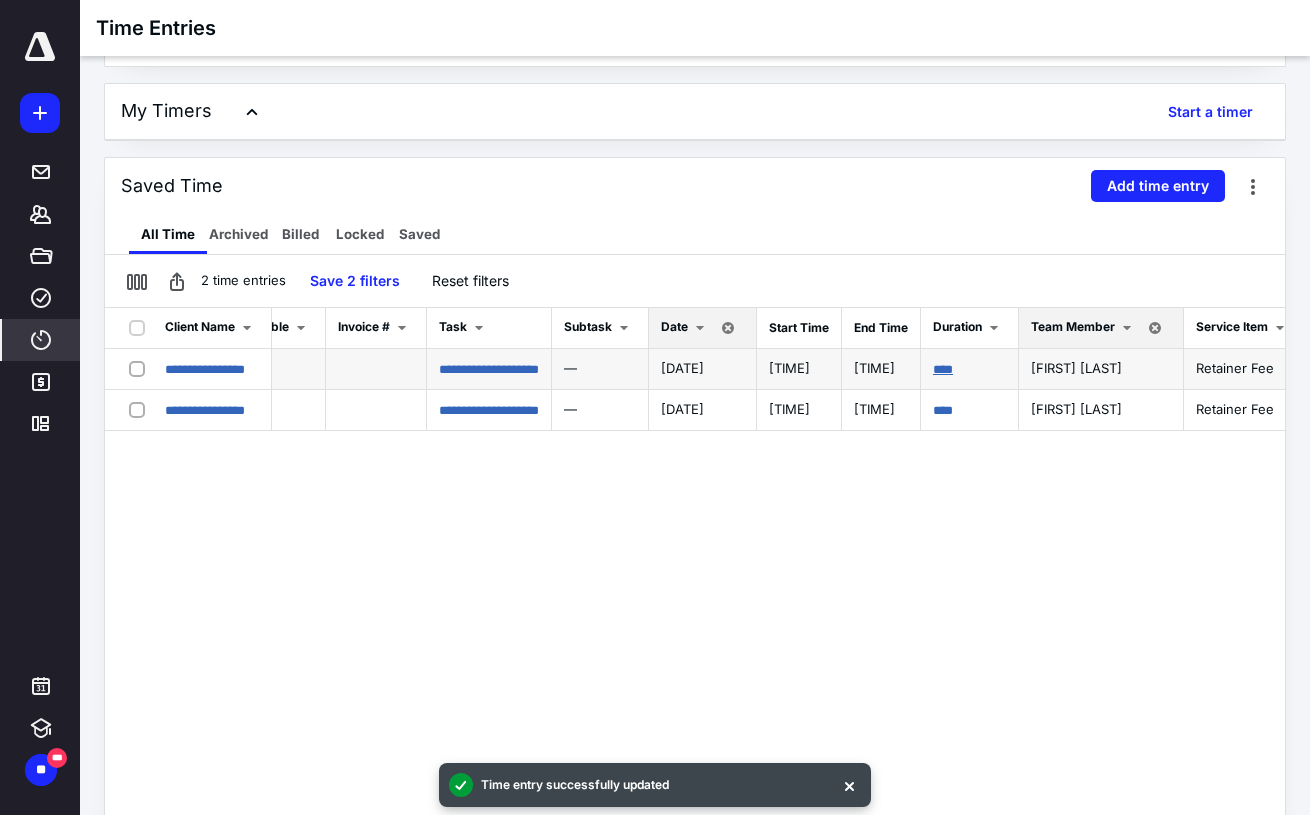 click on "****" at bounding box center [489, 369] 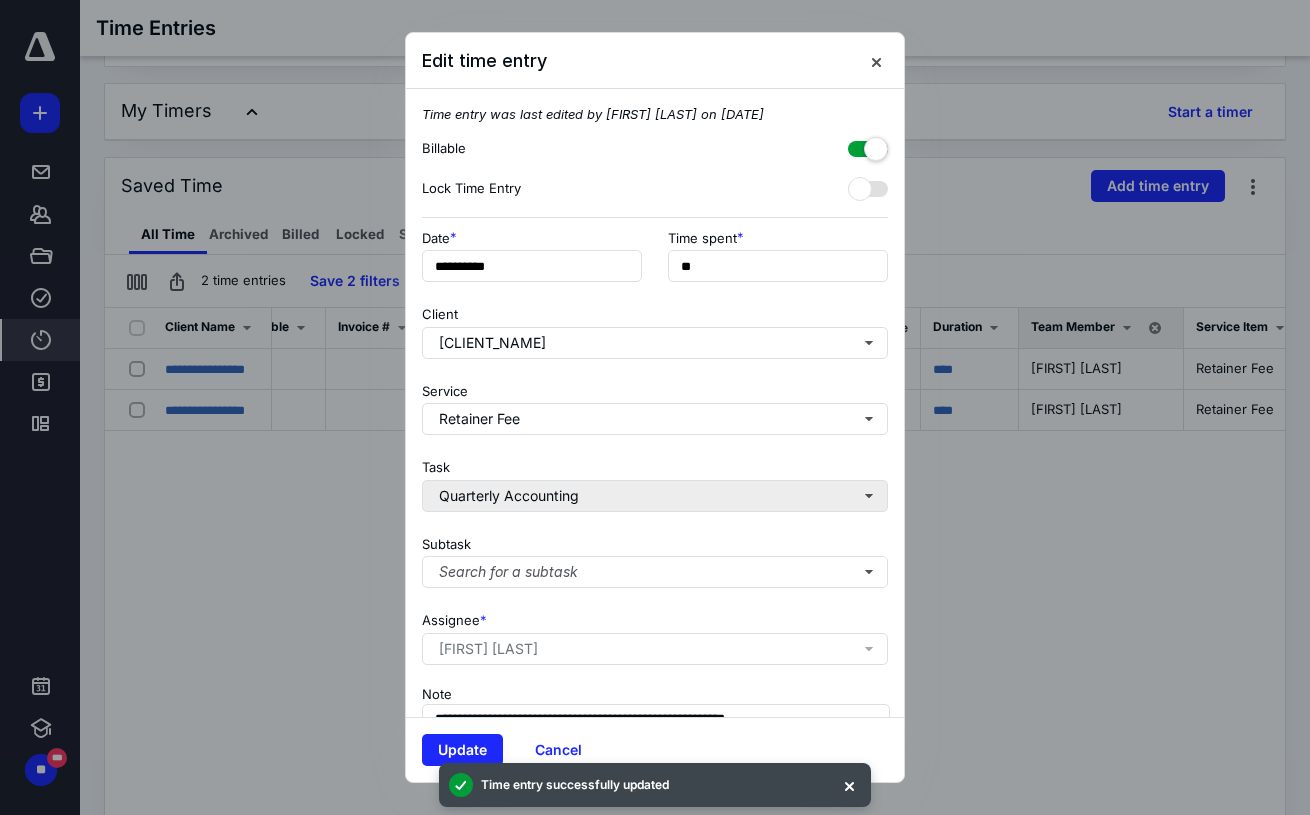 click on "Quarterly Accounting" at bounding box center (655, 343) 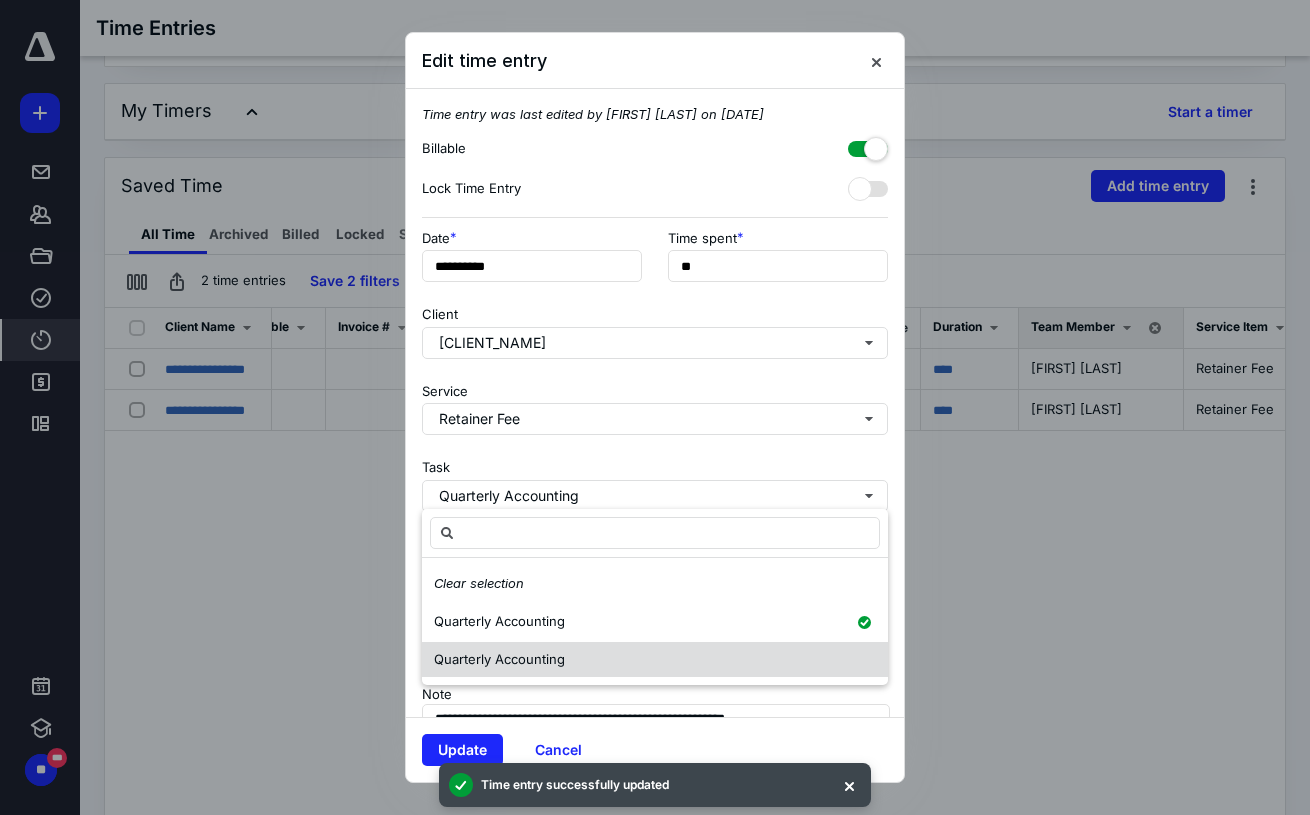 click on "Quarterly Accounting" at bounding box center (499, 621) 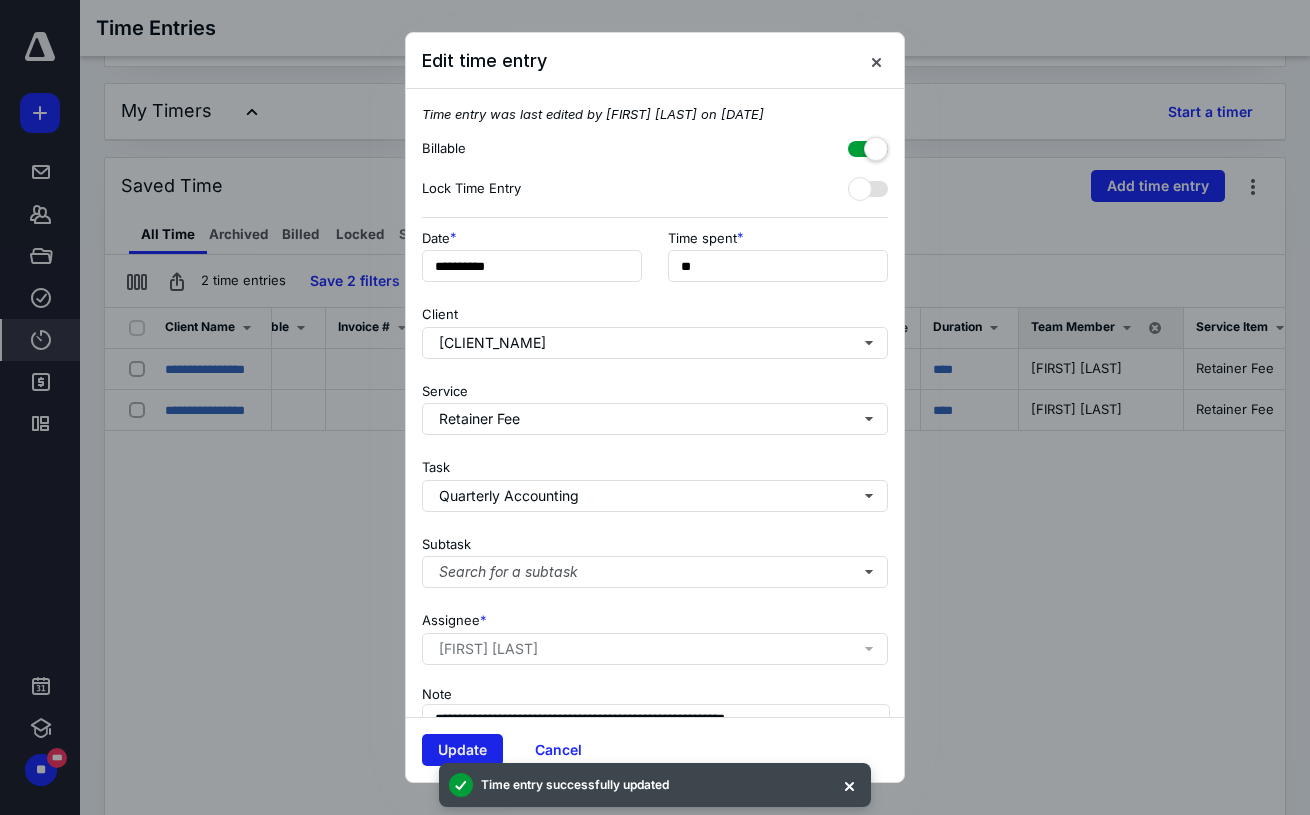 click on "Update" at bounding box center [462, 750] 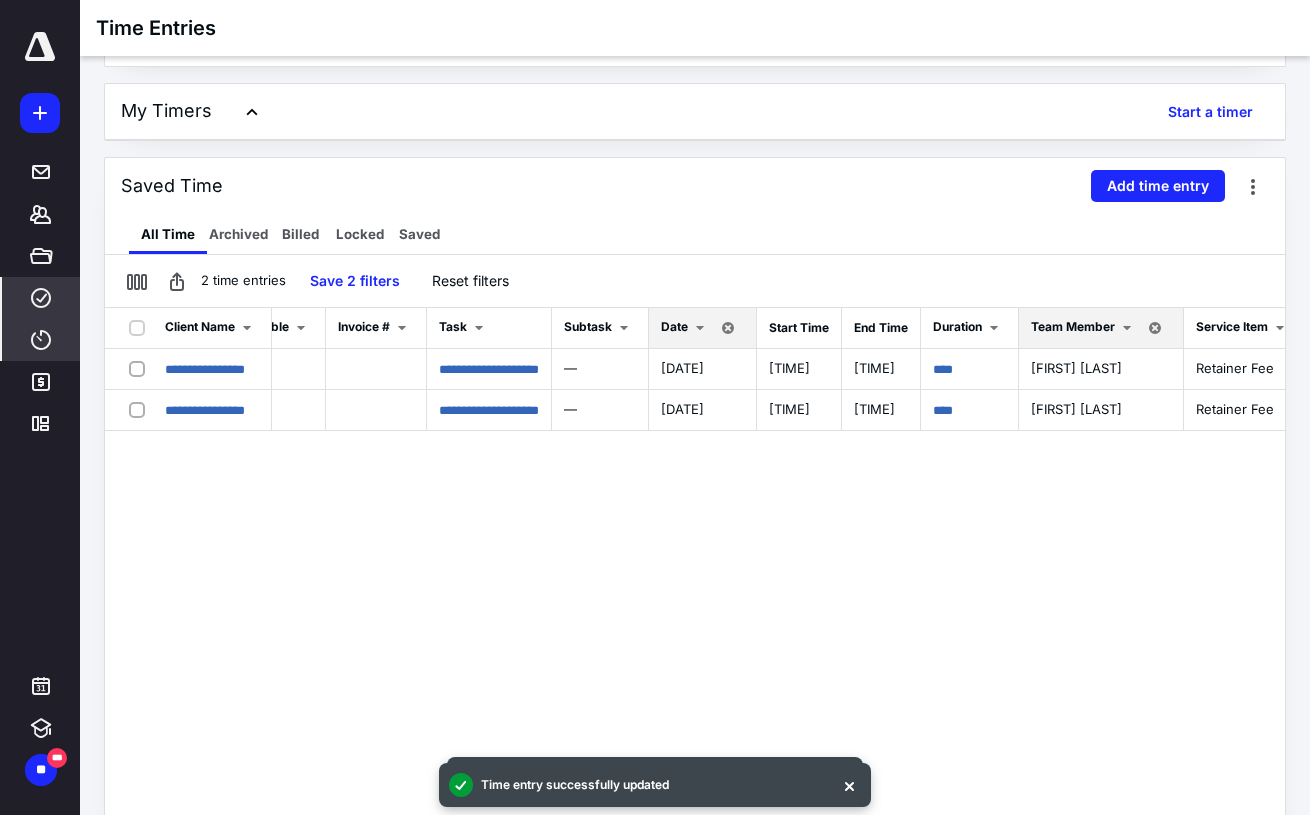click on "****" at bounding box center (41, 172) 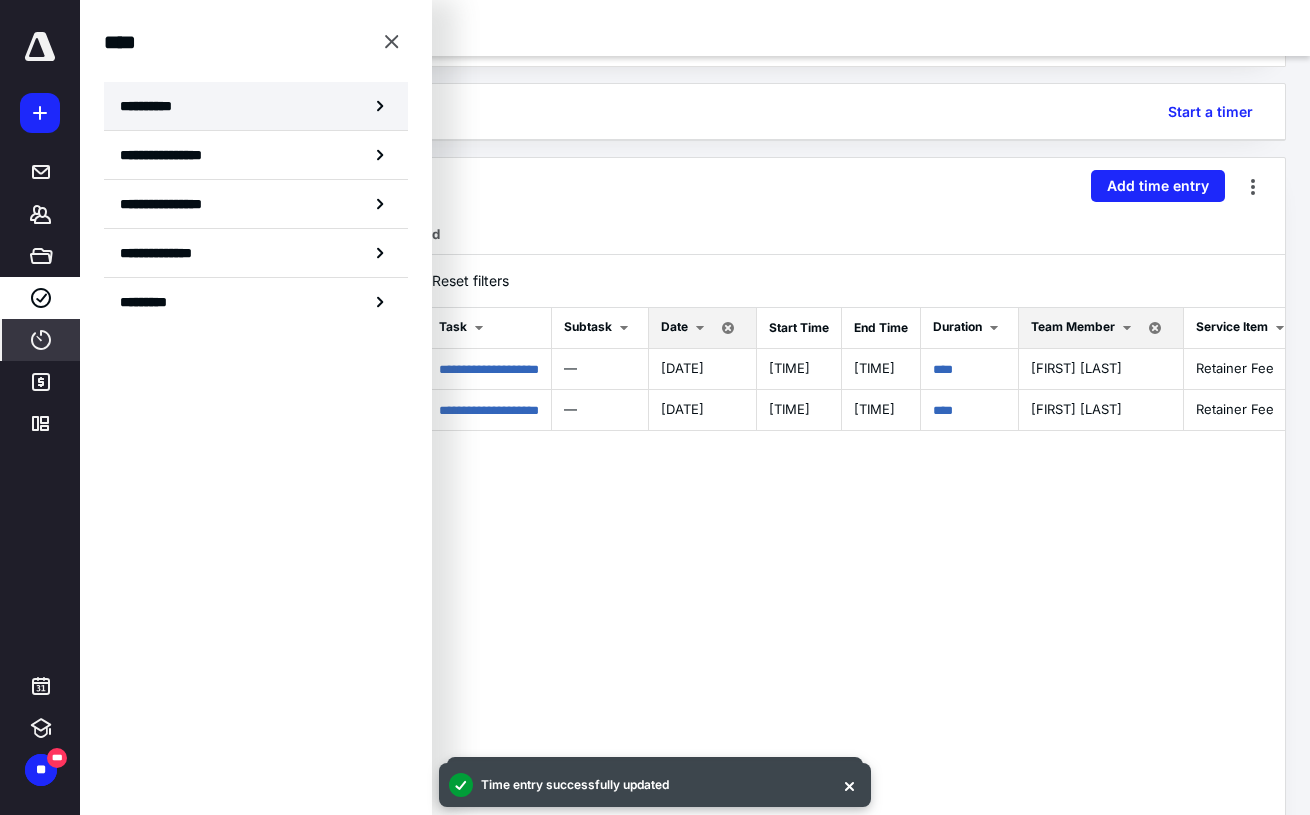 click on "**********" at bounding box center (256, 106) 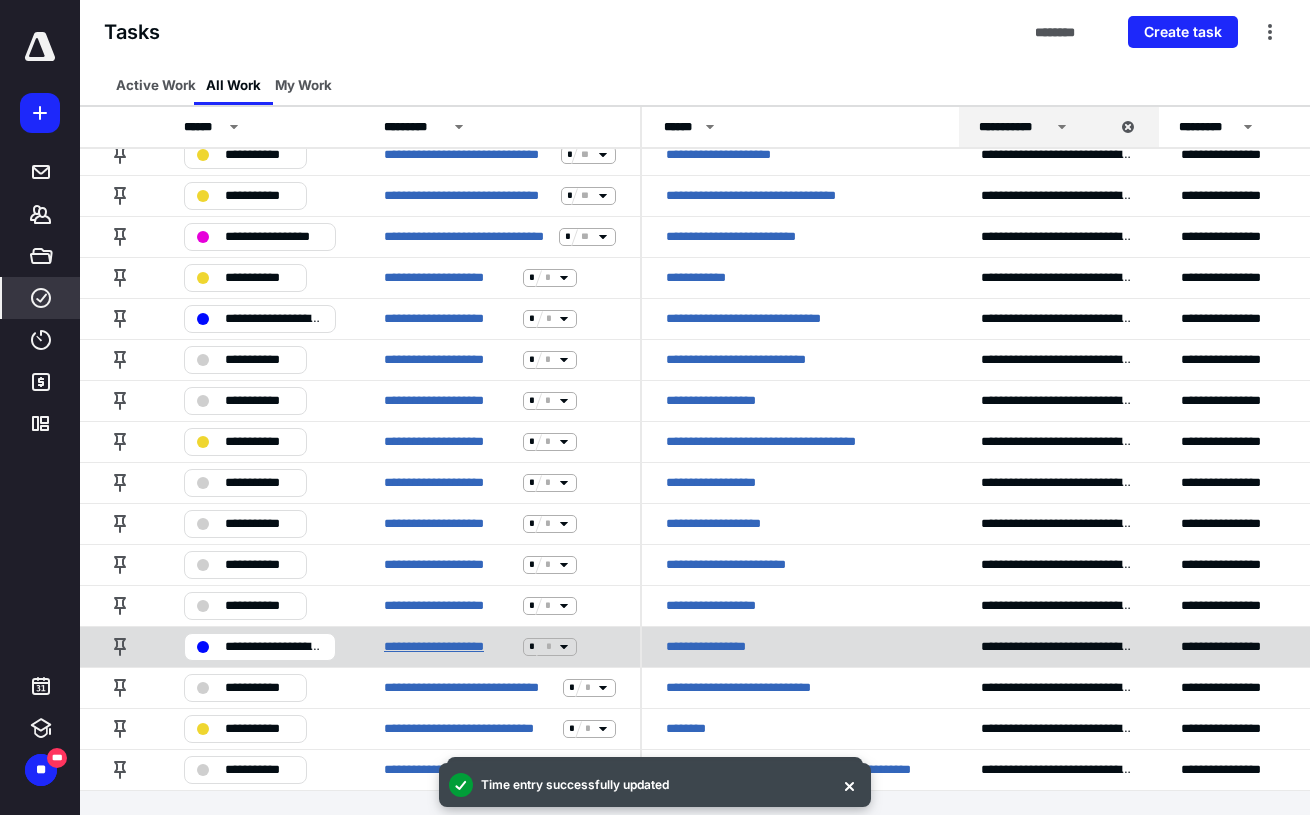 scroll, scrollTop: 599, scrollLeft: 0, axis: vertical 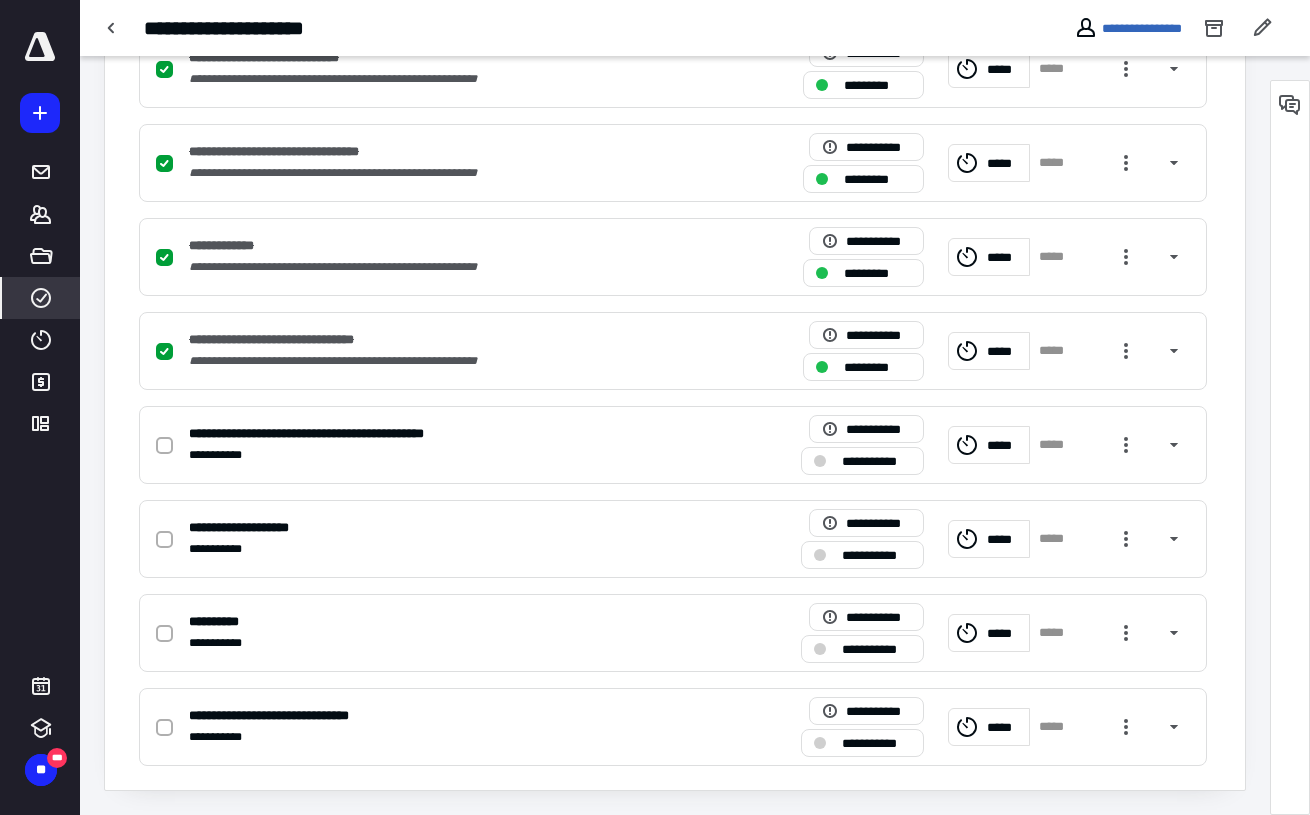 click on "****" at bounding box center [41, 172] 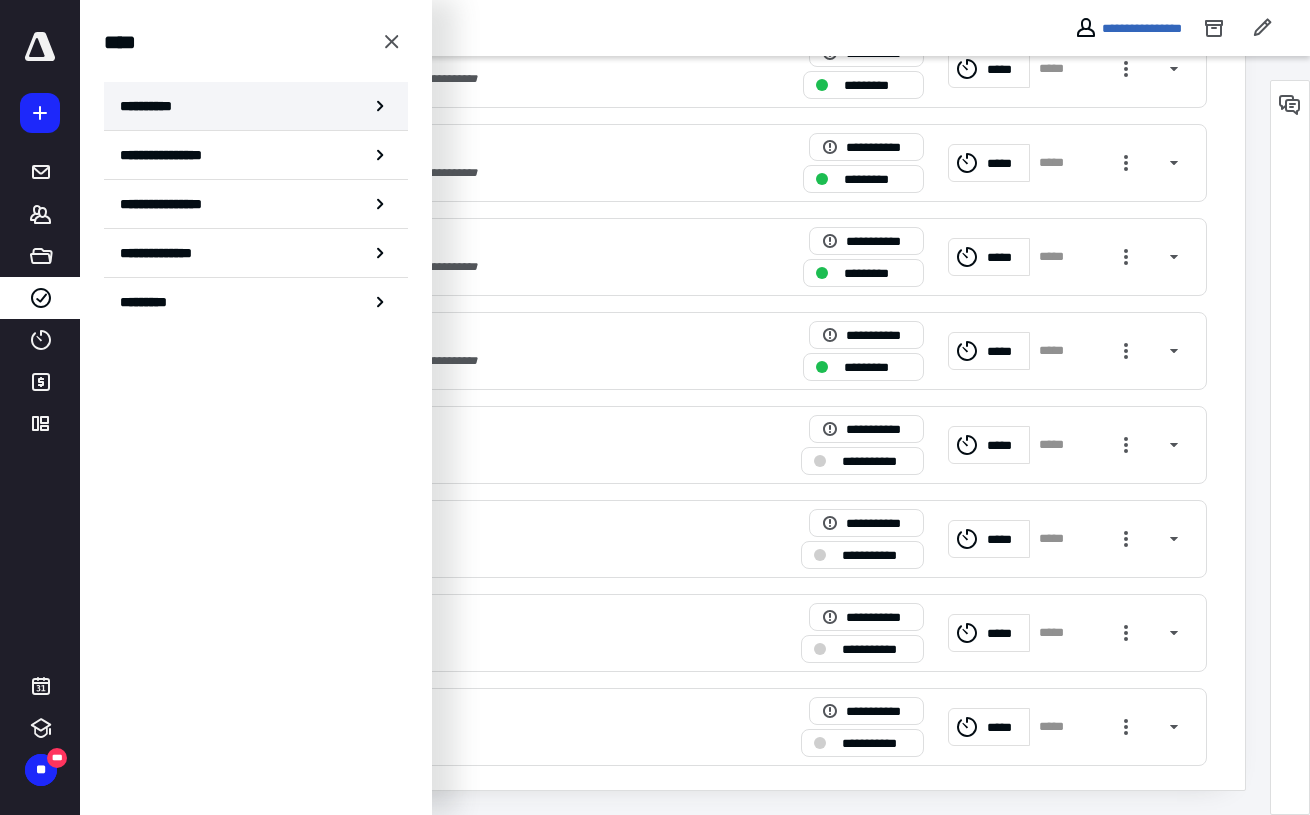 click on "**********" at bounding box center (256, 106) 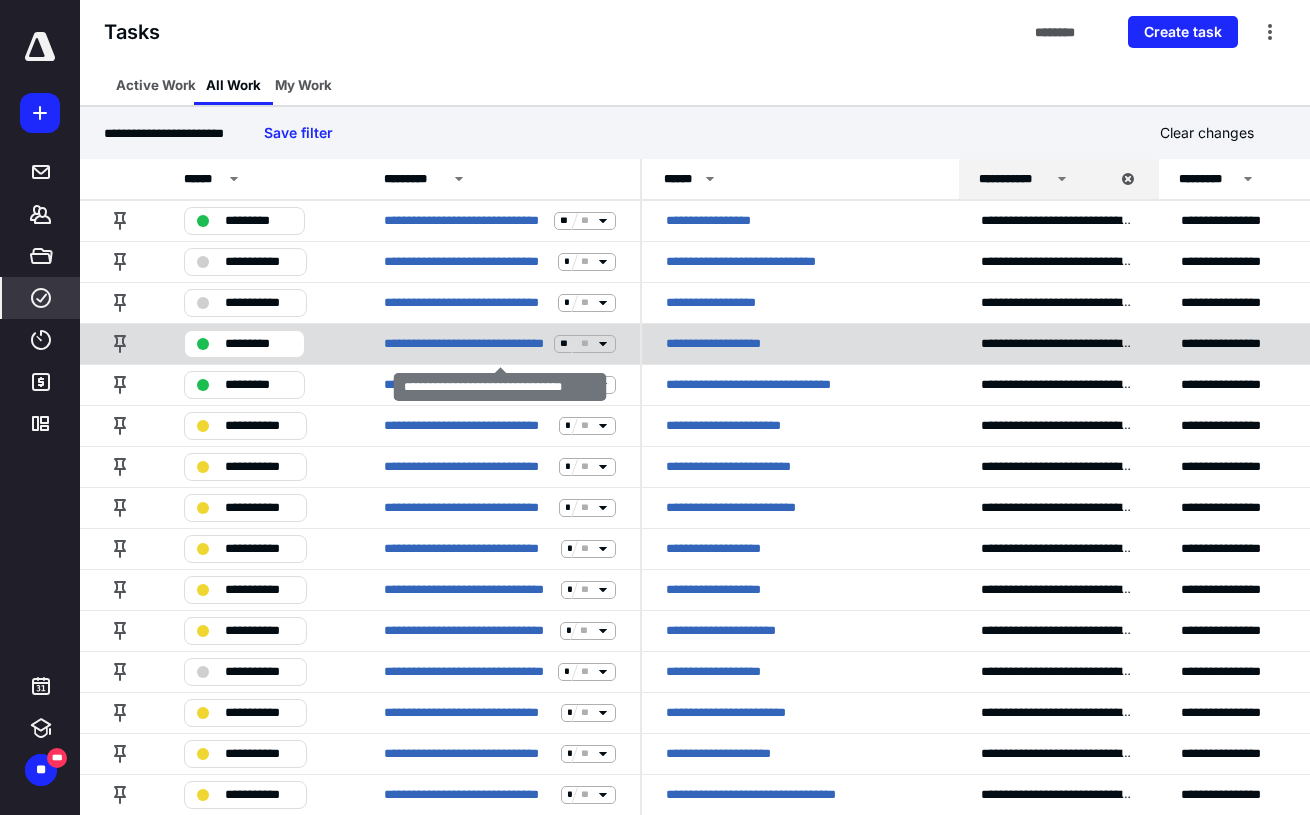 scroll, scrollTop: 0, scrollLeft: 0, axis: both 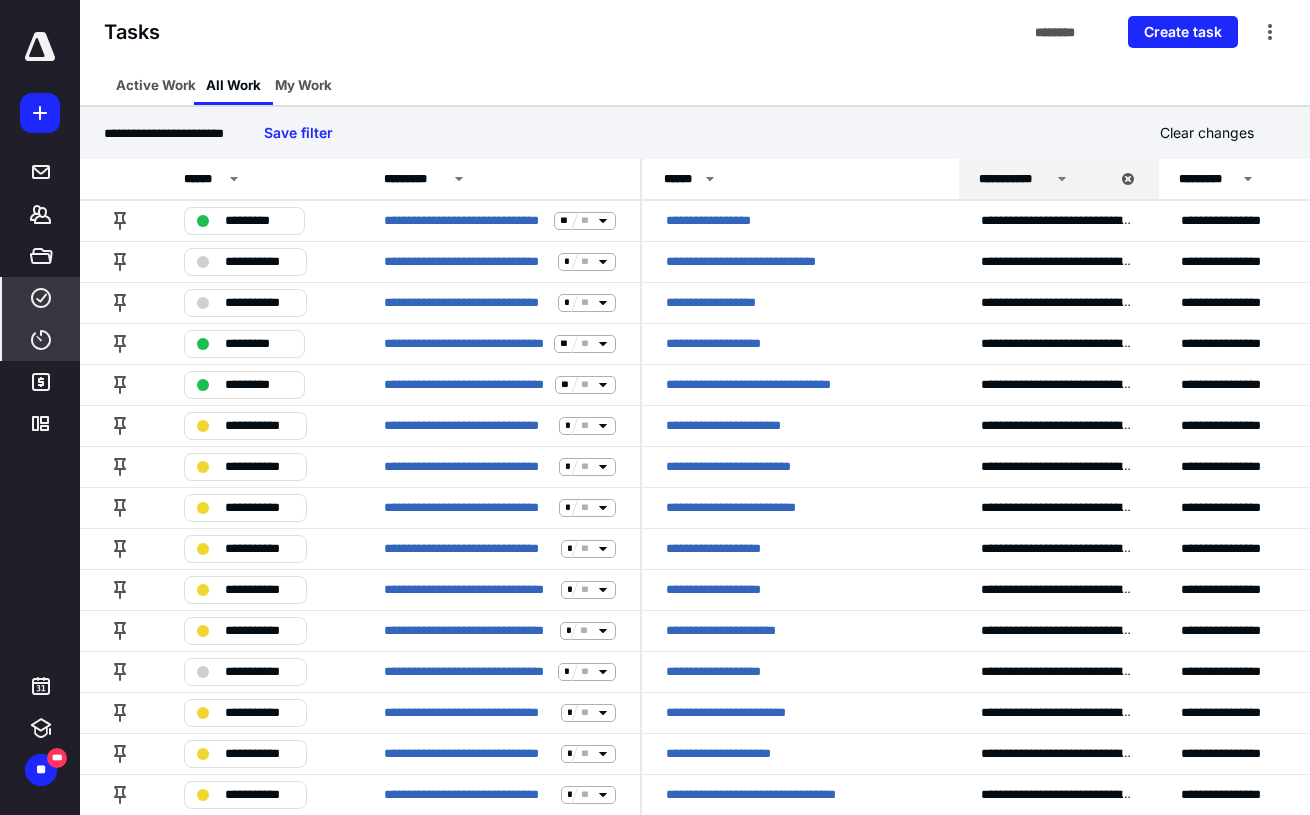 click at bounding box center (41, 340) 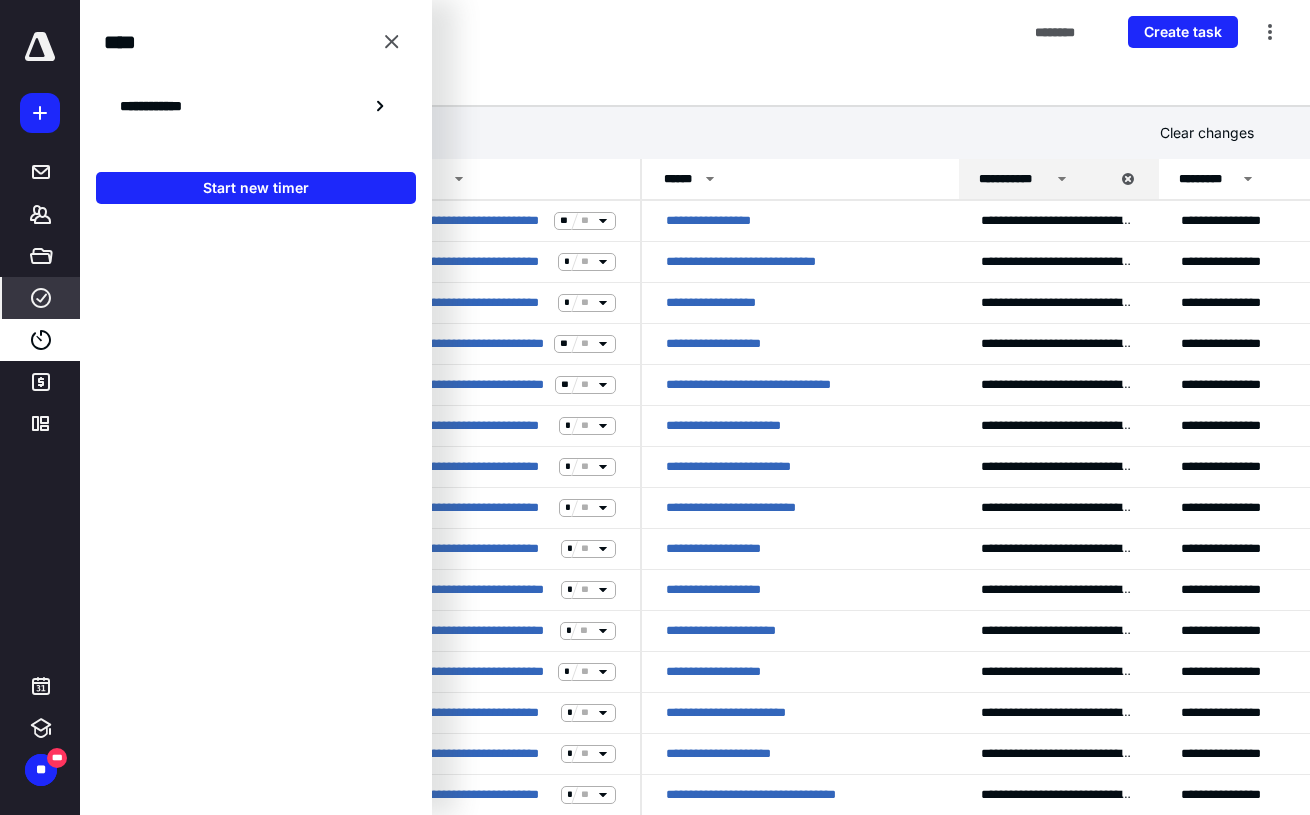 click on "Active Work All Work My Work" at bounding box center [695, 85] 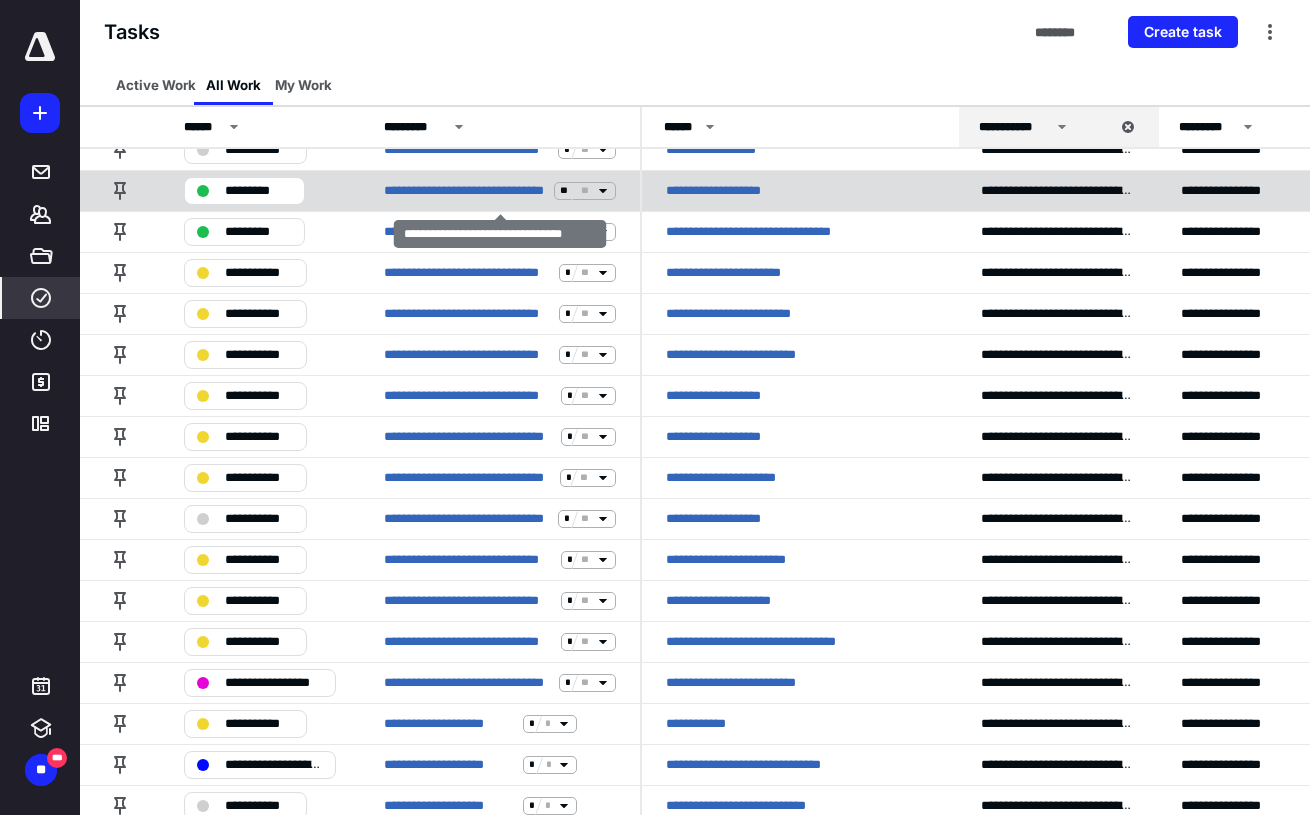 scroll, scrollTop: 1, scrollLeft: 0, axis: vertical 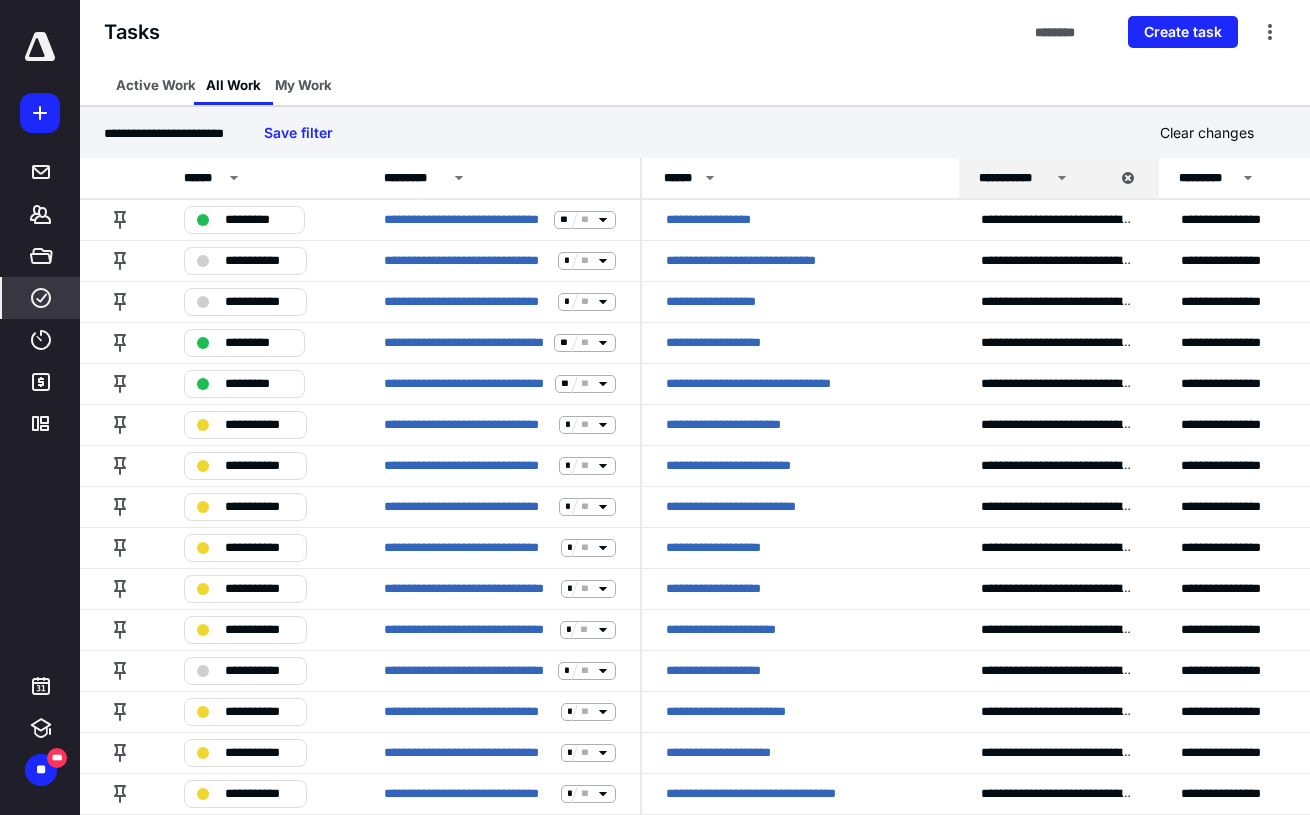 click on "Tasks ******** Create task" at bounding box center [695, 32] 